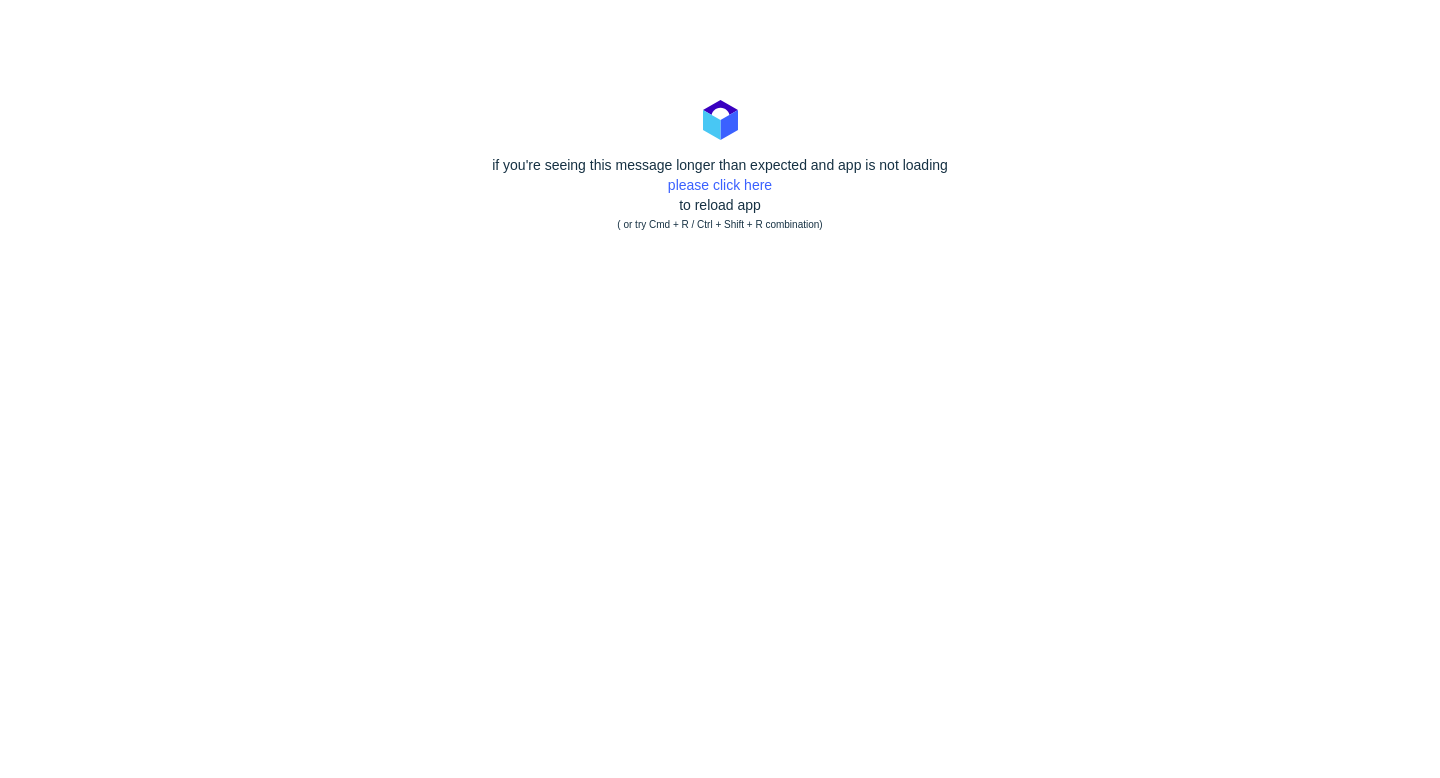 scroll, scrollTop: 0, scrollLeft: 0, axis: both 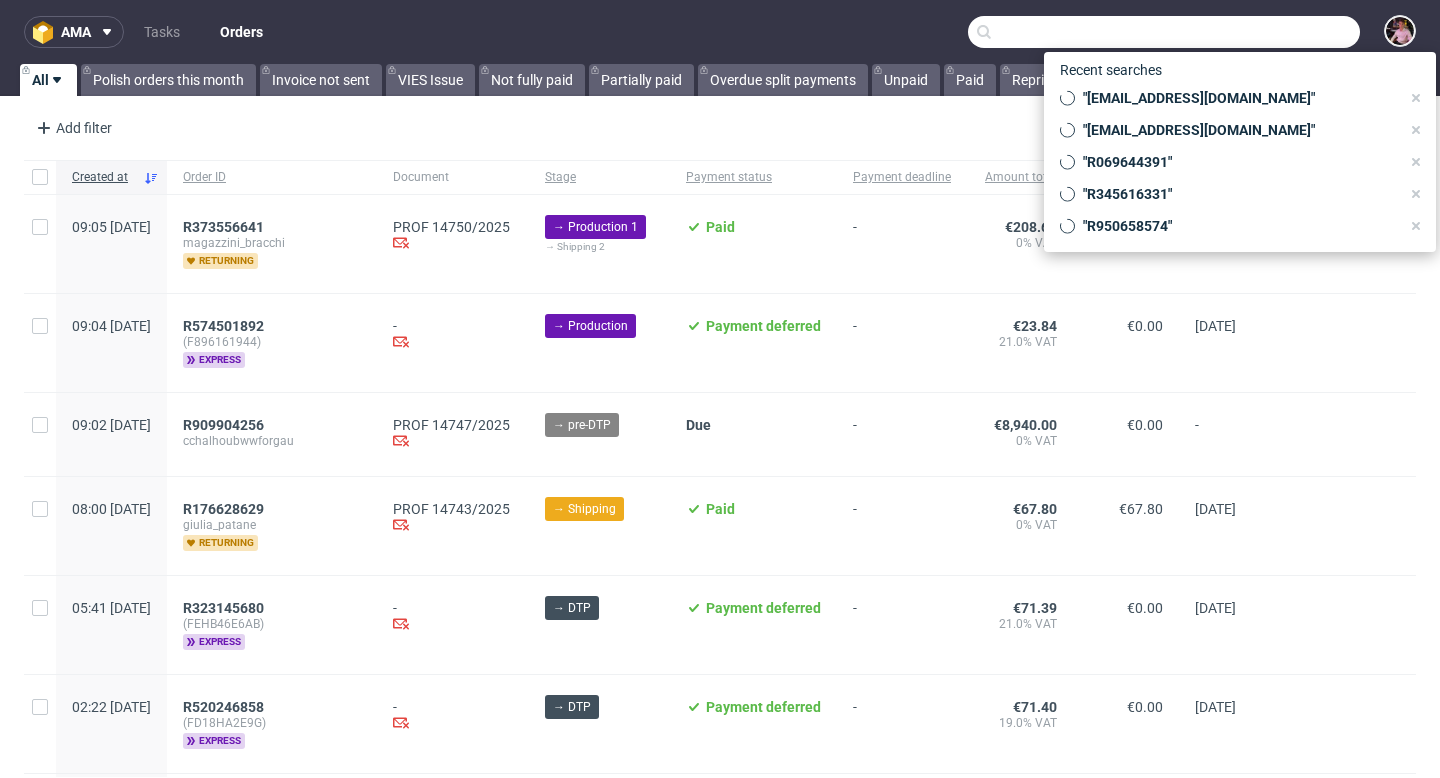 click at bounding box center (1164, 32) 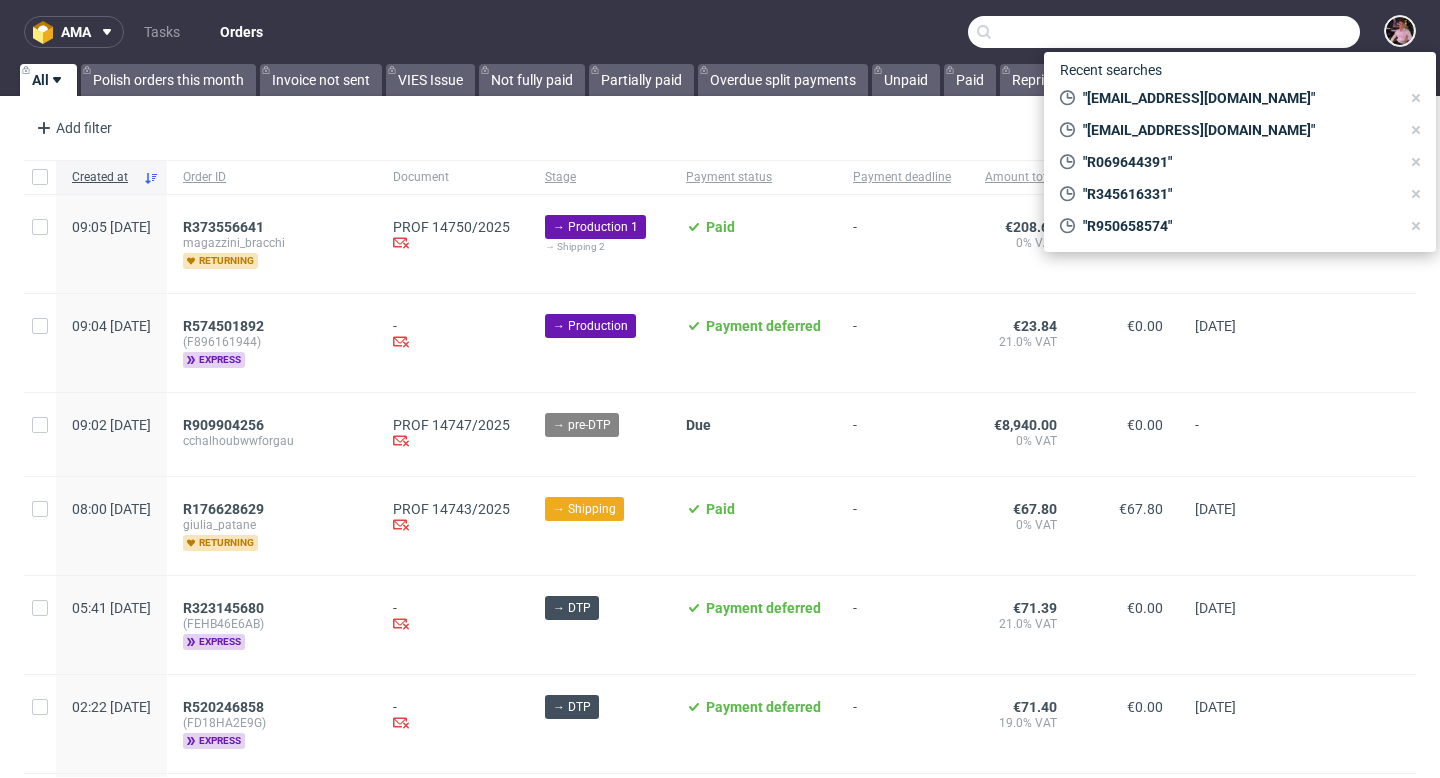 paste on "R139863885" 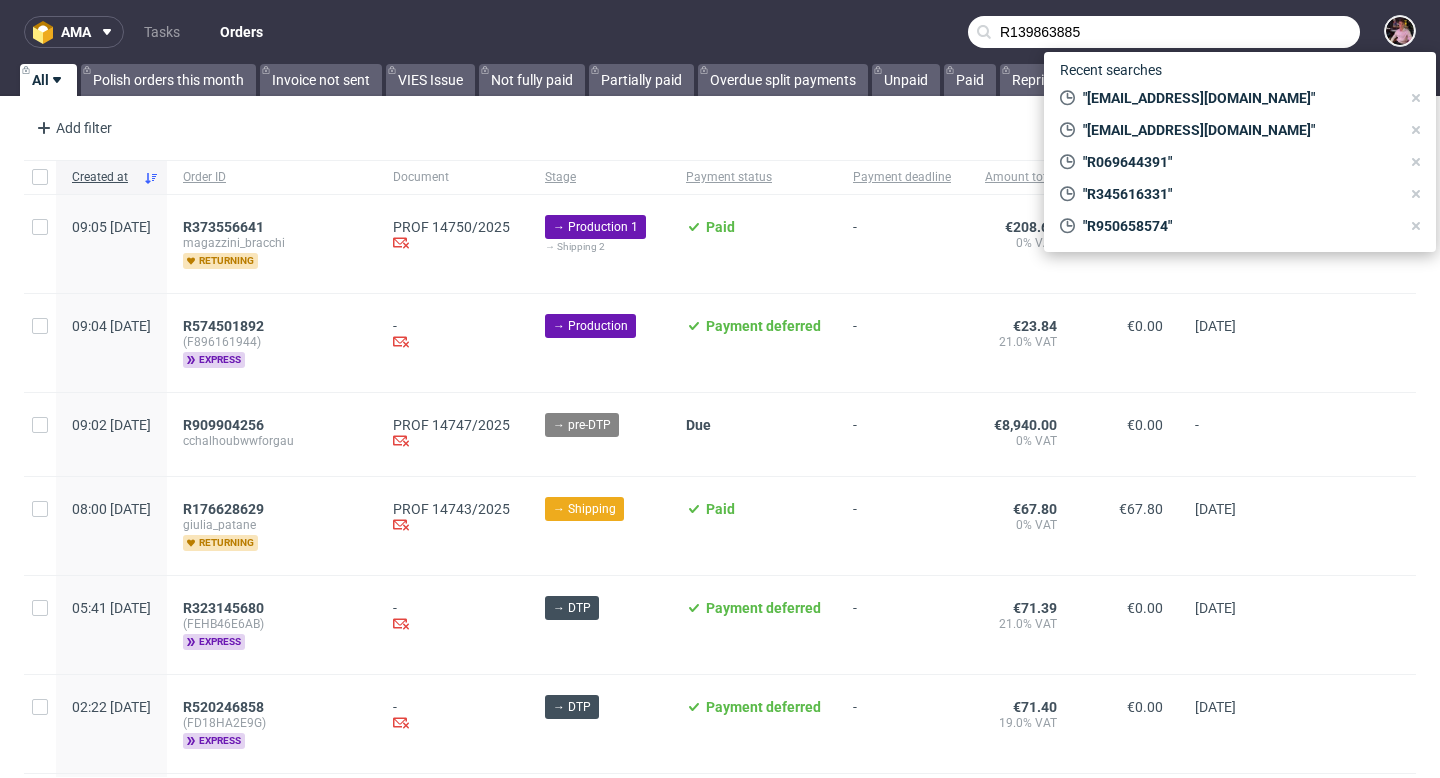 type on "R139863885" 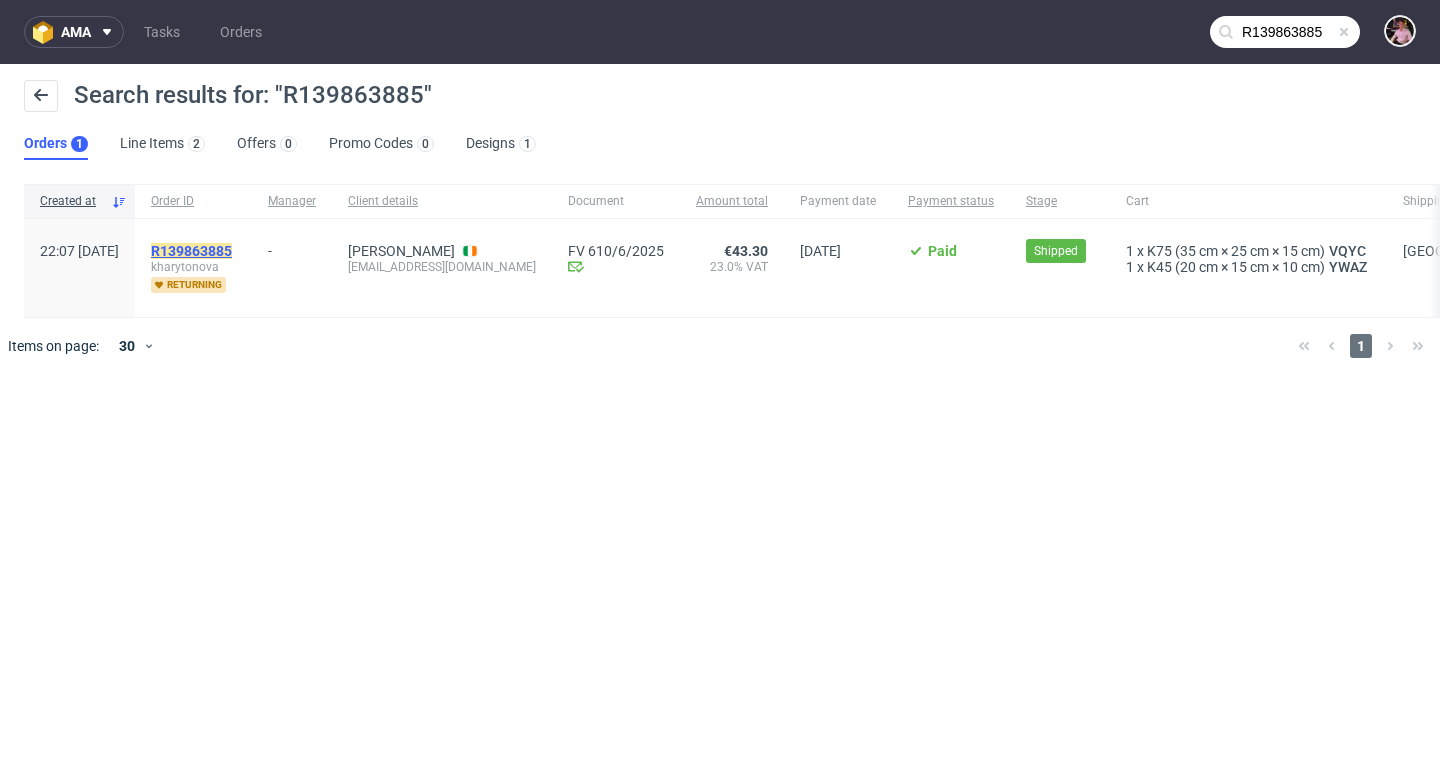 click on "R139863885" 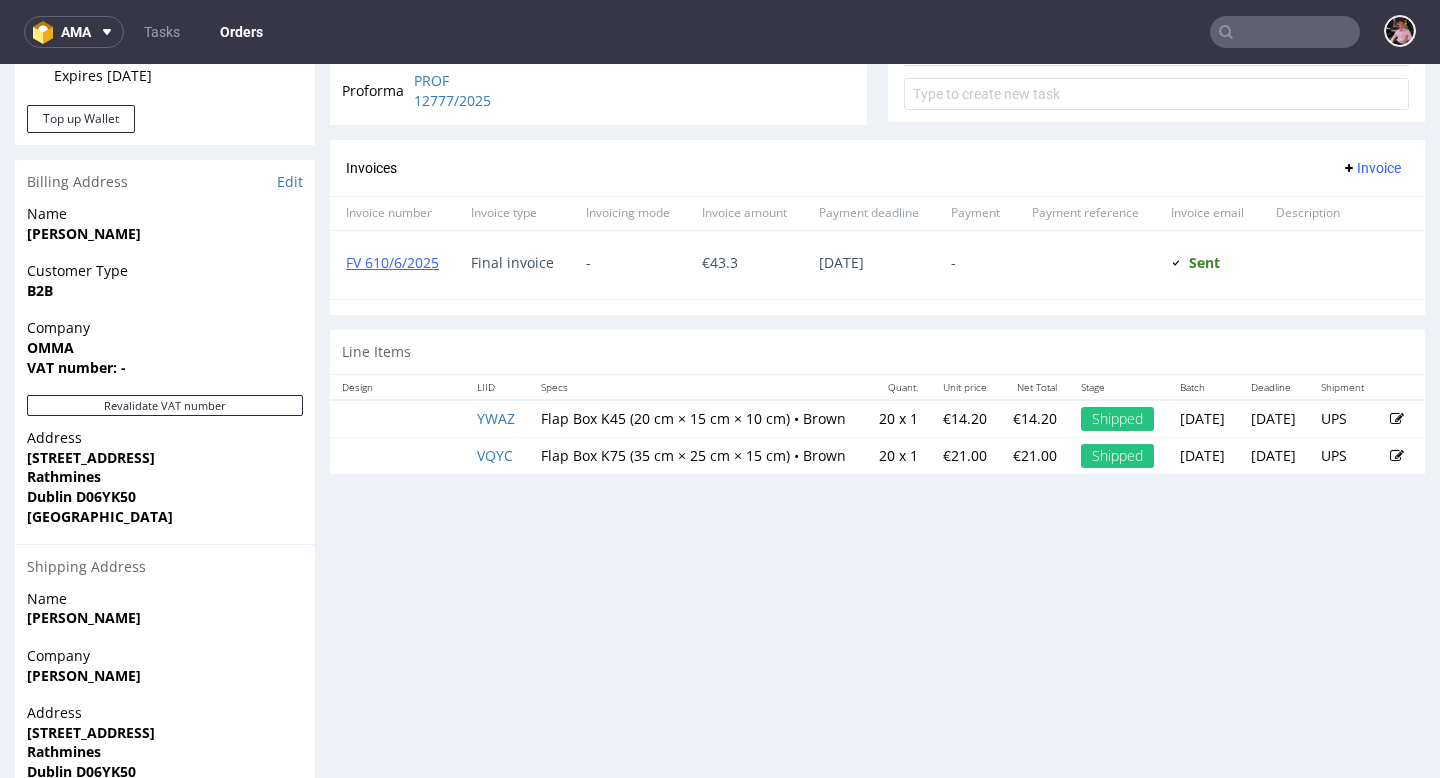 scroll, scrollTop: 817, scrollLeft: 0, axis: vertical 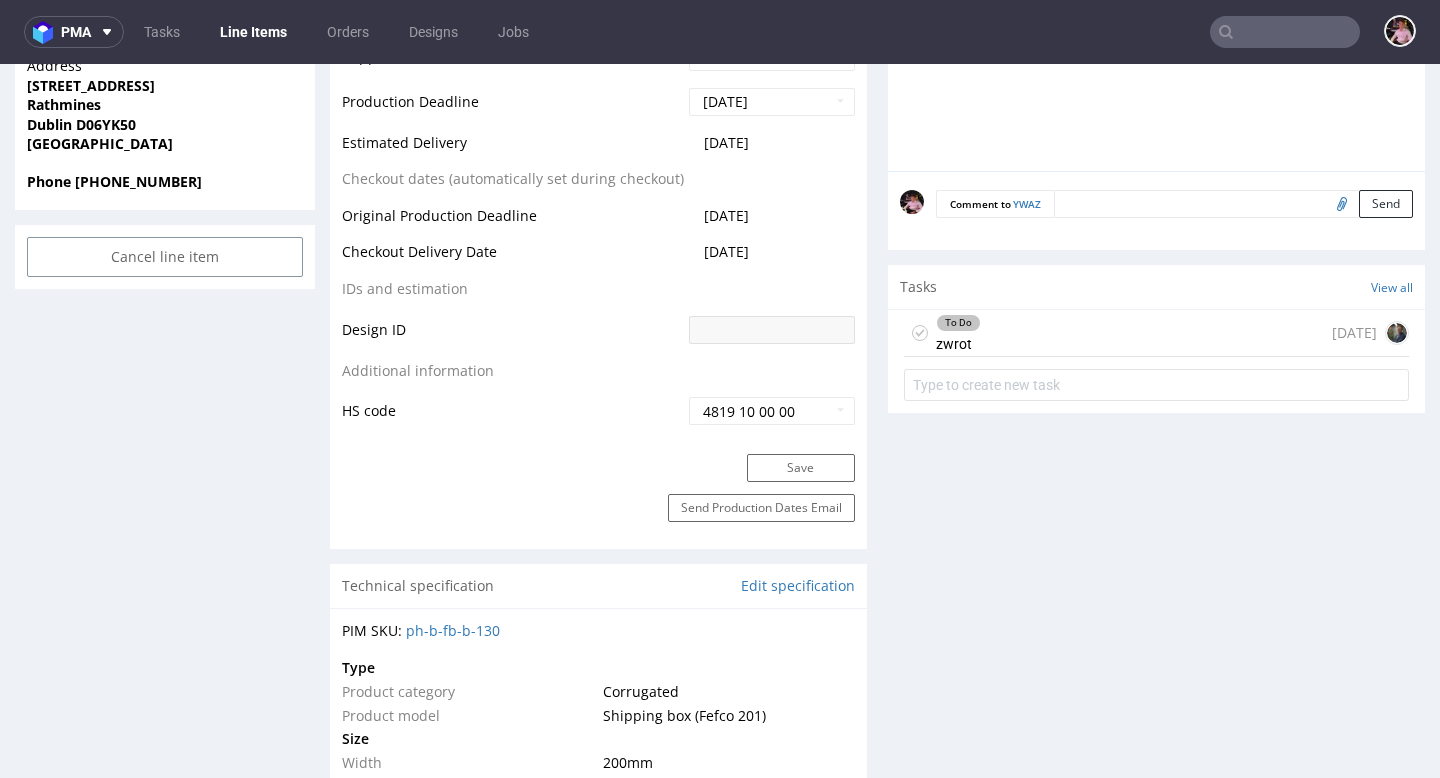 click on "To Do zwrot 1 day ago" at bounding box center [1156, 333] 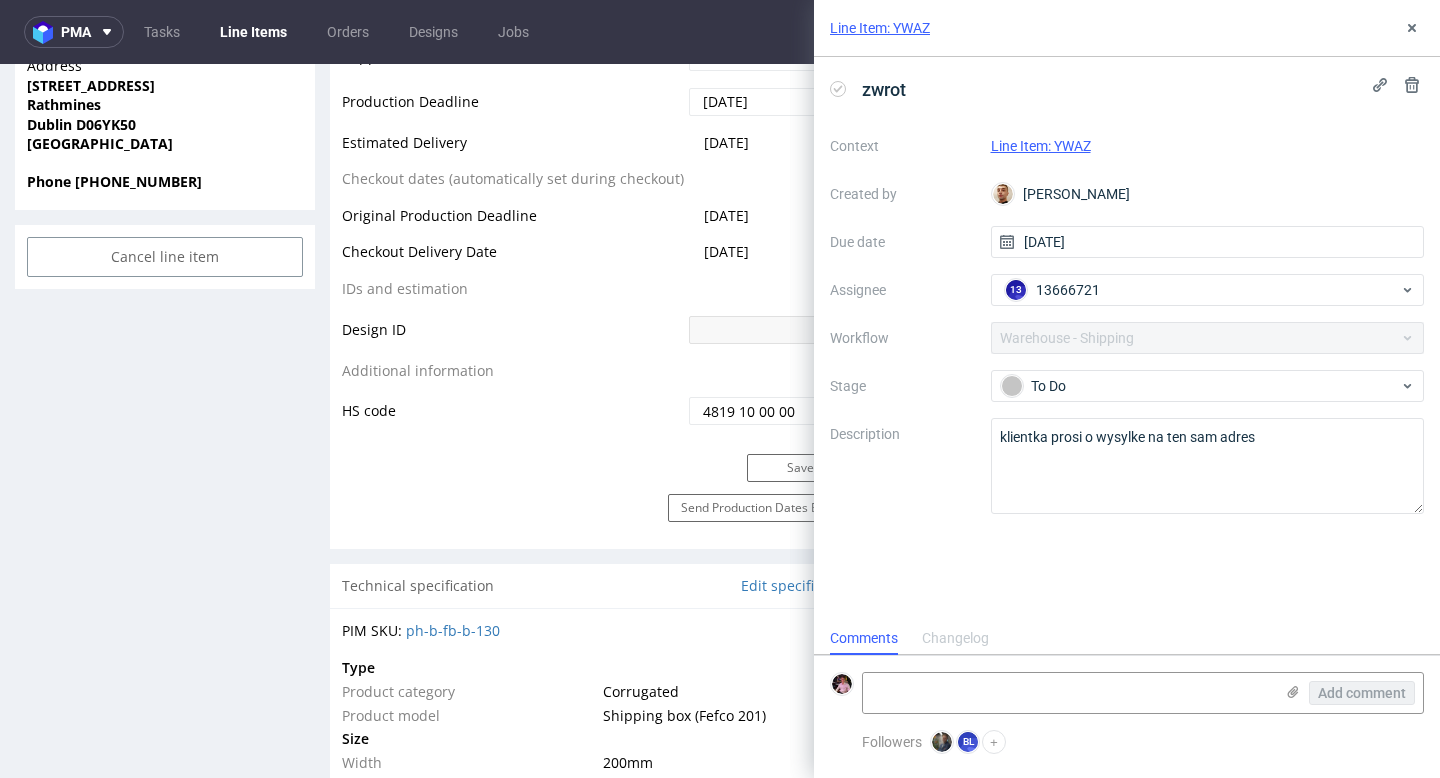 scroll, scrollTop: 16, scrollLeft: 0, axis: vertical 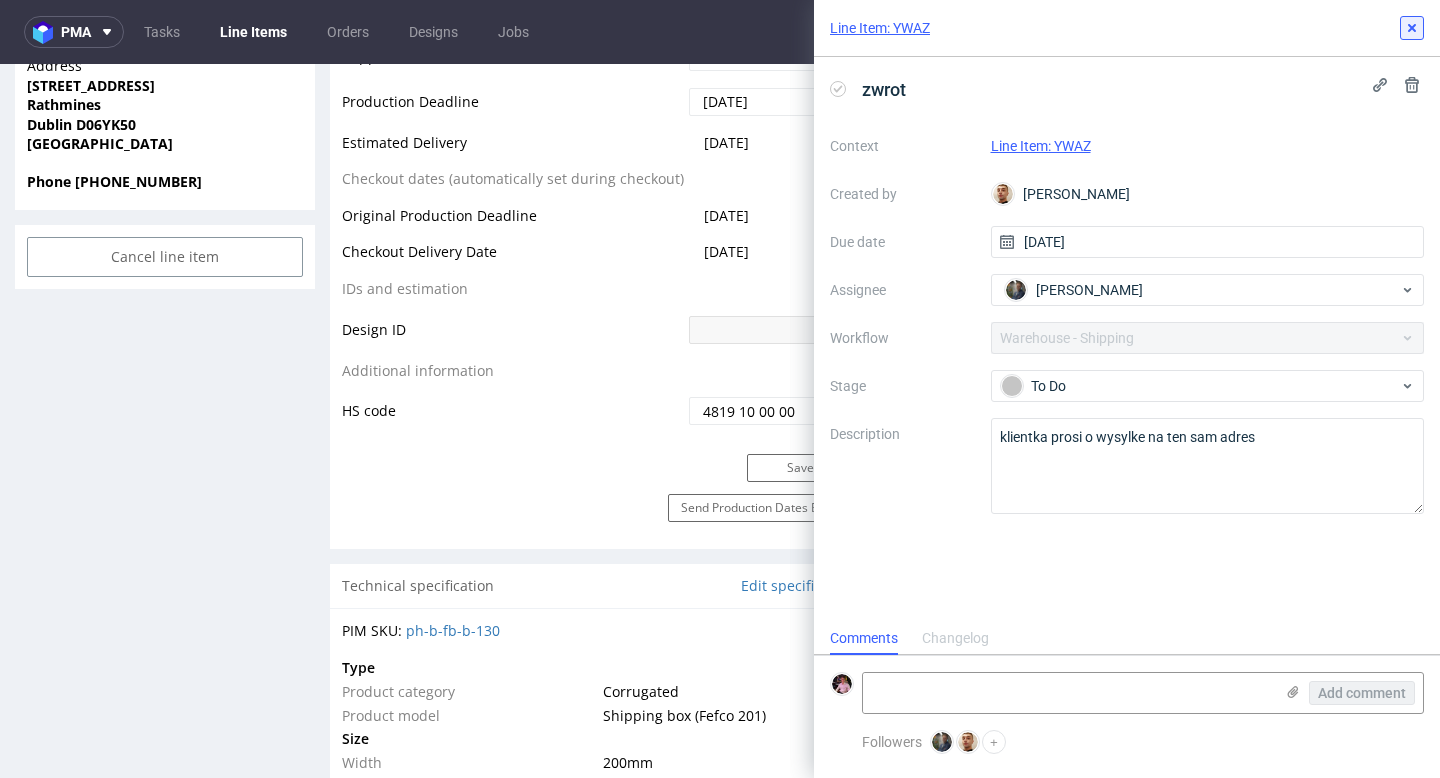 click 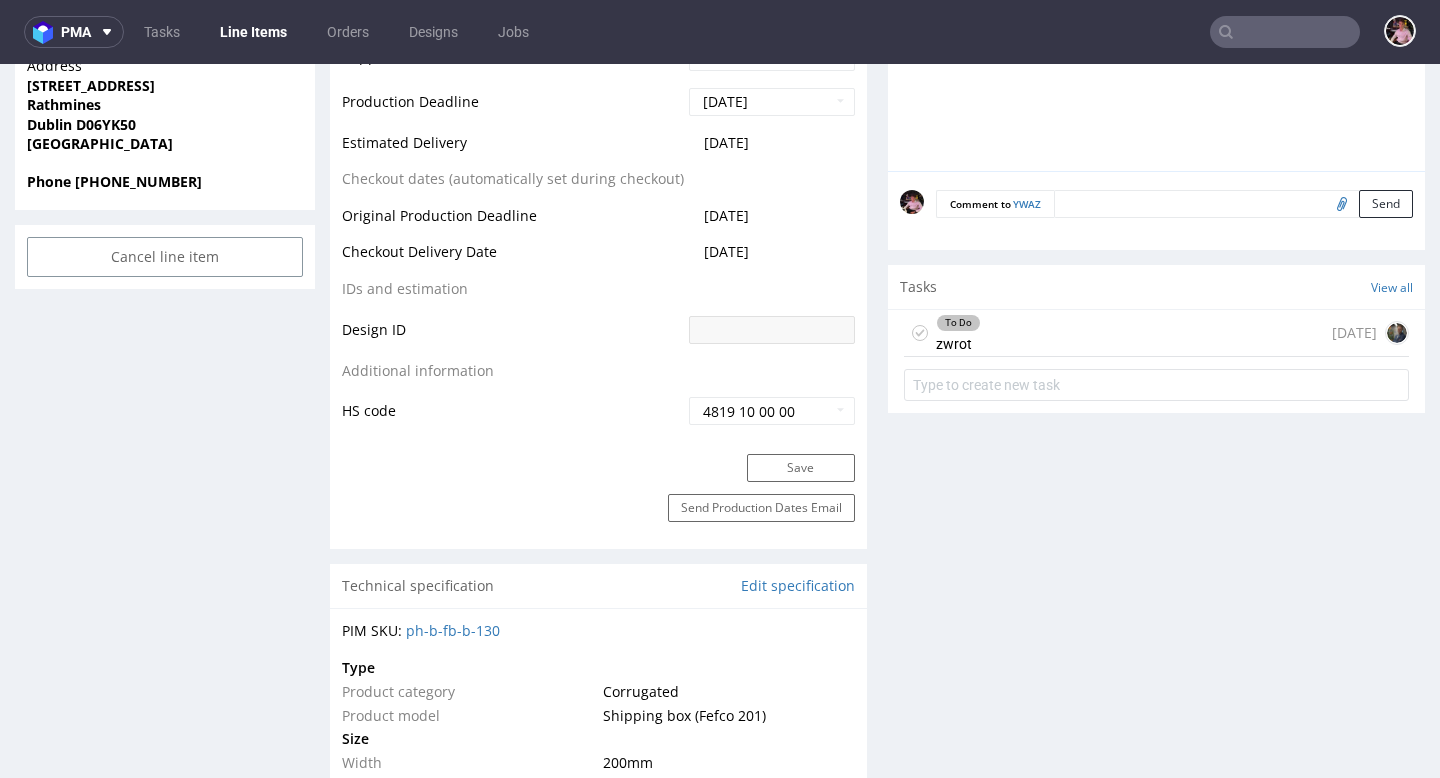 click on "To Do zwrot 1 day ago" at bounding box center (1156, 333) 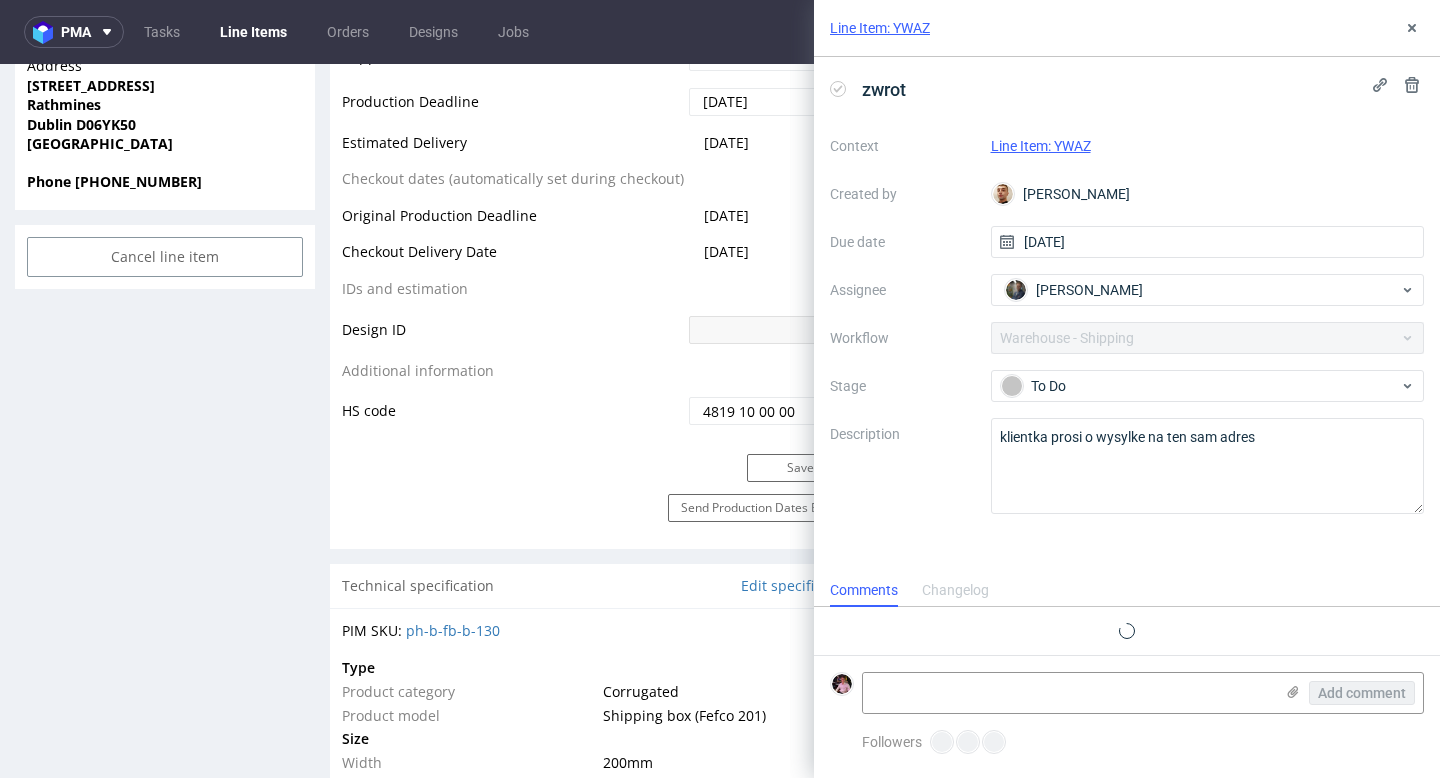 scroll, scrollTop: 16, scrollLeft: 0, axis: vertical 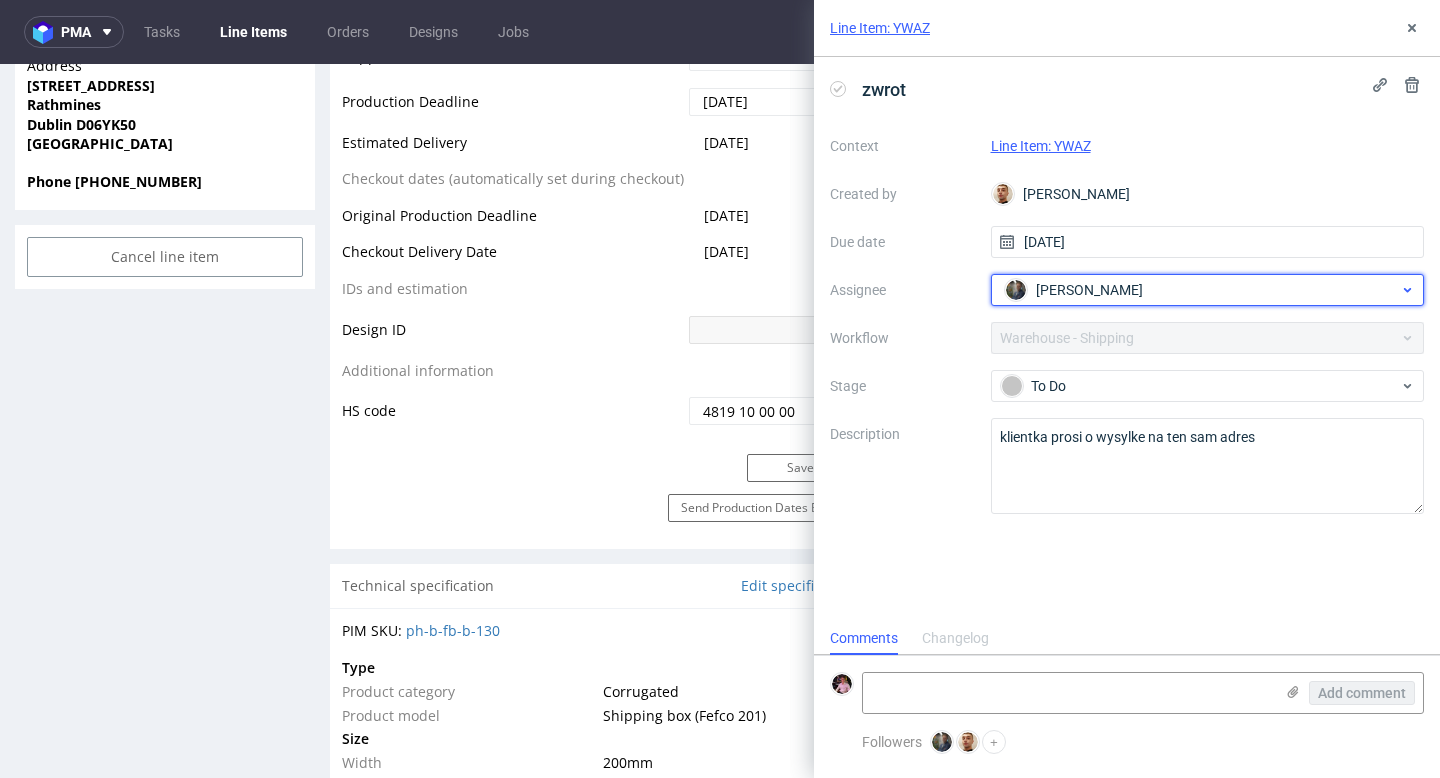 click on "Maciej Sobola" at bounding box center (1200, 290) 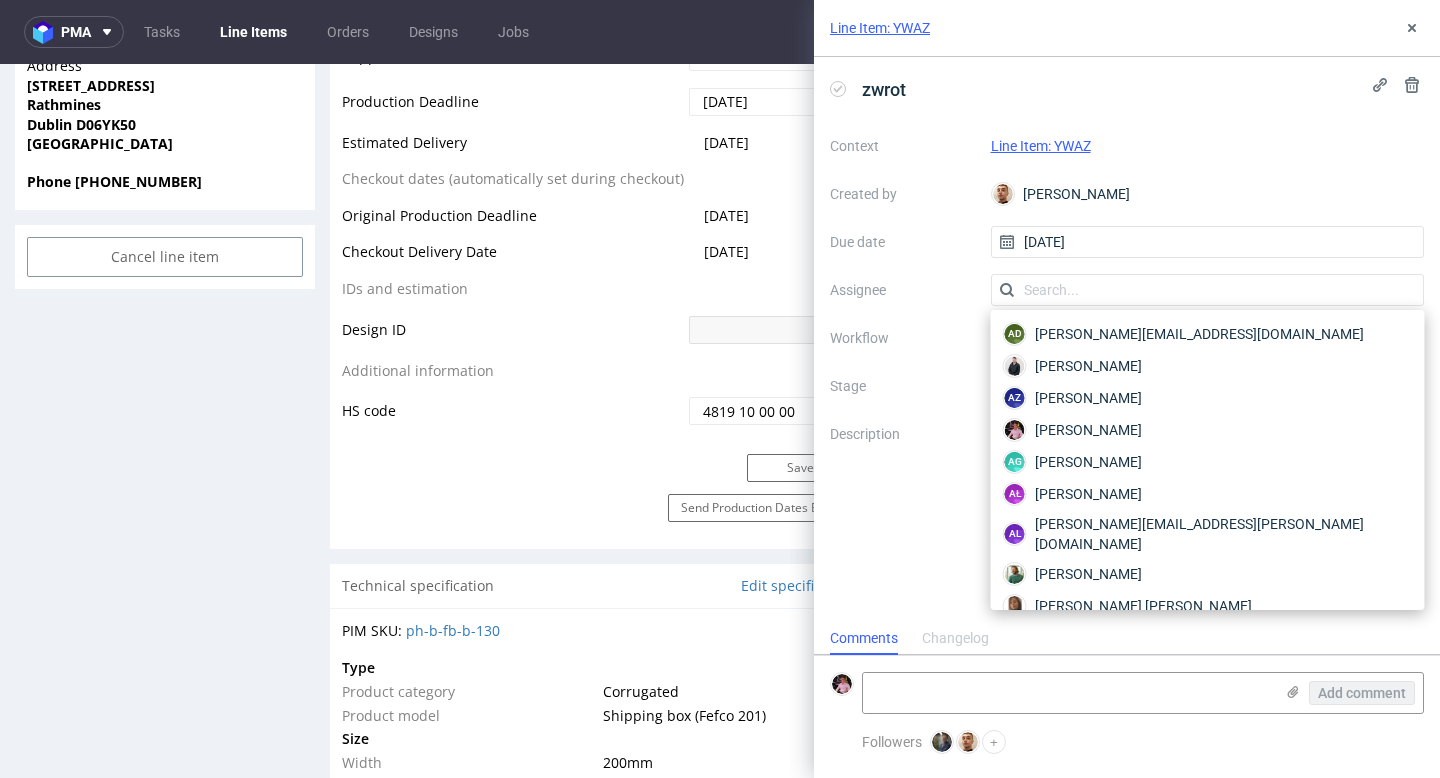 scroll, scrollTop: 2530, scrollLeft: 0, axis: vertical 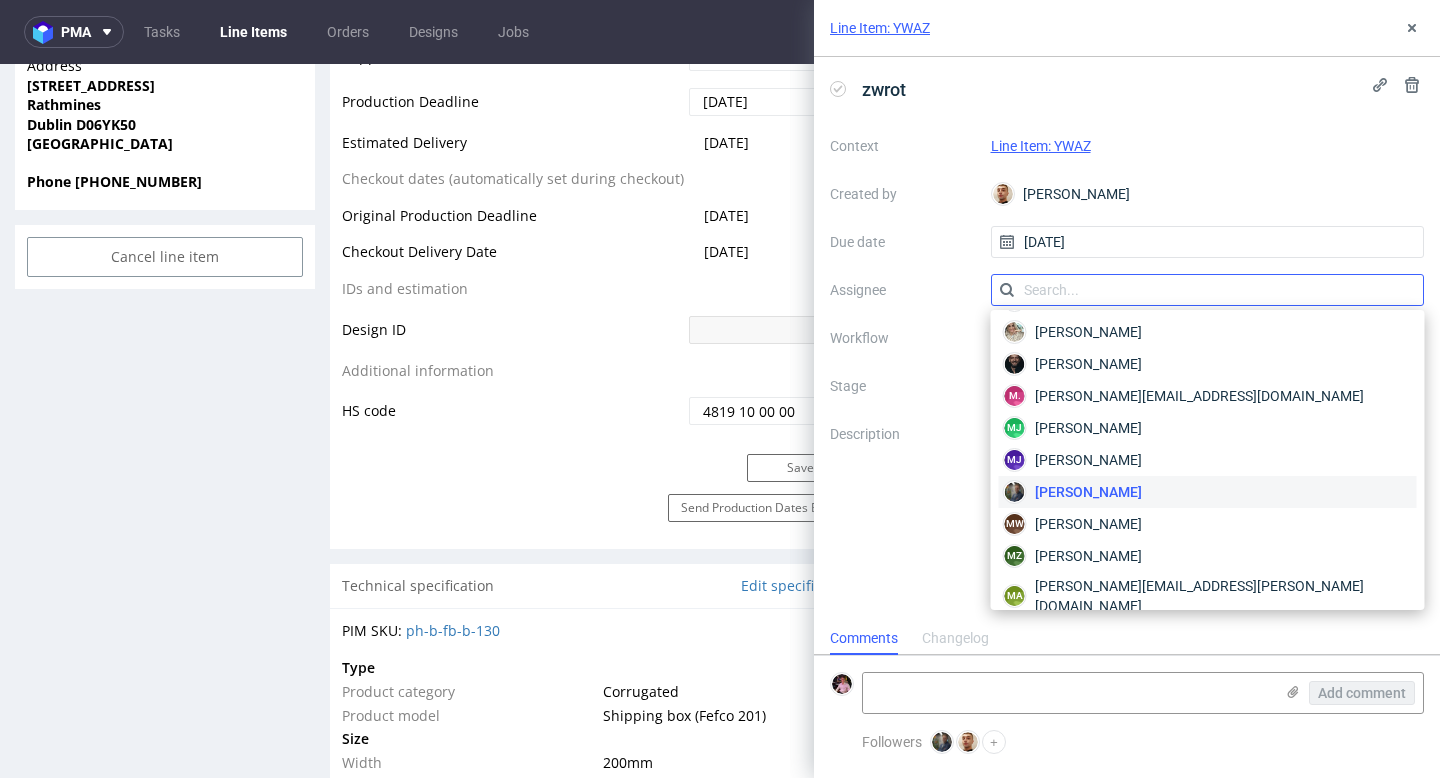 click at bounding box center [1208, 290] 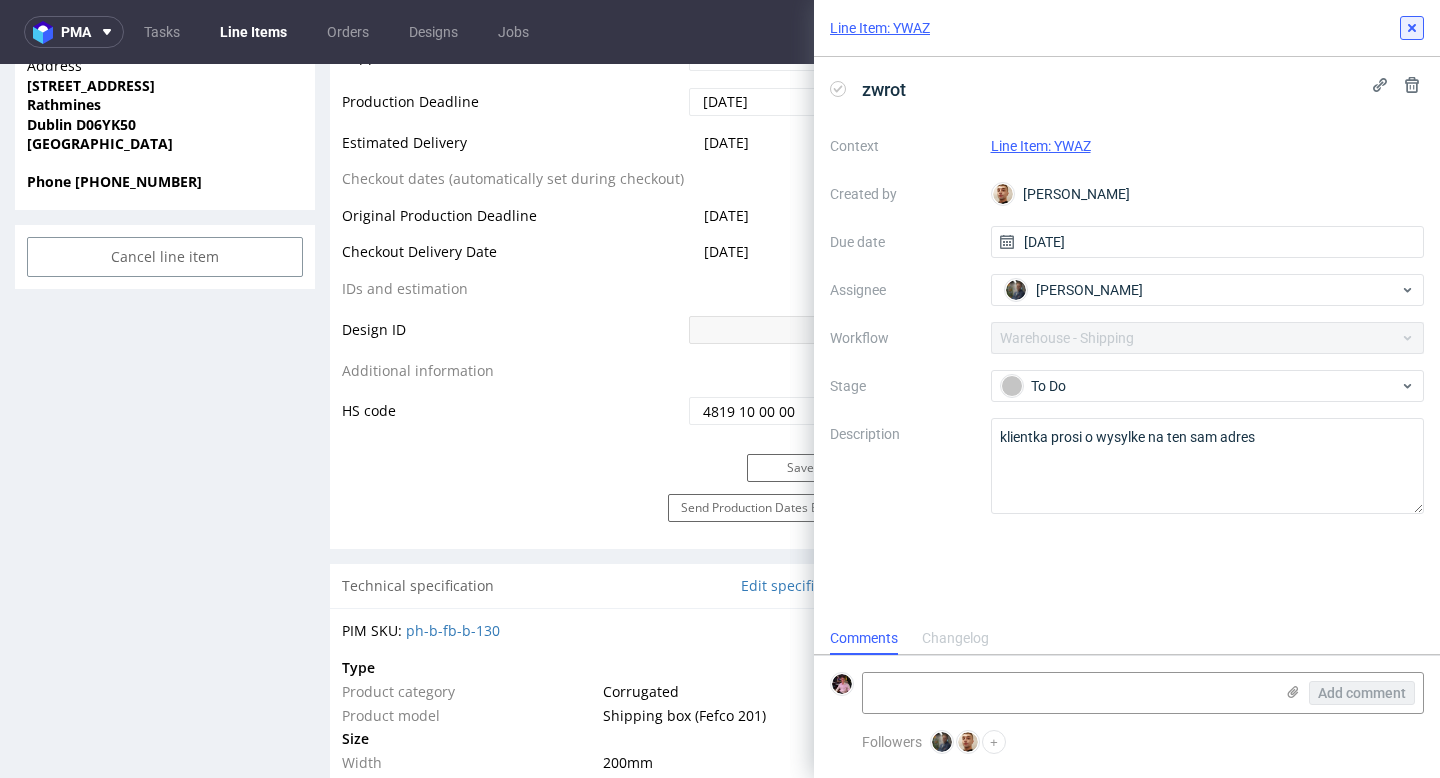 click at bounding box center (1412, 28) 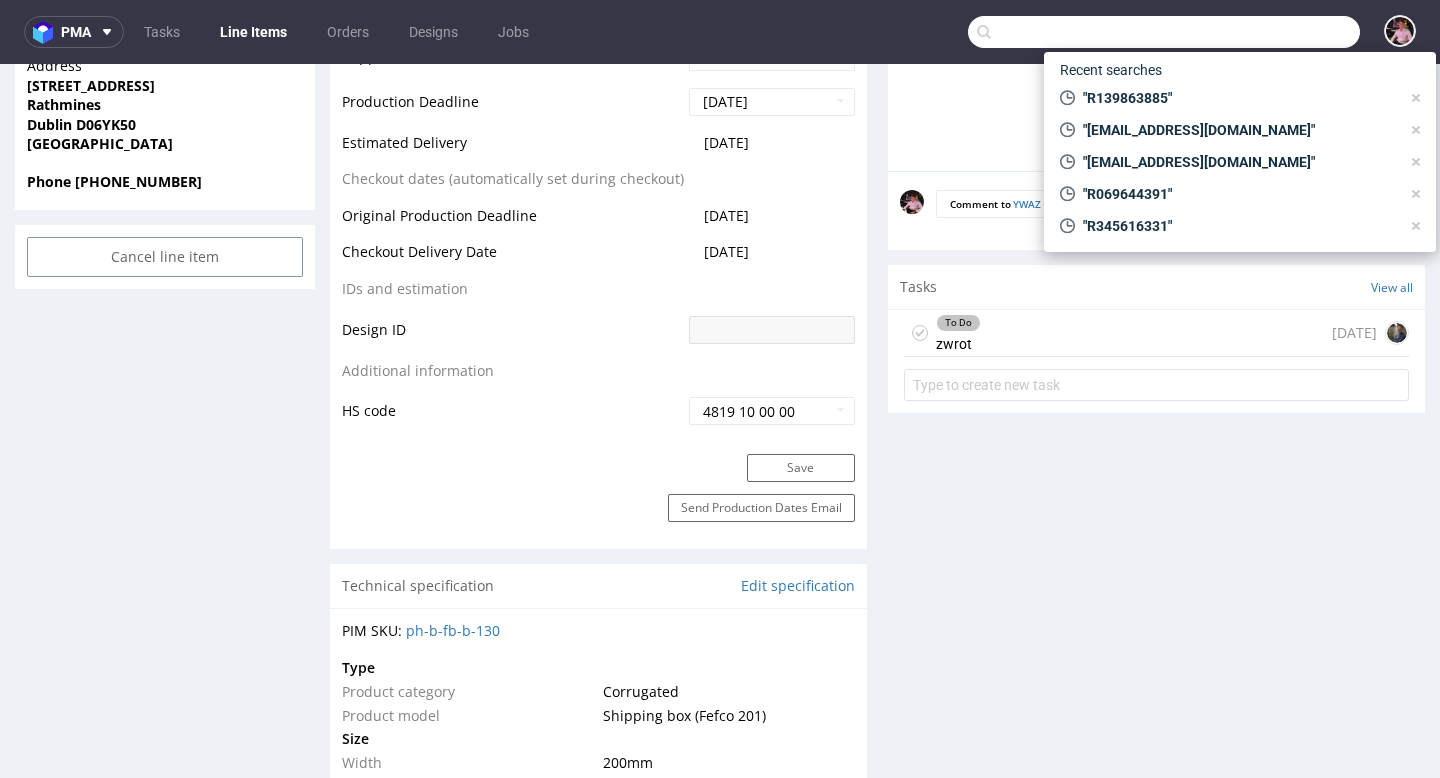 click at bounding box center (1164, 32) 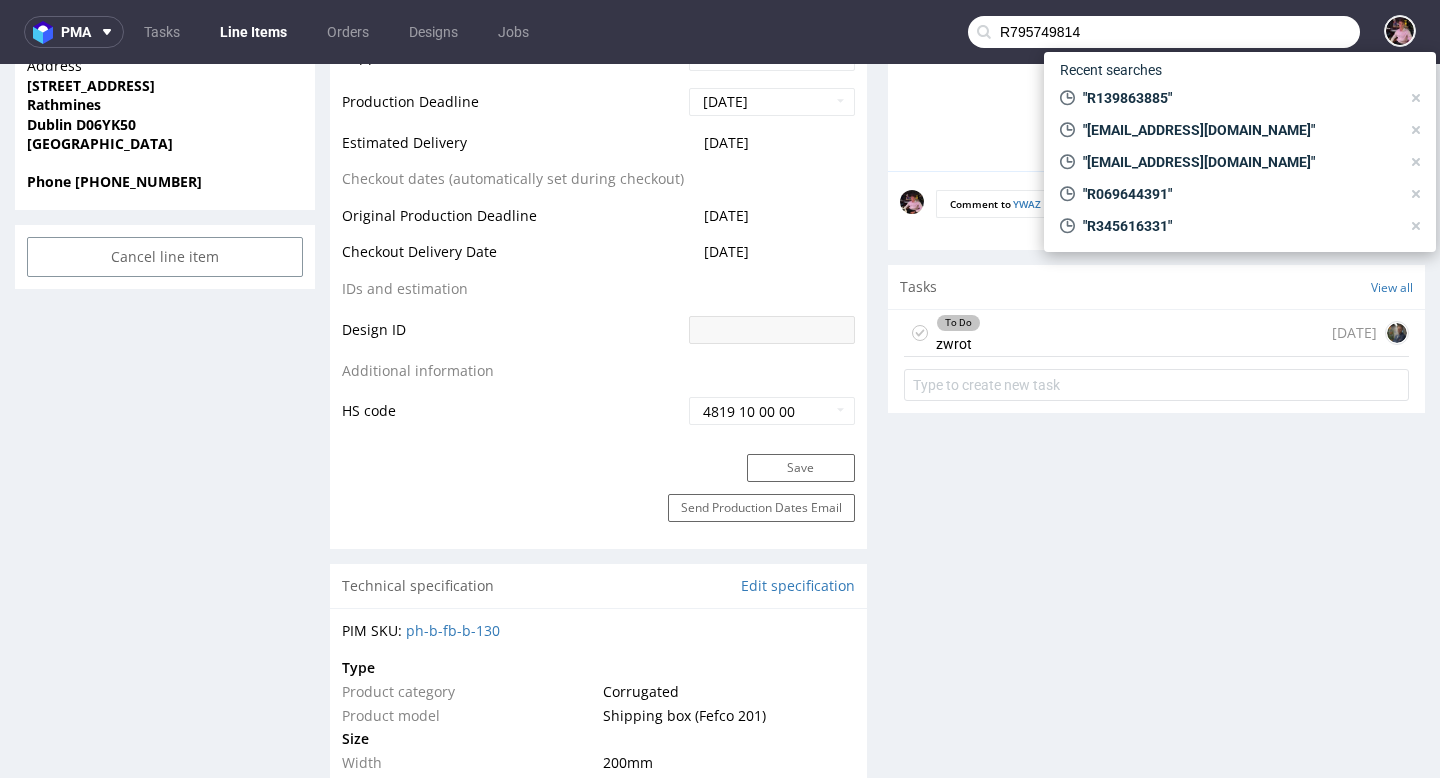 type on "R795749814" 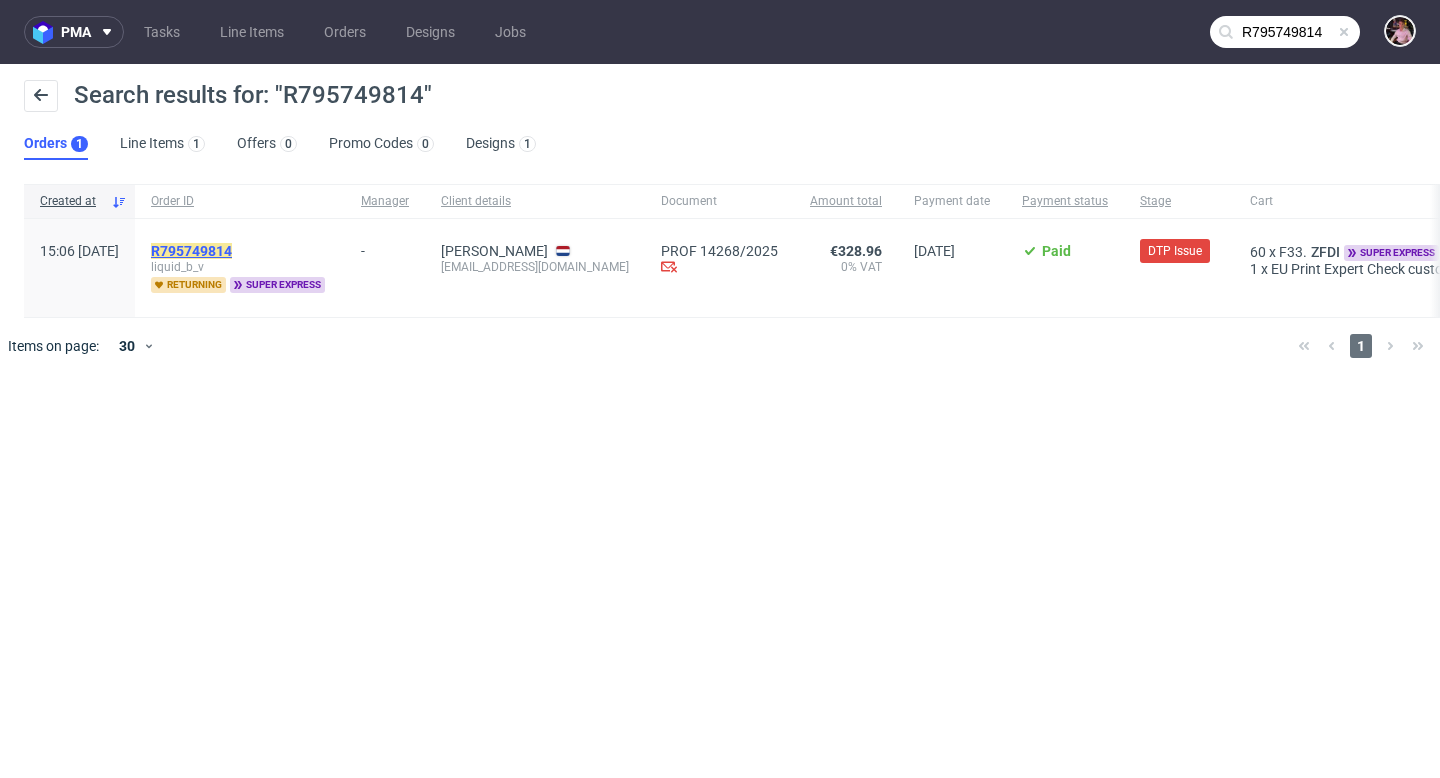 click on "R795749814" 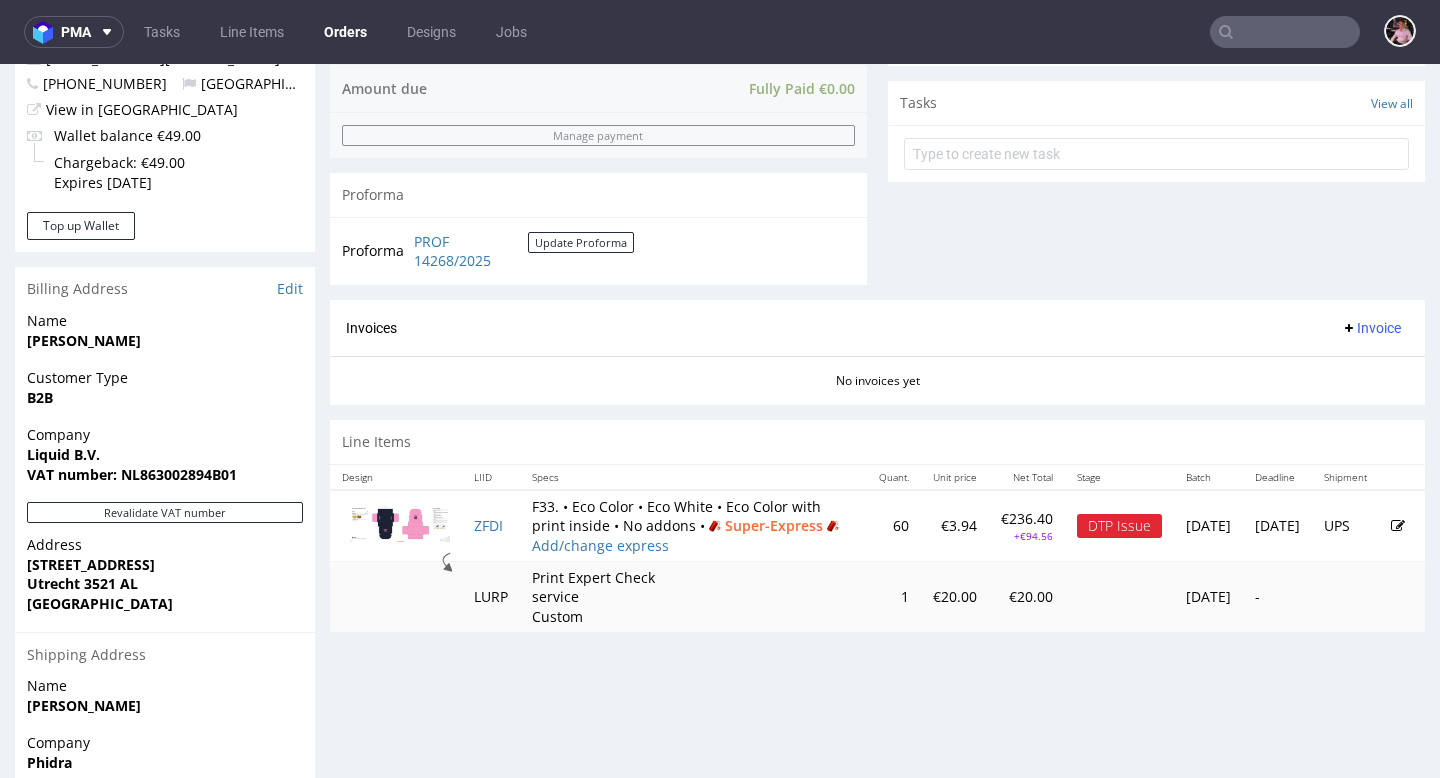 scroll, scrollTop: 757, scrollLeft: 0, axis: vertical 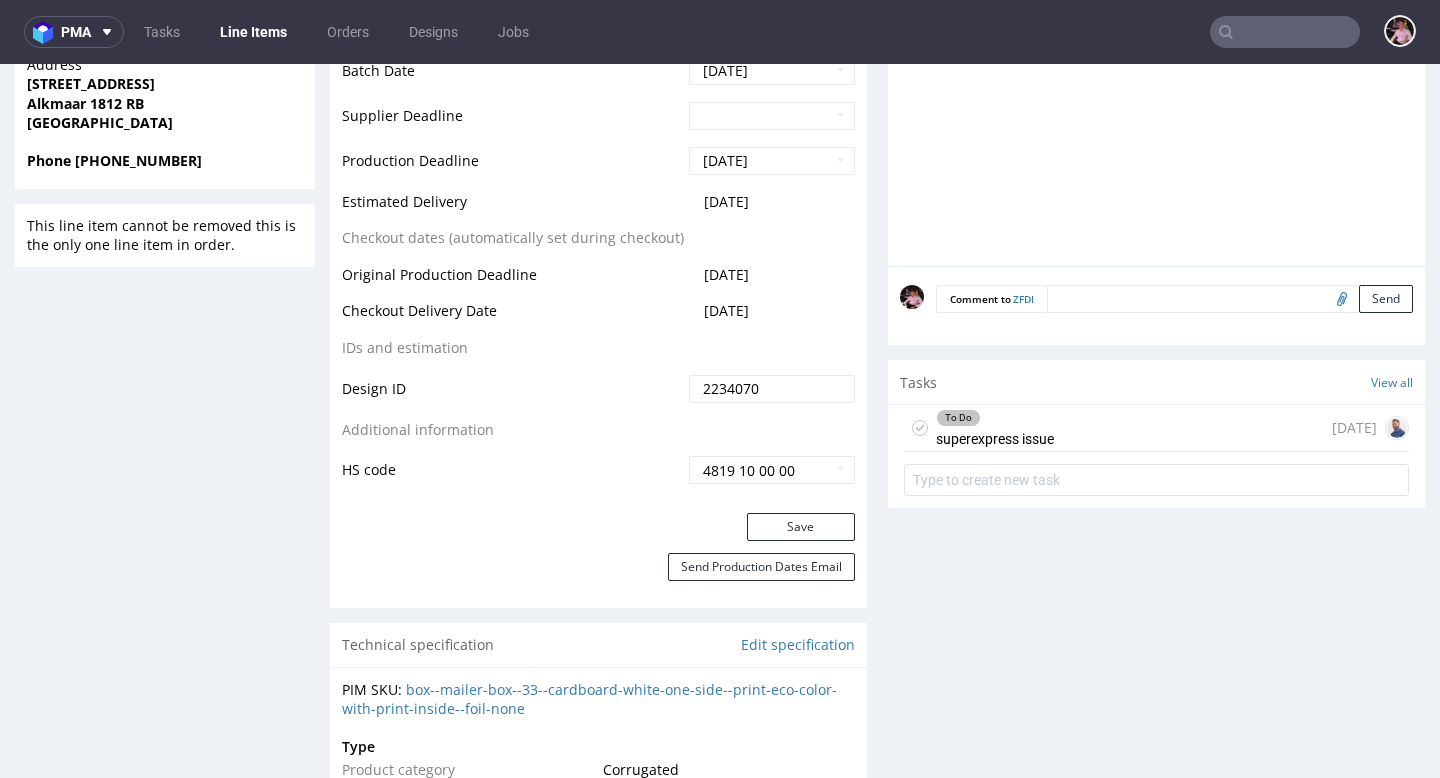 click on "To Do superexpress issue 6 days ago" at bounding box center (1156, 428) 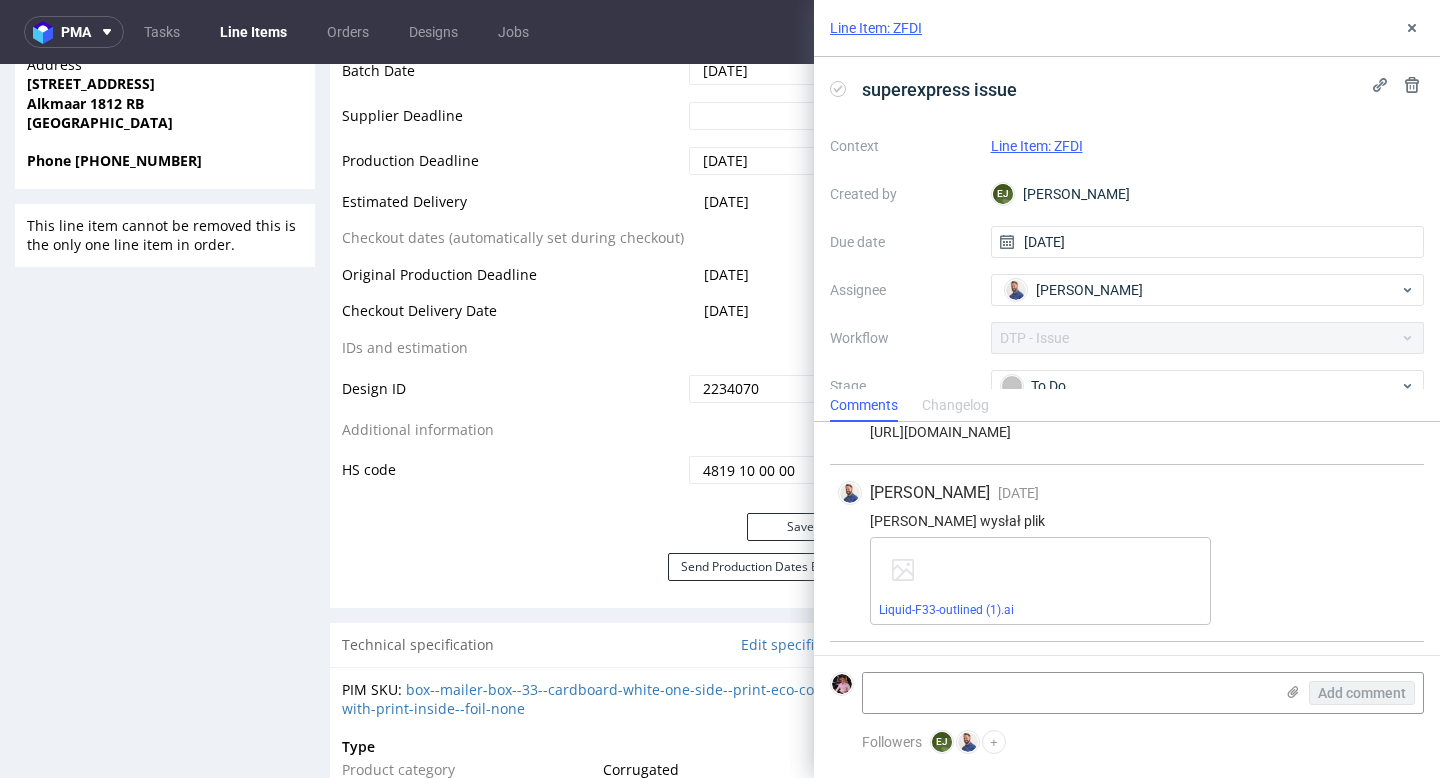 scroll, scrollTop: 498, scrollLeft: 0, axis: vertical 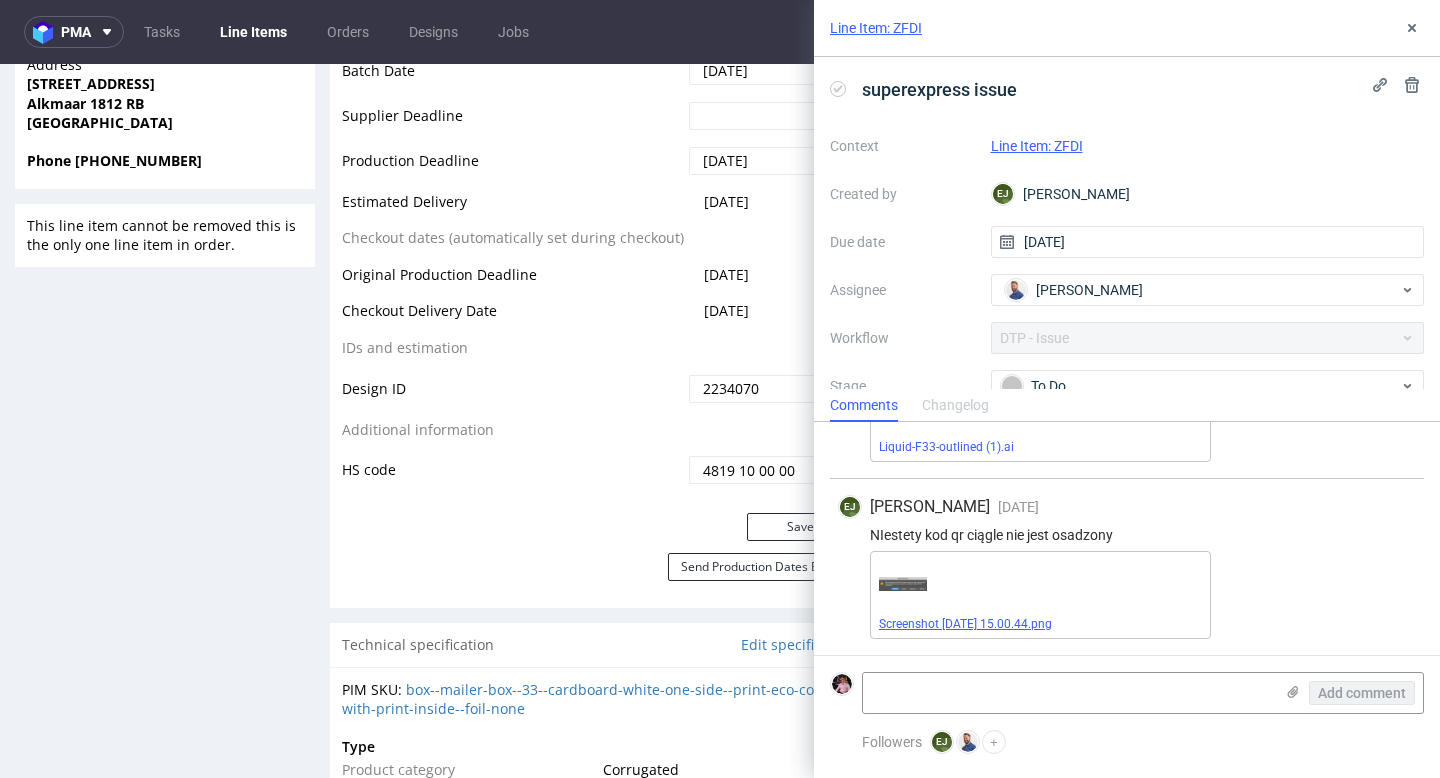 click on "Screenshot [DATE] 15.00.44.png" at bounding box center (965, 624) 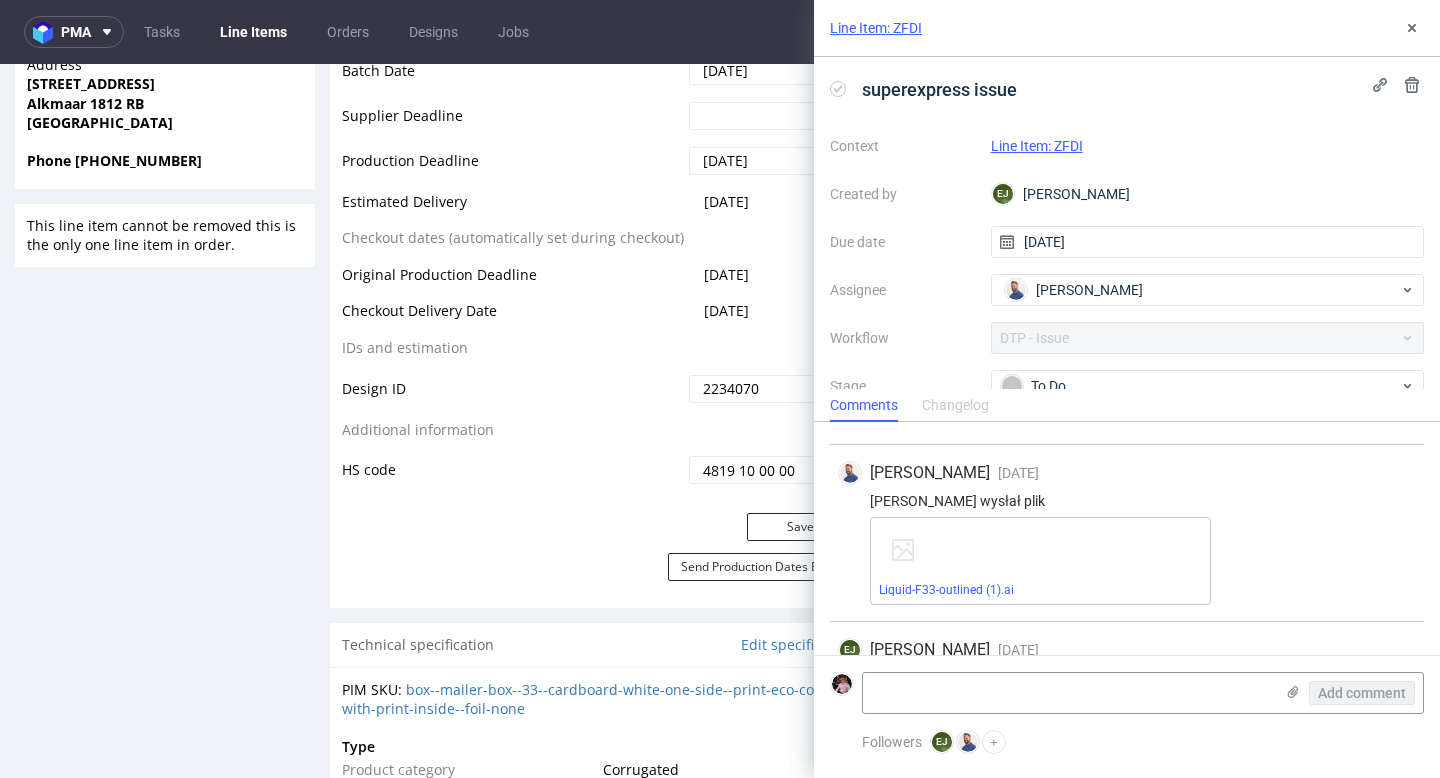 scroll, scrollTop: 498, scrollLeft: 0, axis: vertical 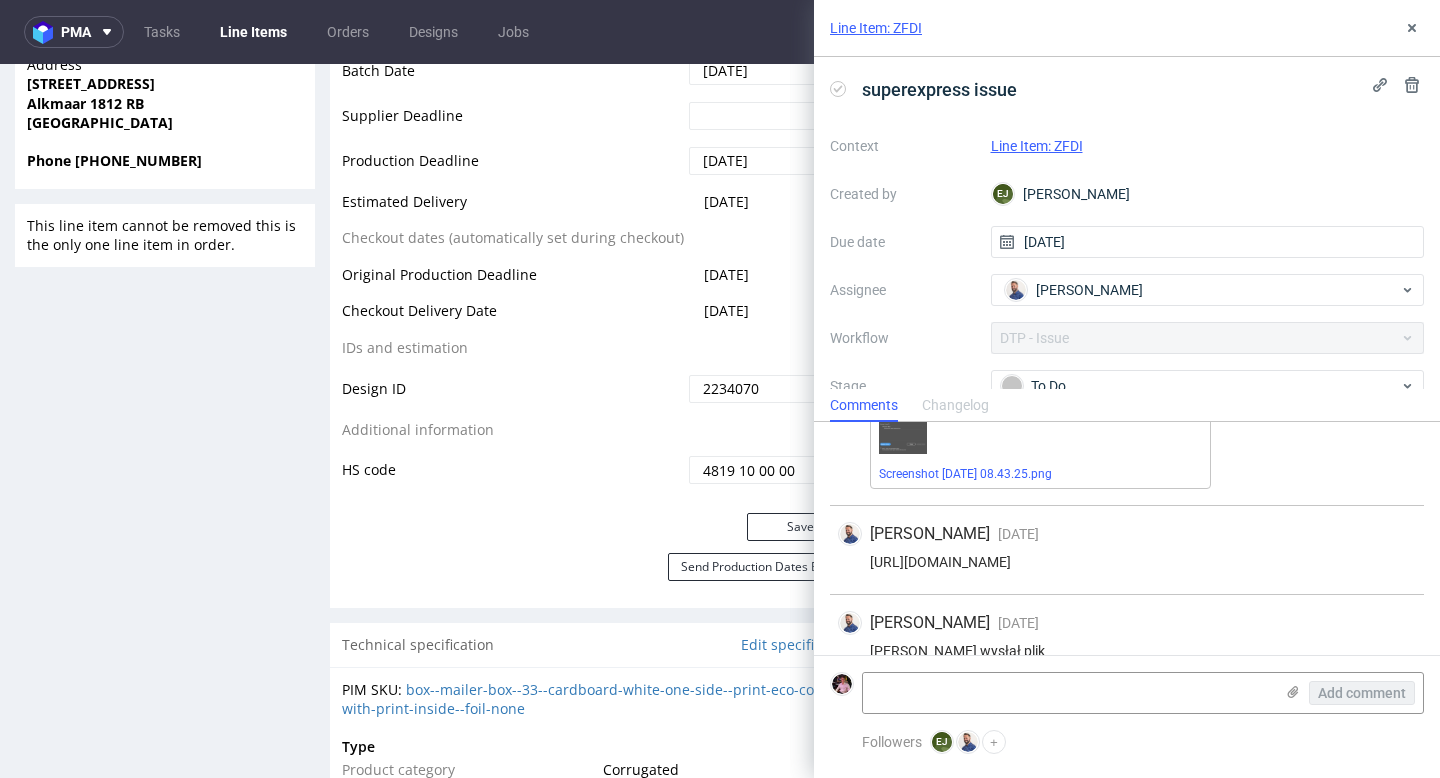 click on "https://app-eu1.hubspot.com/contacts/25600958/record/0-5/177255252188/" at bounding box center (1127, 562) 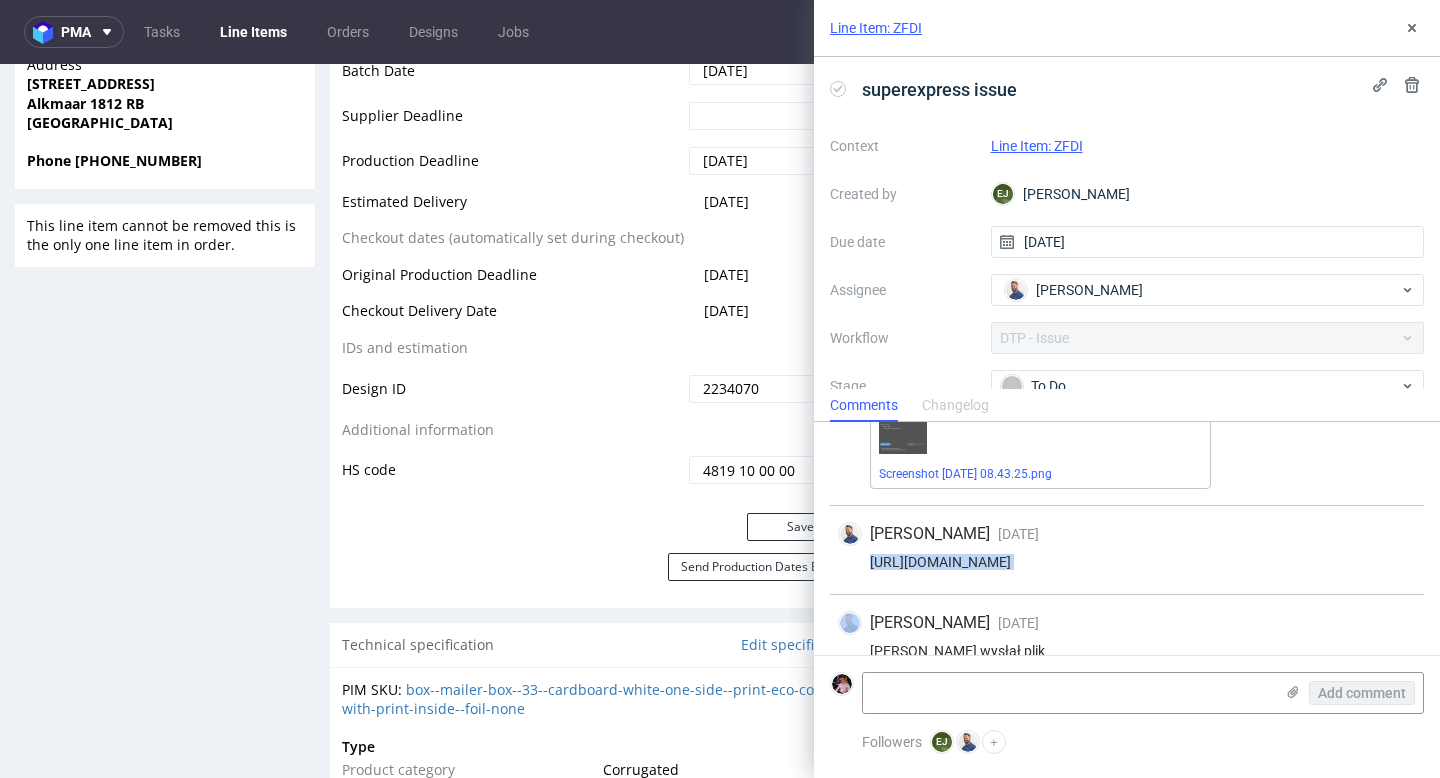 click on "https://app-eu1.hubspot.com/contacts/25600958/record/0-5/177255252188/" at bounding box center (1127, 562) 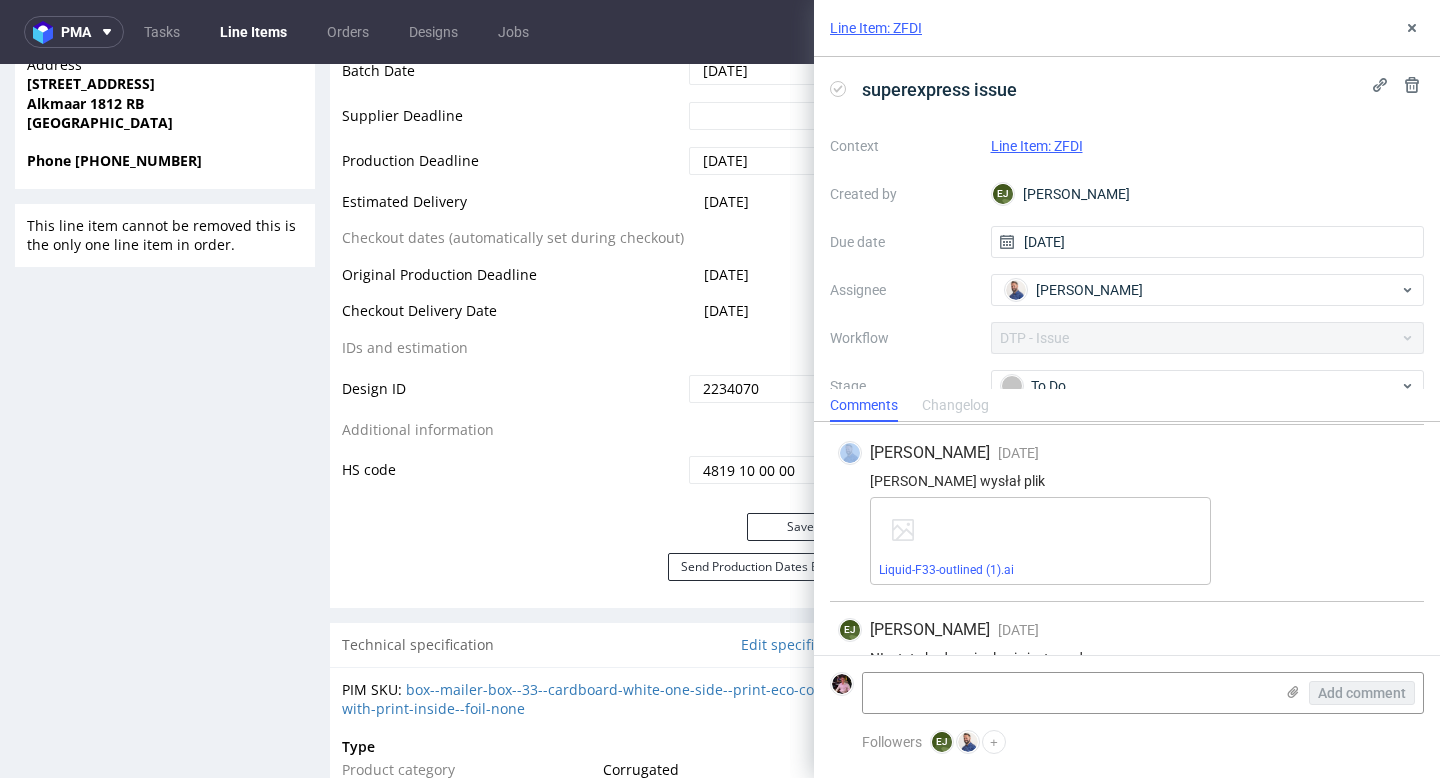 scroll, scrollTop: 498, scrollLeft: 0, axis: vertical 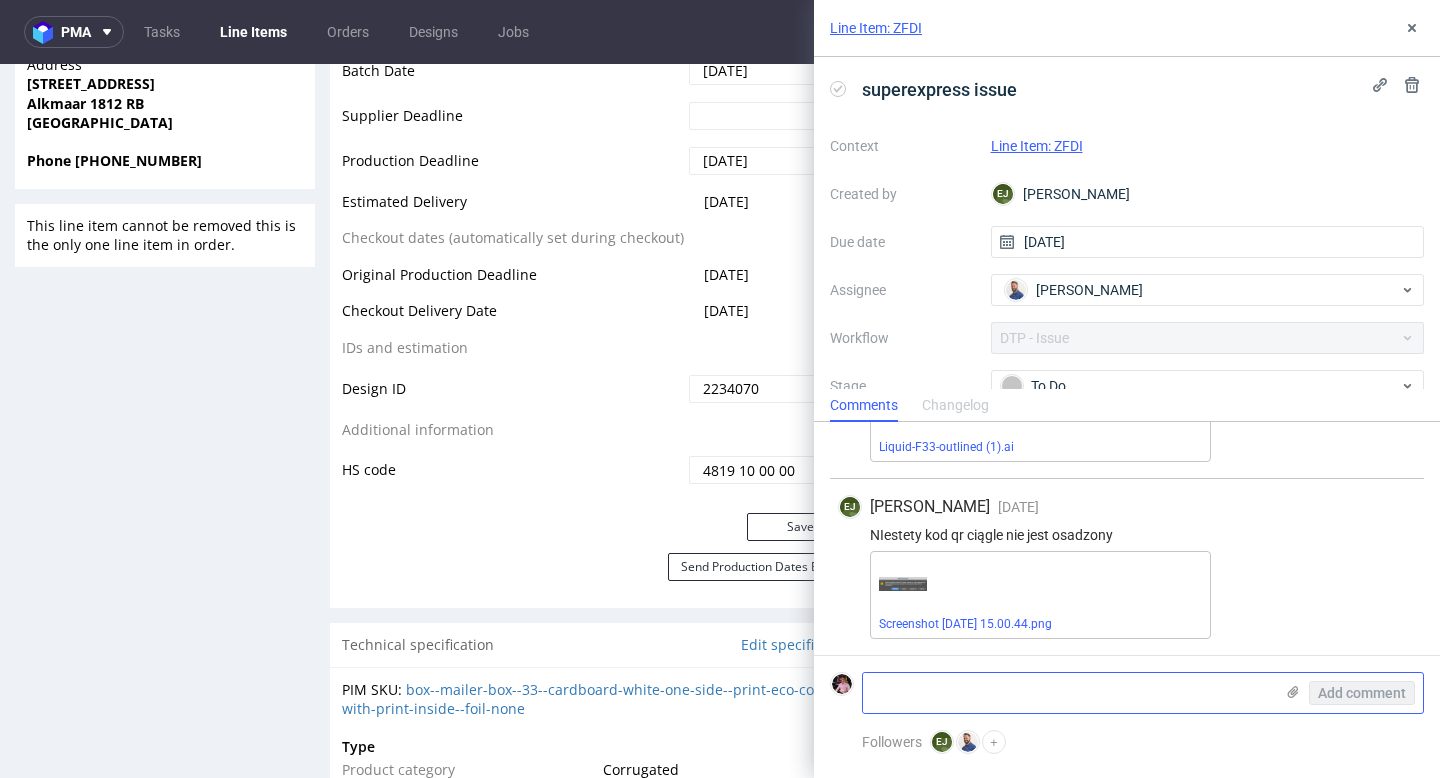 click 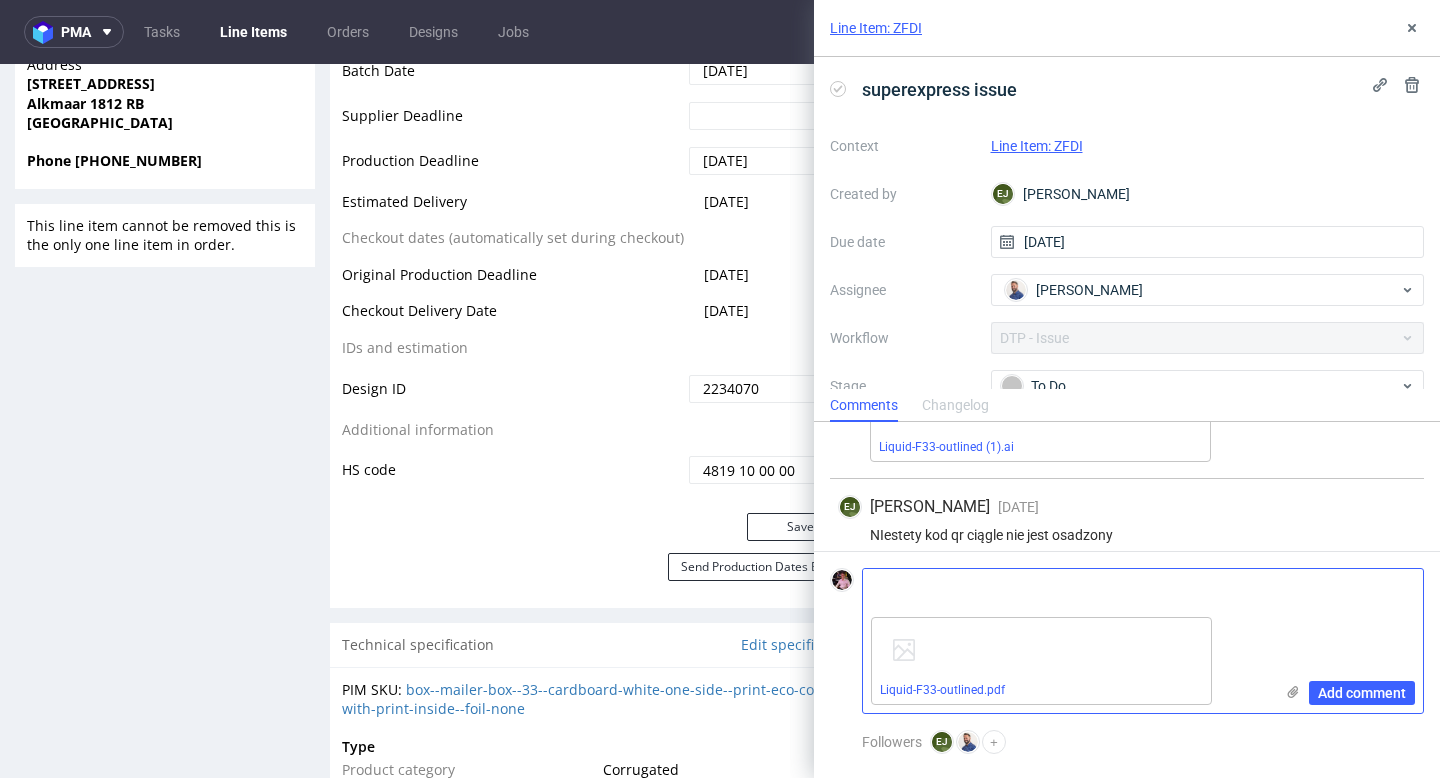 click at bounding box center (1068, 589) 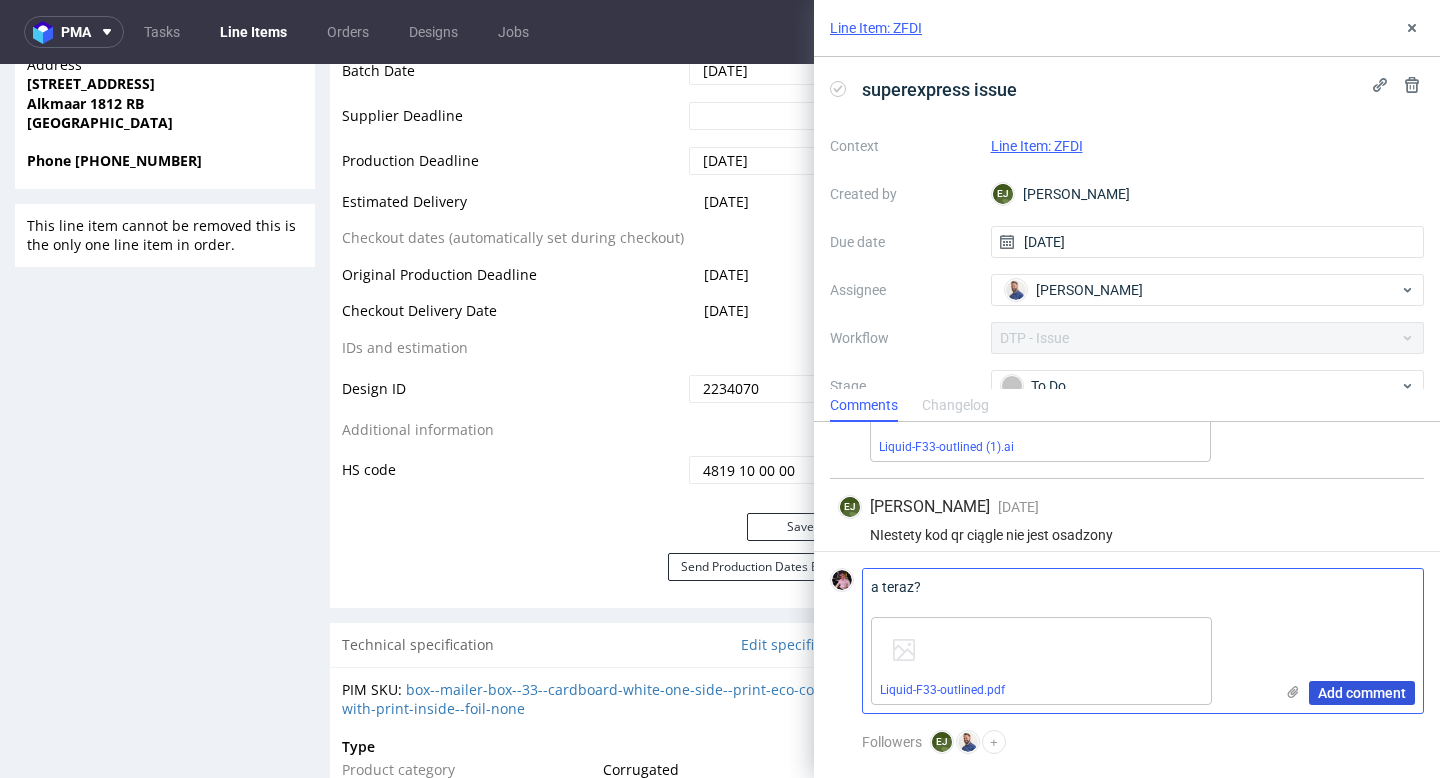 type on "a teraz?" 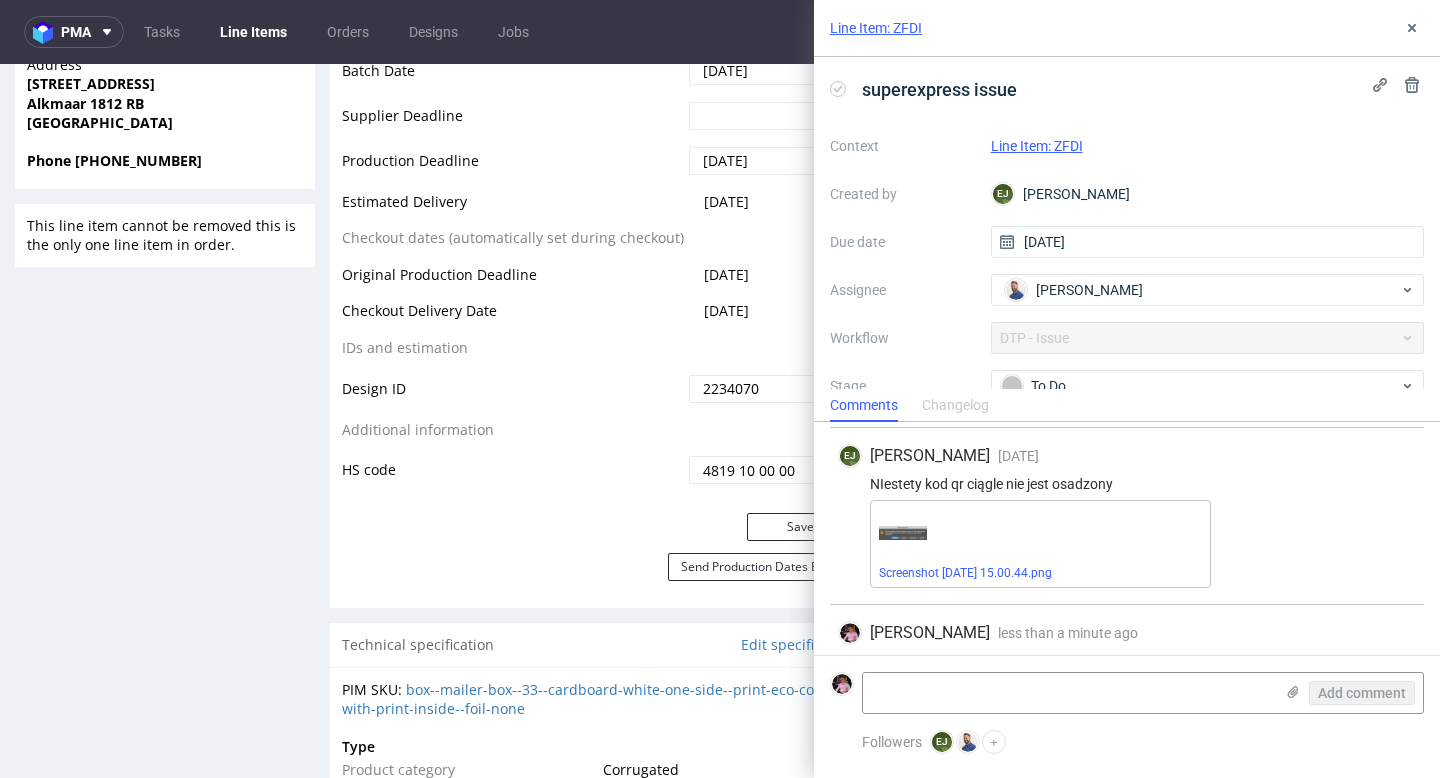 scroll, scrollTop: 675, scrollLeft: 0, axis: vertical 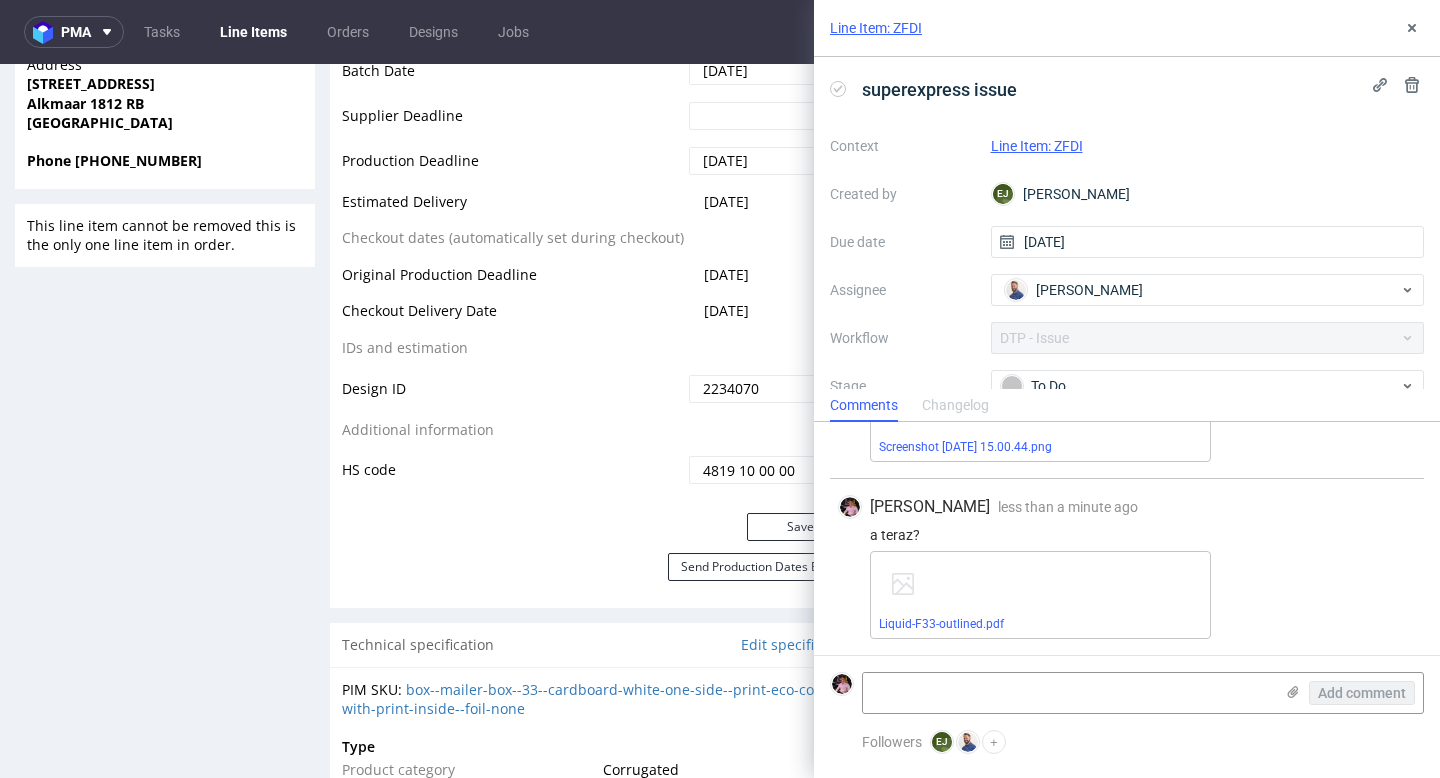click on "Comments Changelog" at bounding box center [1127, 405] 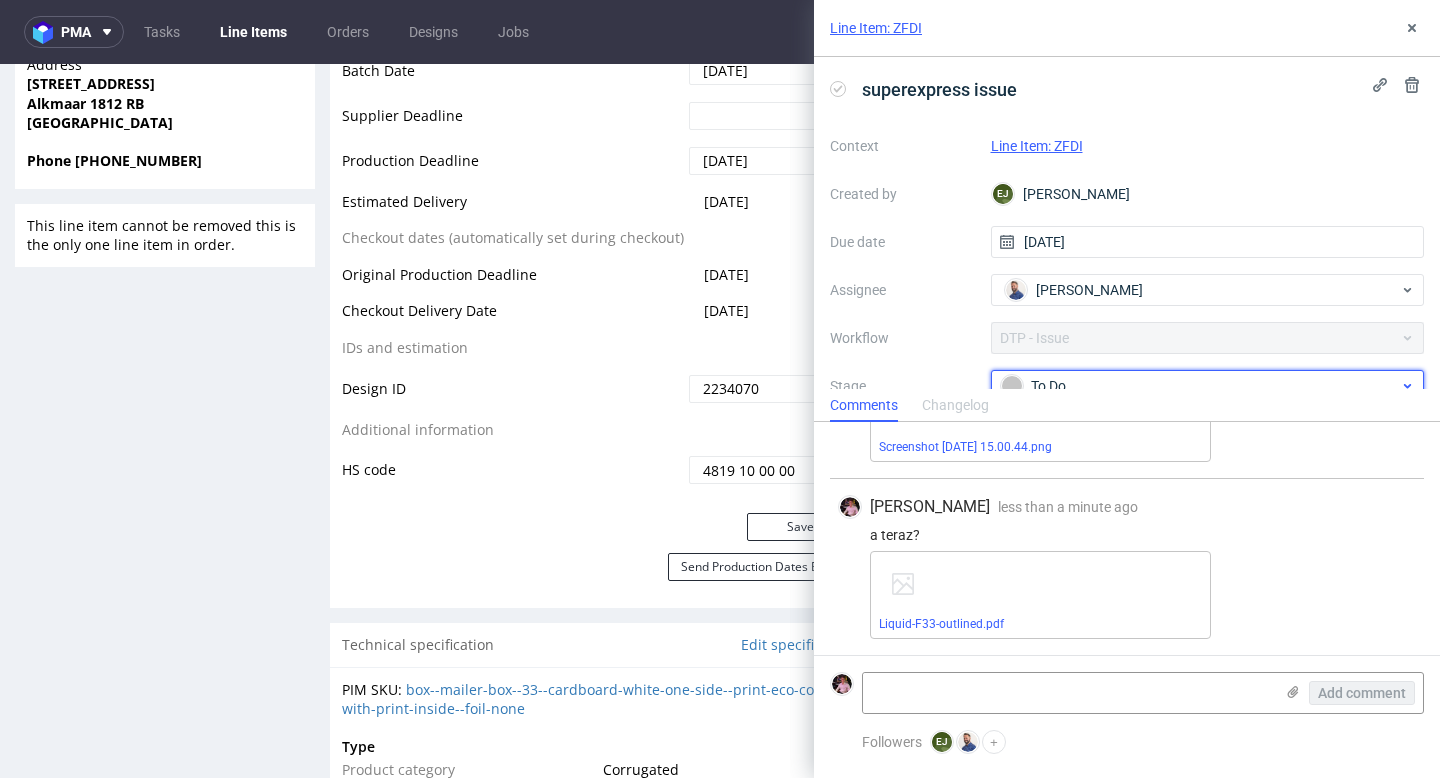 click on "To Do" at bounding box center [1200, 386] 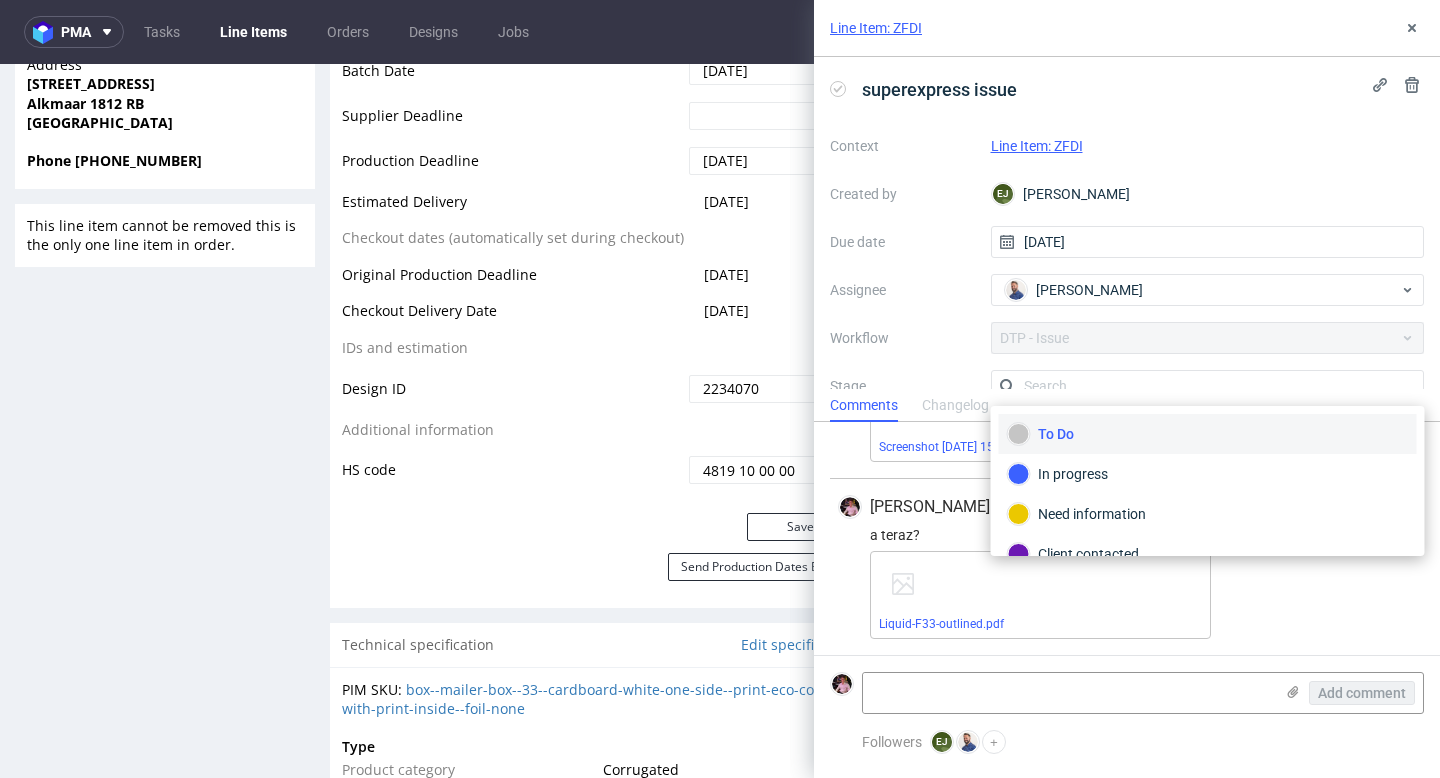 scroll, scrollTop: 13, scrollLeft: 0, axis: vertical 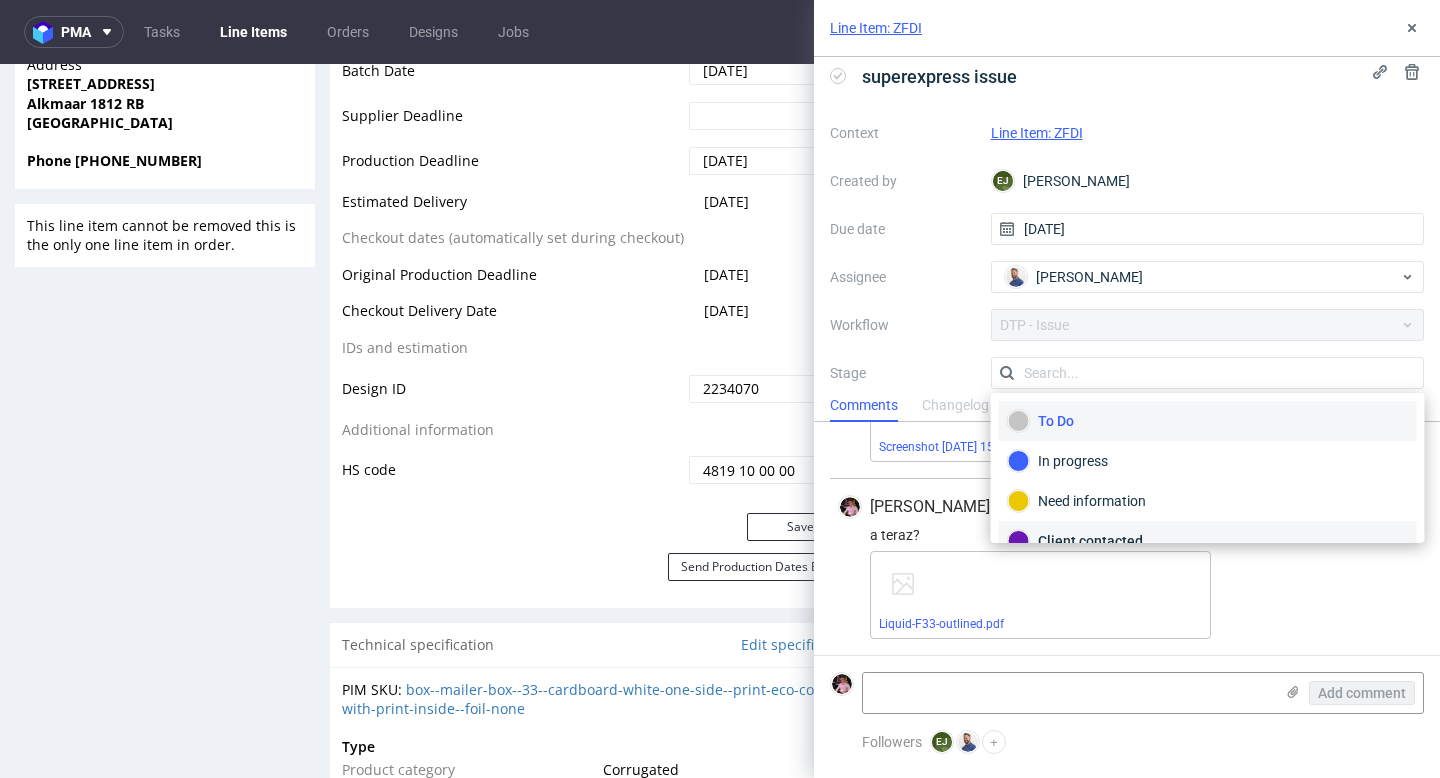 click on "Client contacted" at bounding box center [1208, 541] 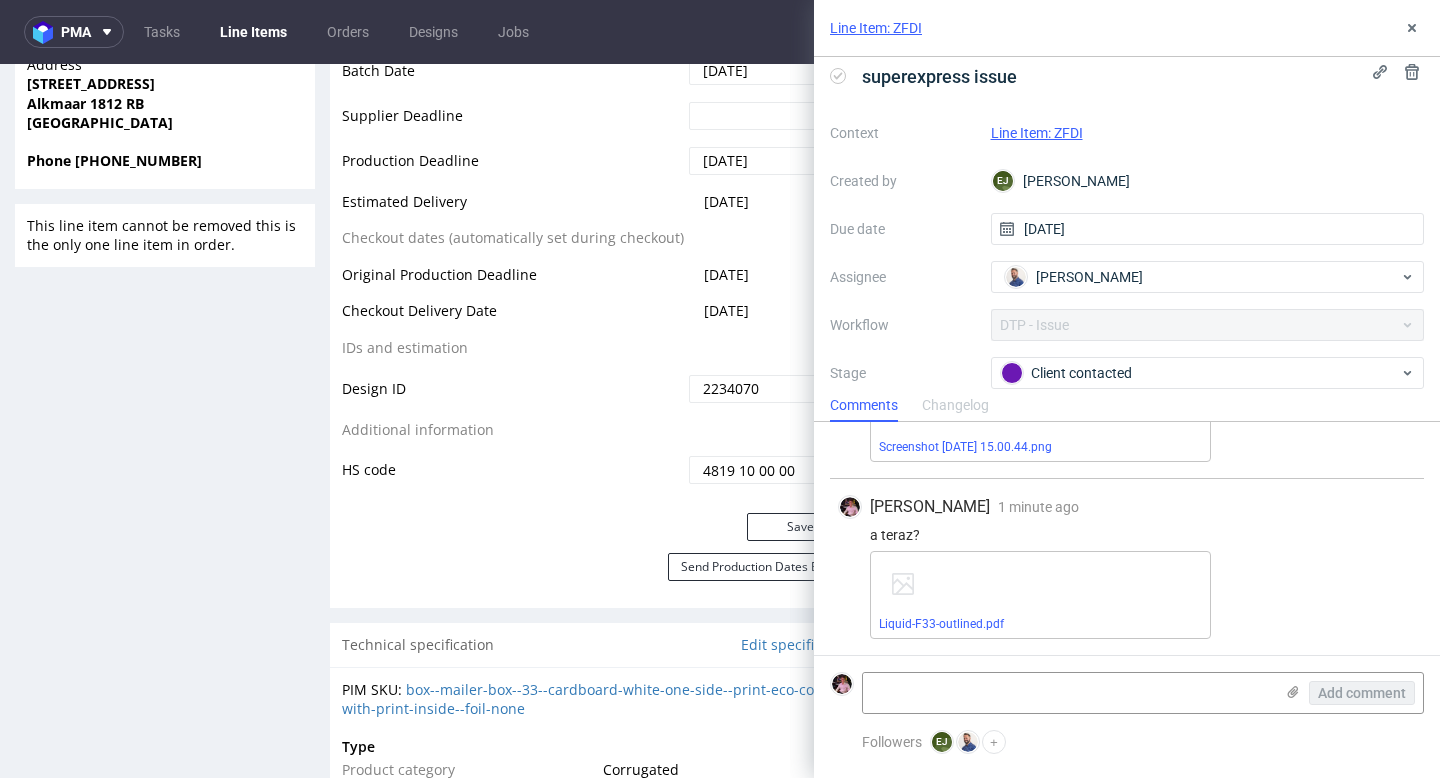 scroll, scrollTop: 141, scrollLeft: 0, axis: vertical 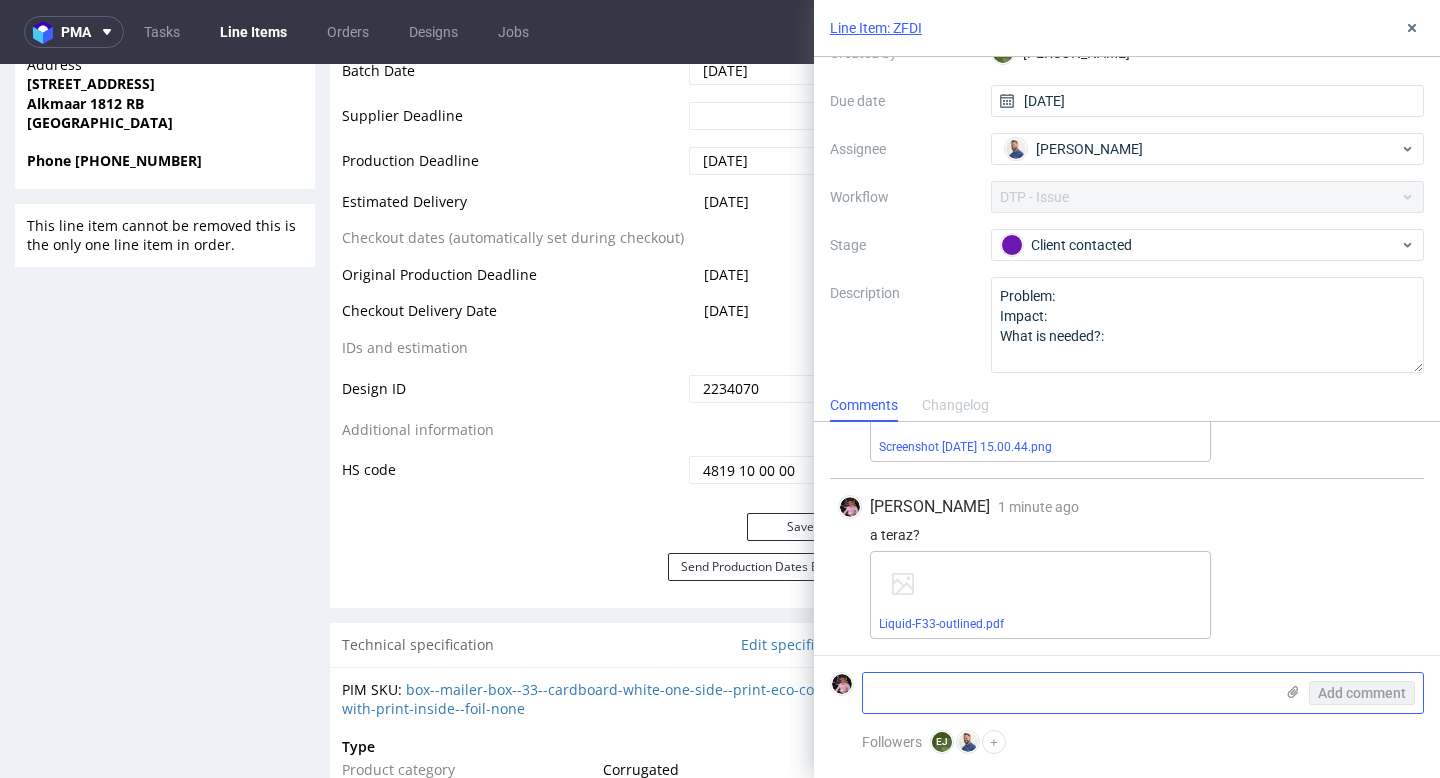 click at bounding box center (1068, 693) 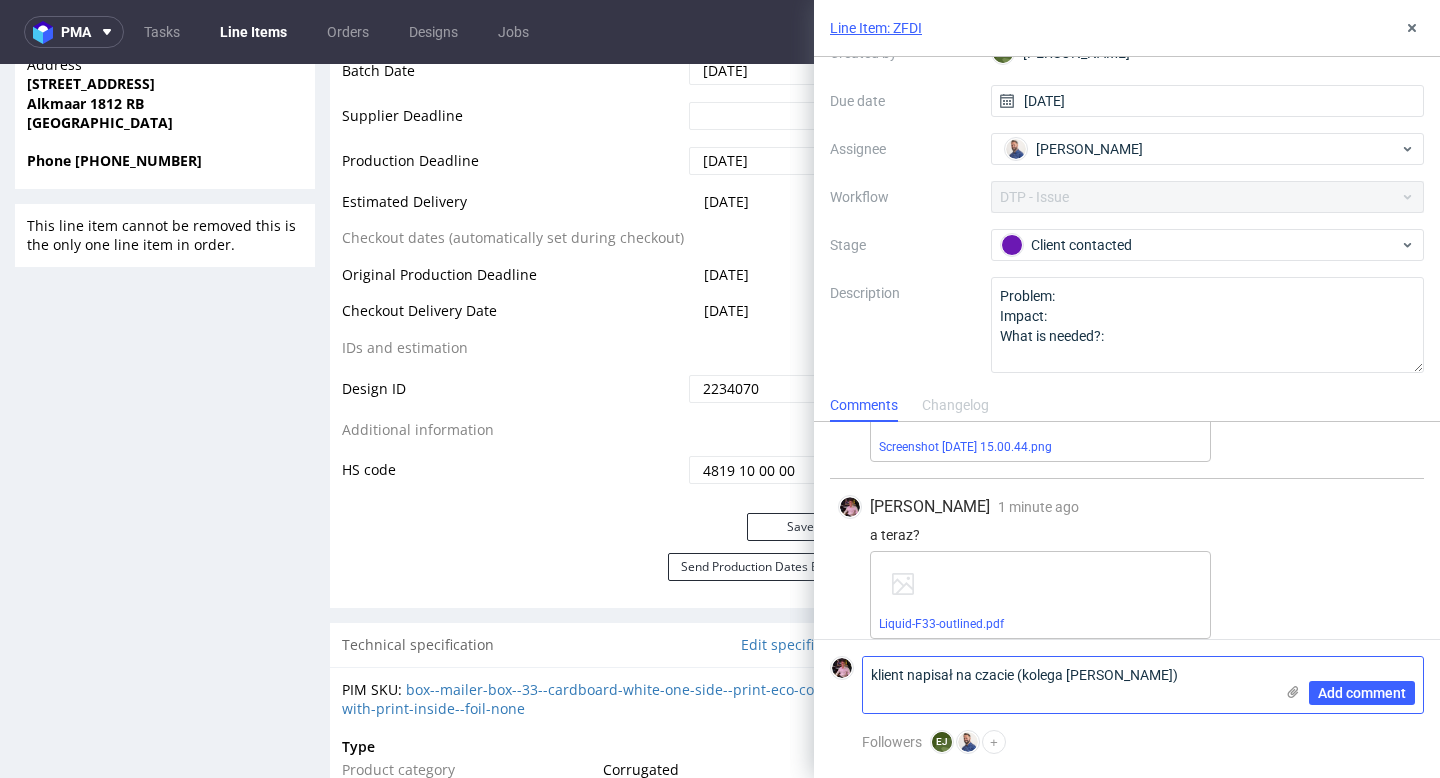 scroll, scrollTop: 0, scrollLeft: 0, axis: both 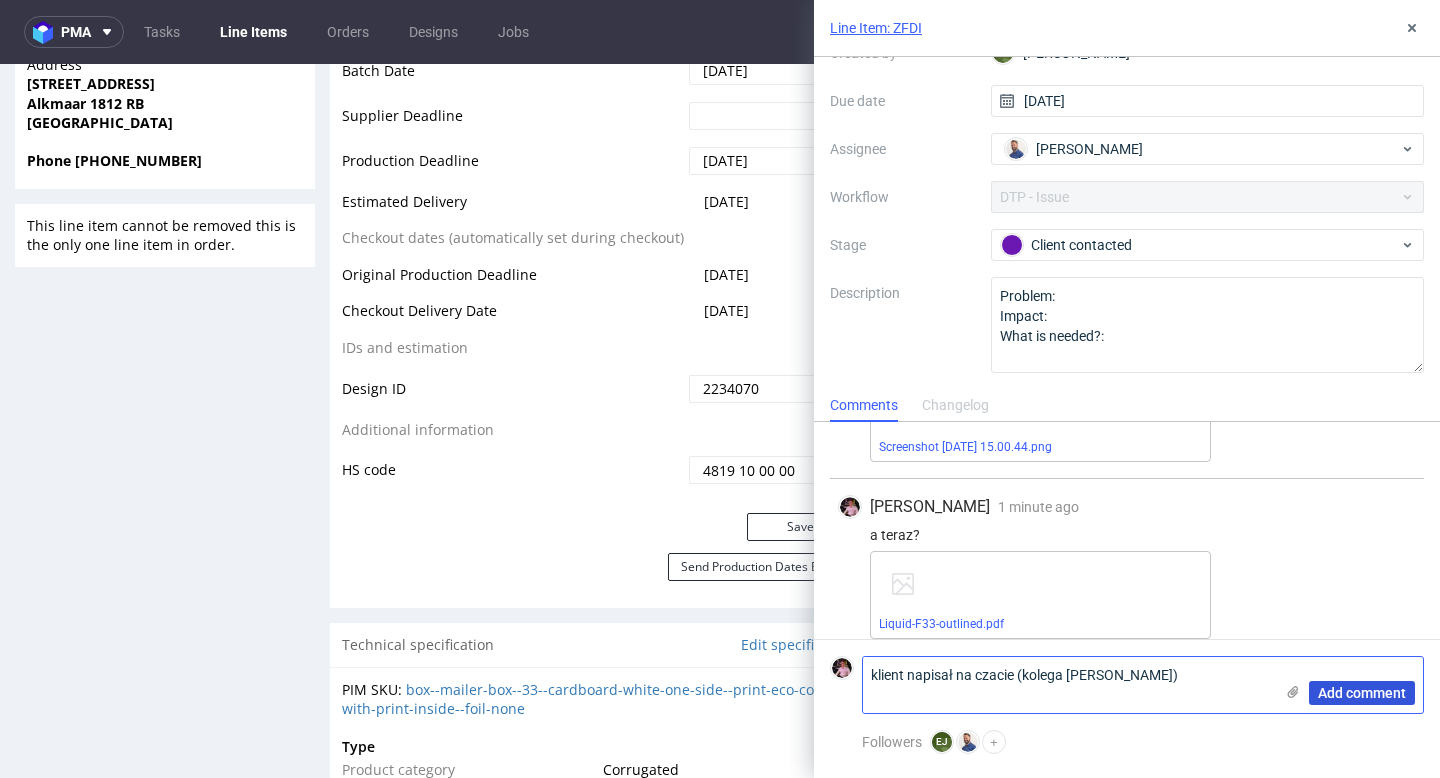 type on "klient napisał na czacie (kolega Klienta Michała)" 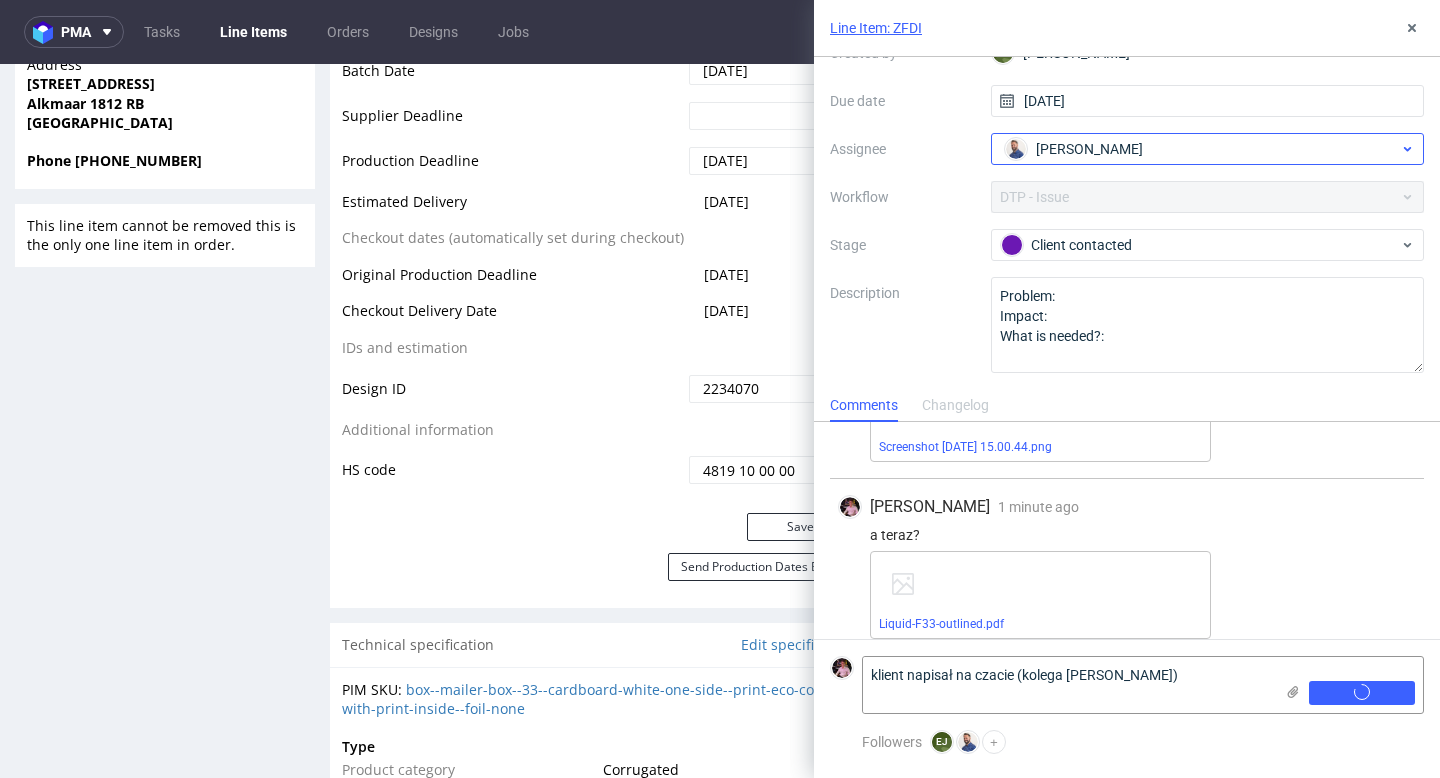 type 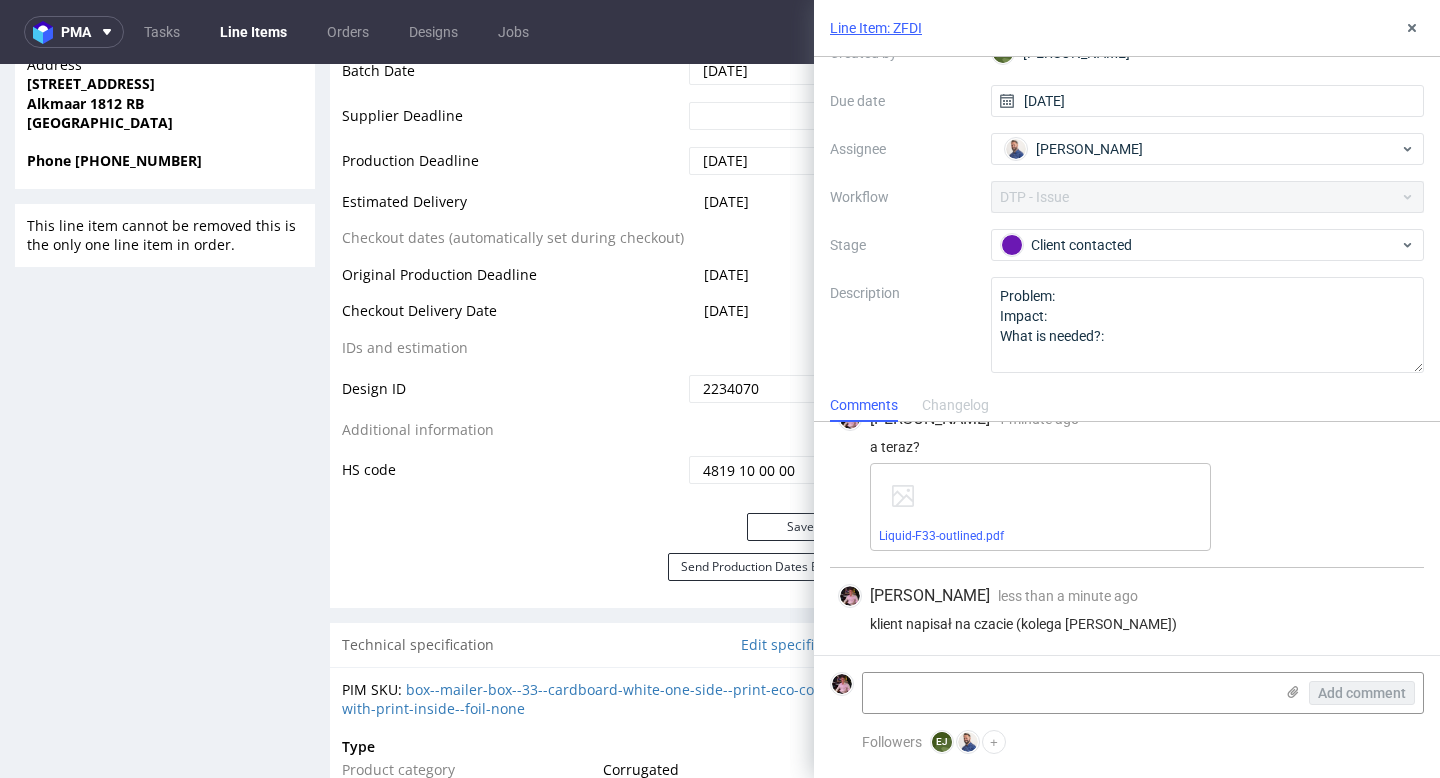 scroll, scrollTop: 764, scrollLeft: 0, axis: vertical 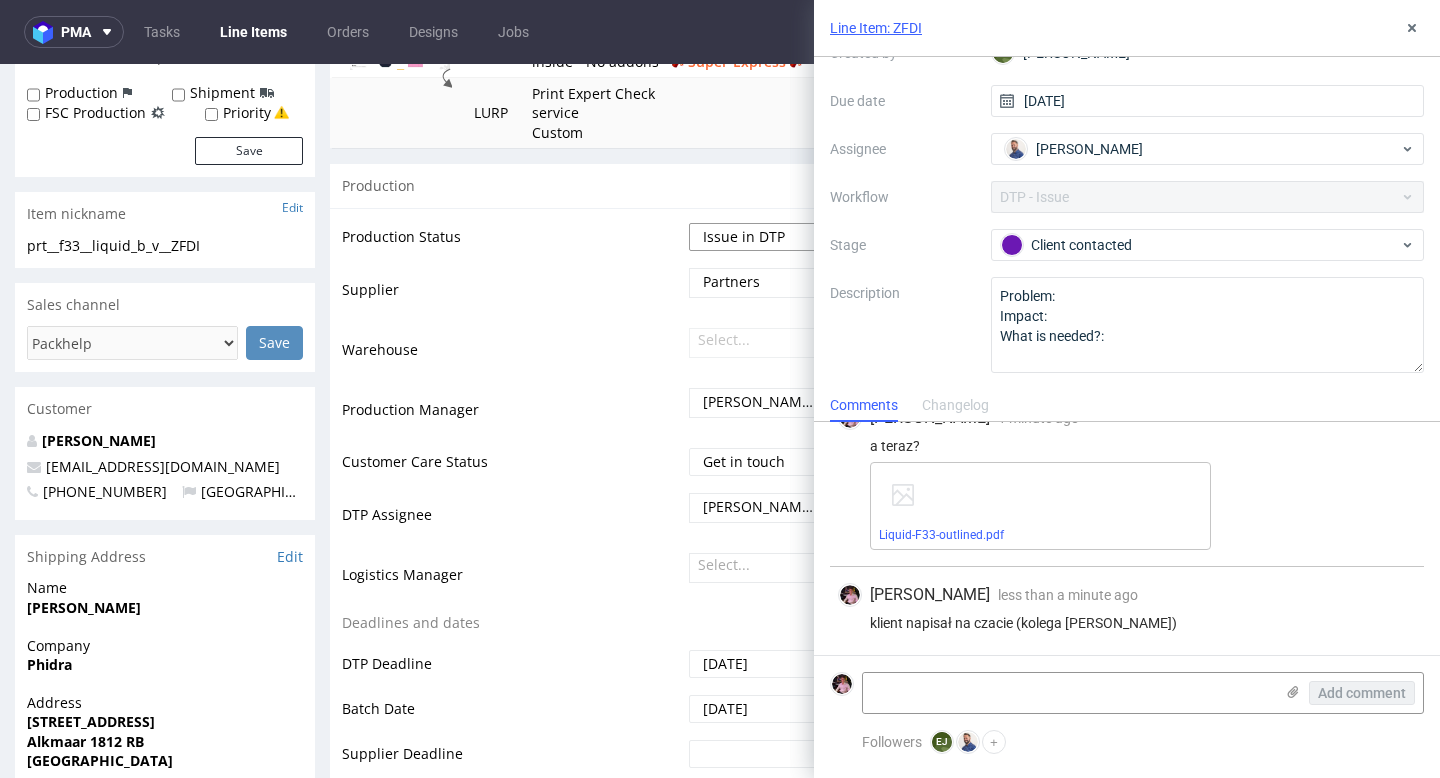 click on "Waiting for Artwork
Waiting for Diecut
Waiting for Mockup Waiting for DTP
Waiting for DTP Double Check
DTP DC Done
In DTP
Issue in DTP
DTP Client Approval Needed
DTP Client Approval Pending
DTP Client Approval Rejected
Back for DTP
DTP Verification Needed
DTP Production Ready In Production
Sent to Fulfillment
Issue in Production
Sent to Warehouse Fulfillment
Production Complete" at bounding box center (772, 237) 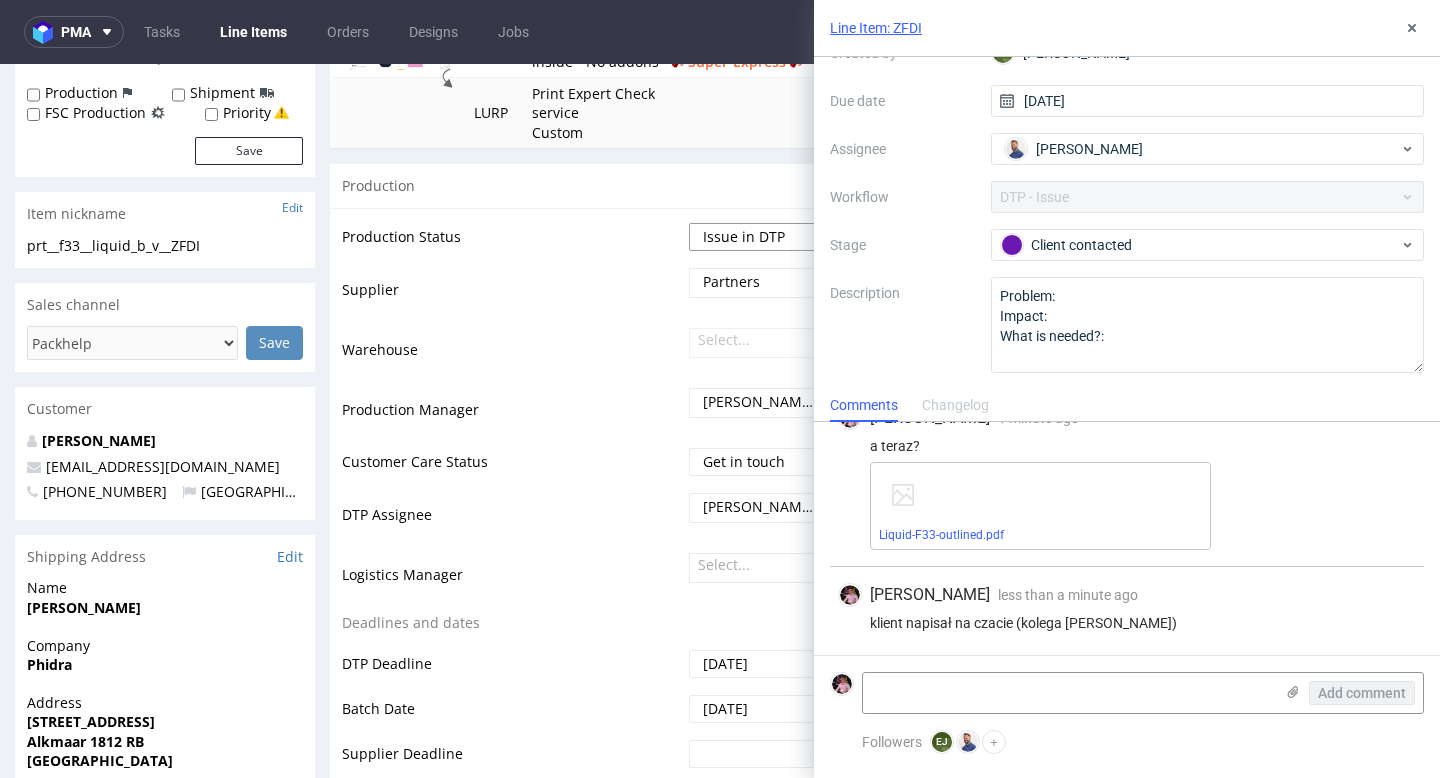 select on "back_for_dtp" 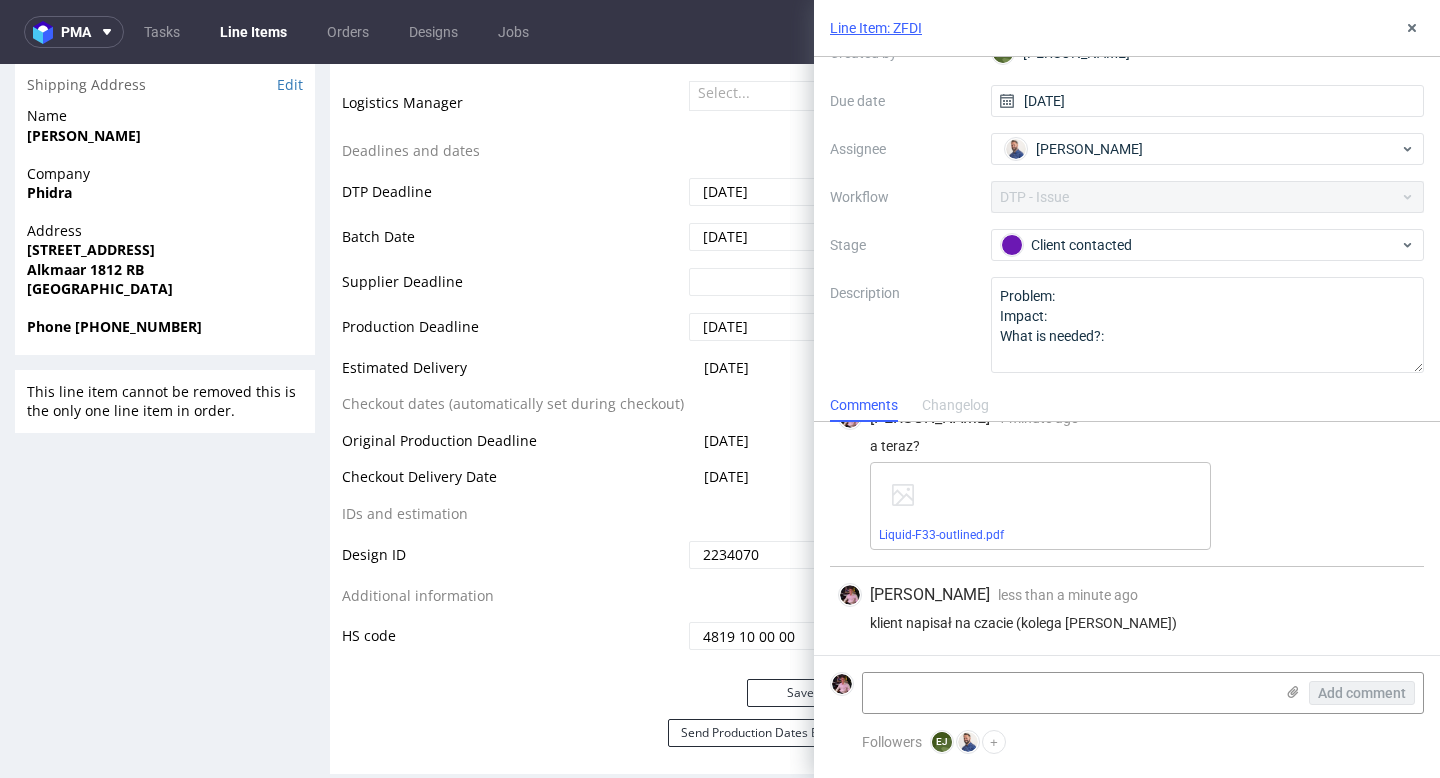 scroll, scrollTop: 798, scrollLeft: 0, axis: vertical 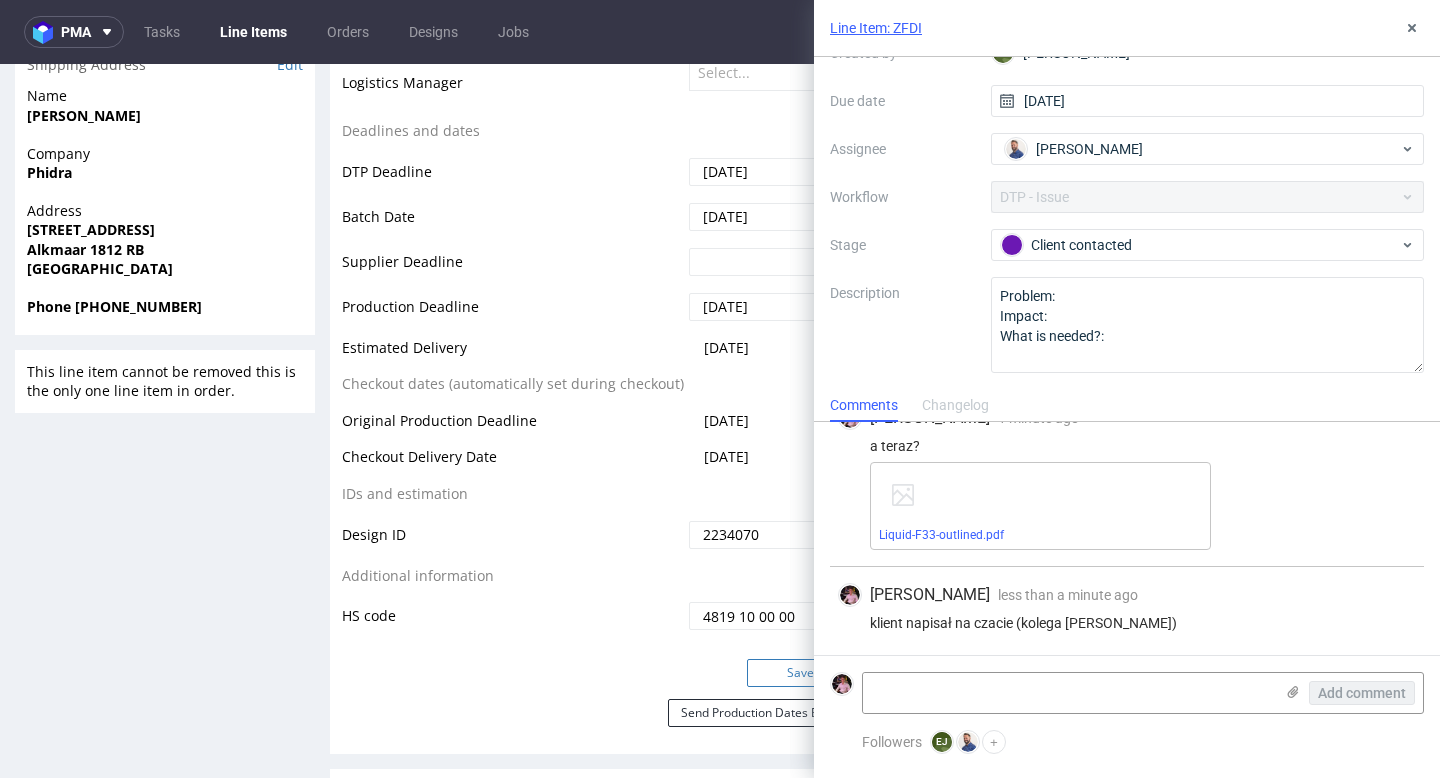 click on "Save" at bounding box center (801, 673) 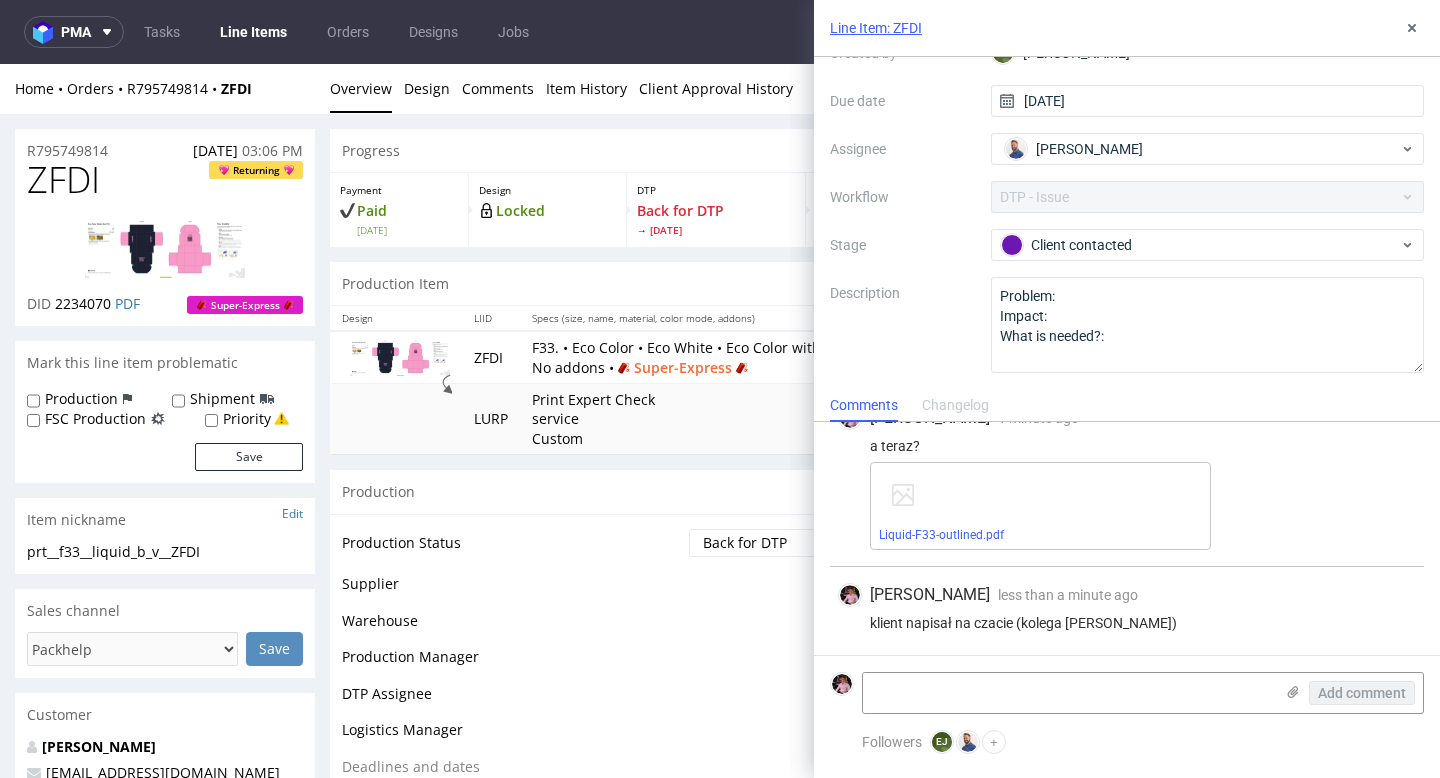scroll, scrollTop: 784, scrollLeft: 0, axis: vertical 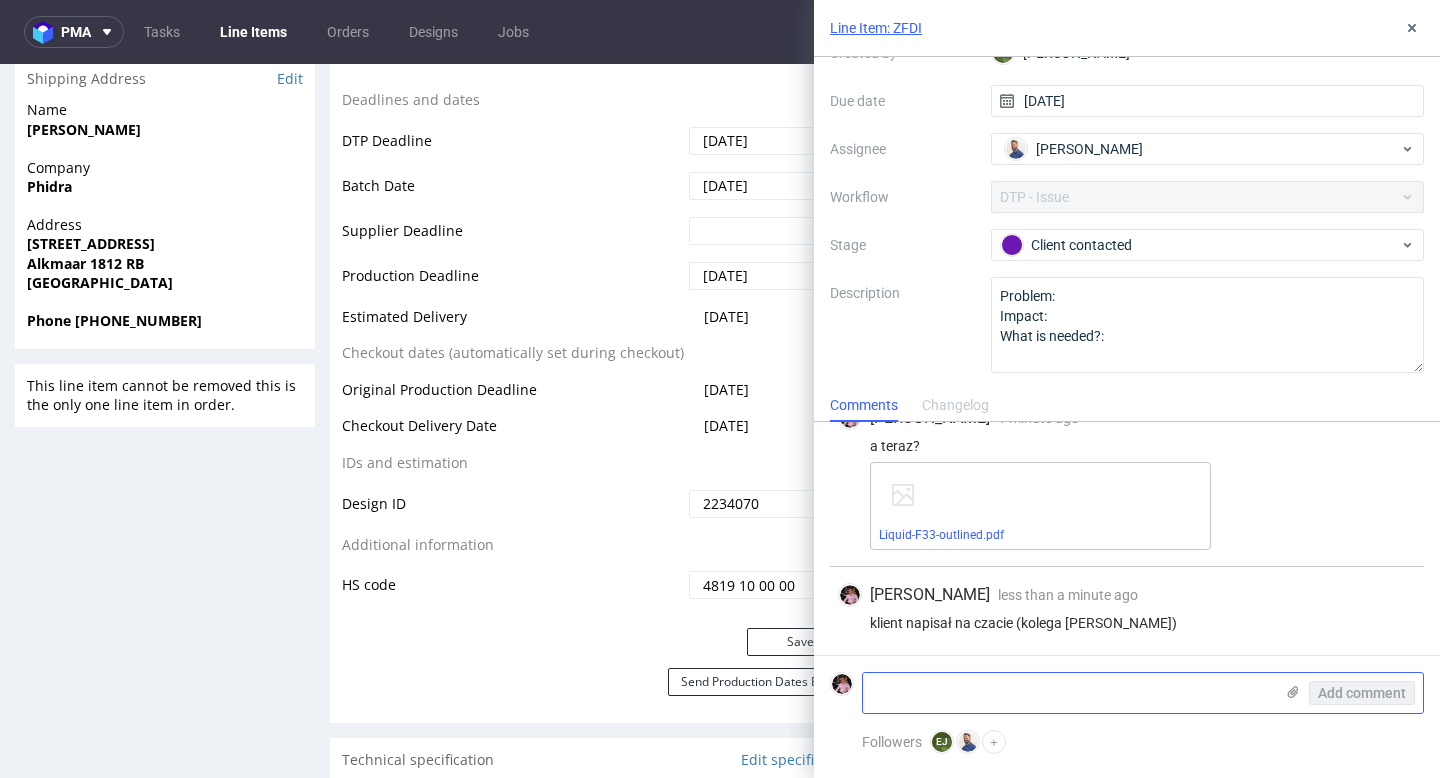 click at bounding box center (1068, 693) 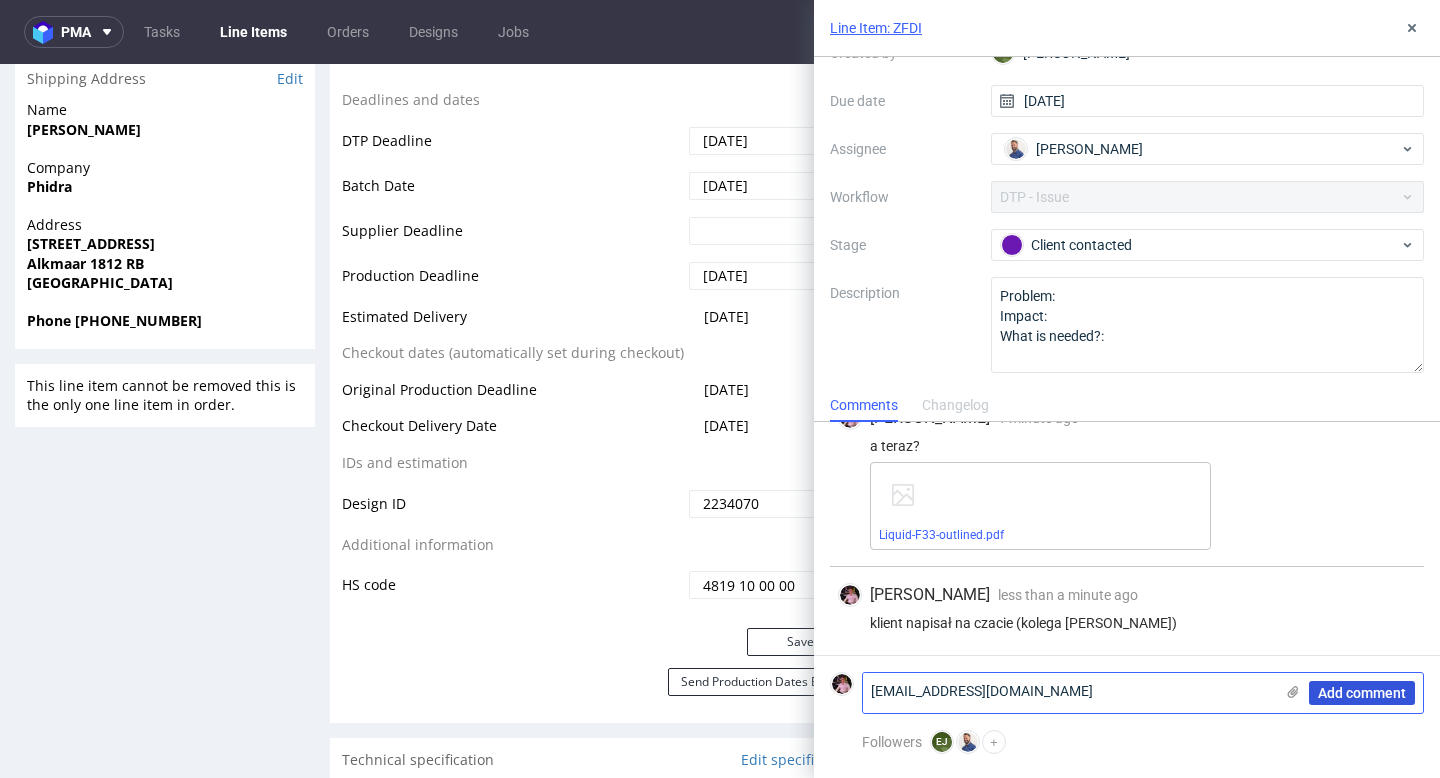 type on "emiel@getliquid.app" 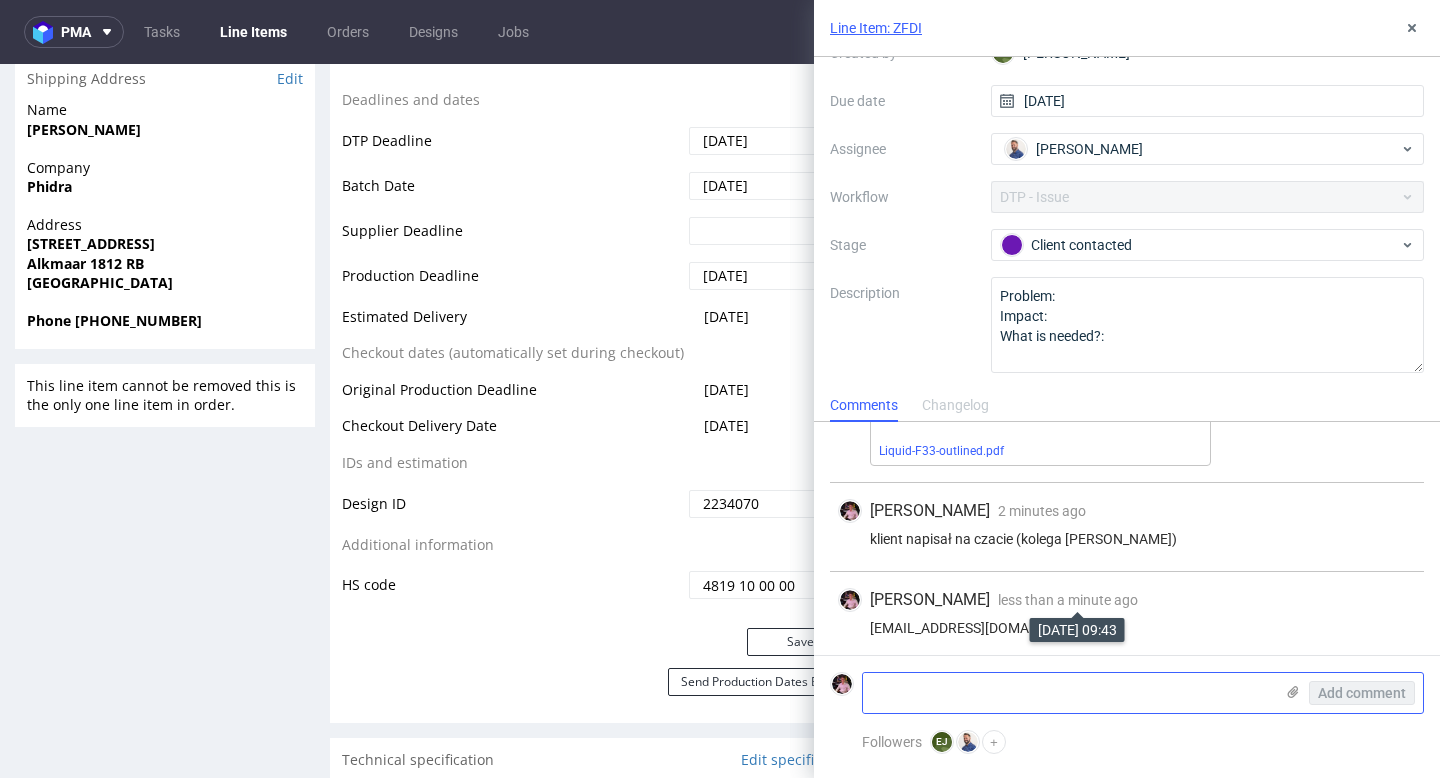 scroll, scrollTop: 853, scrollLeft: 0, axis: vertical 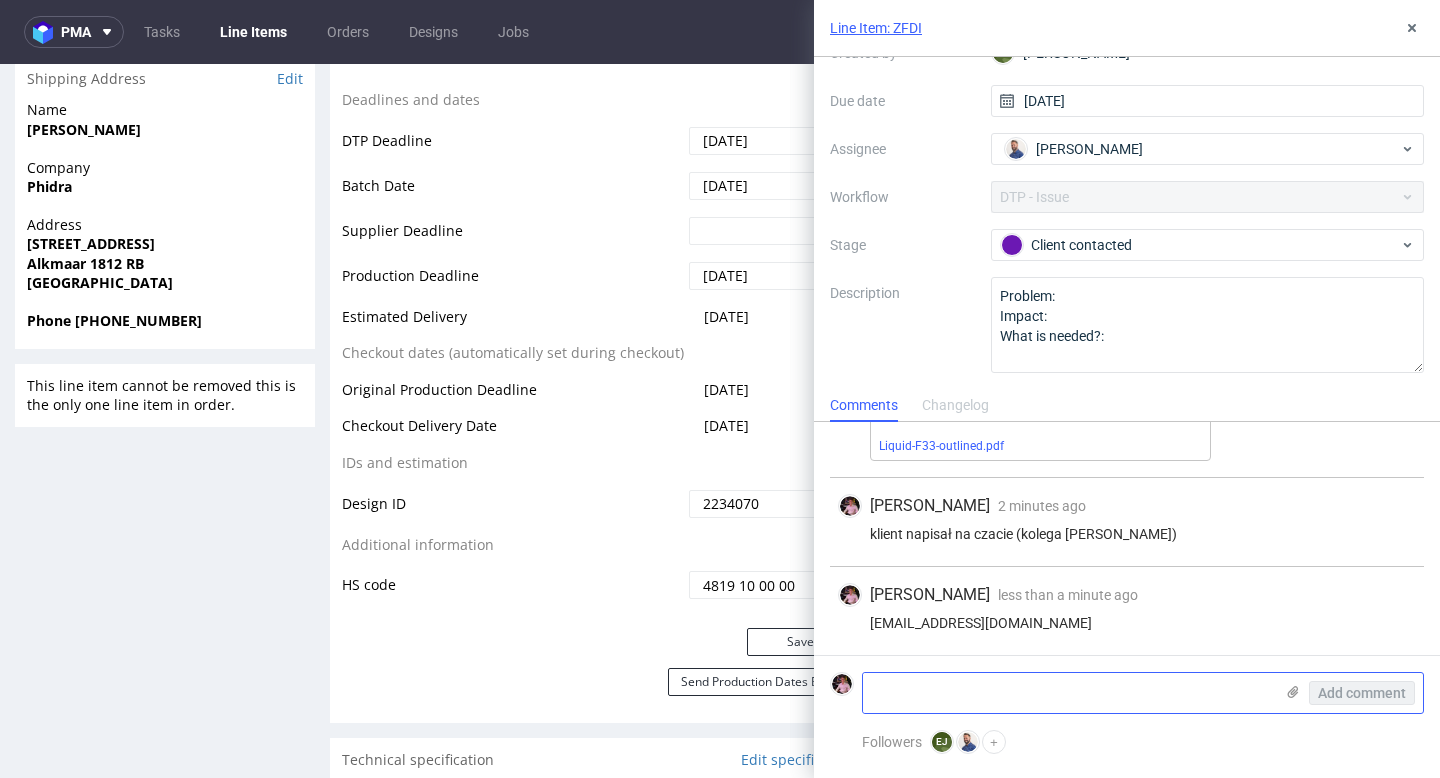 click at bounding box center (1068, 693) 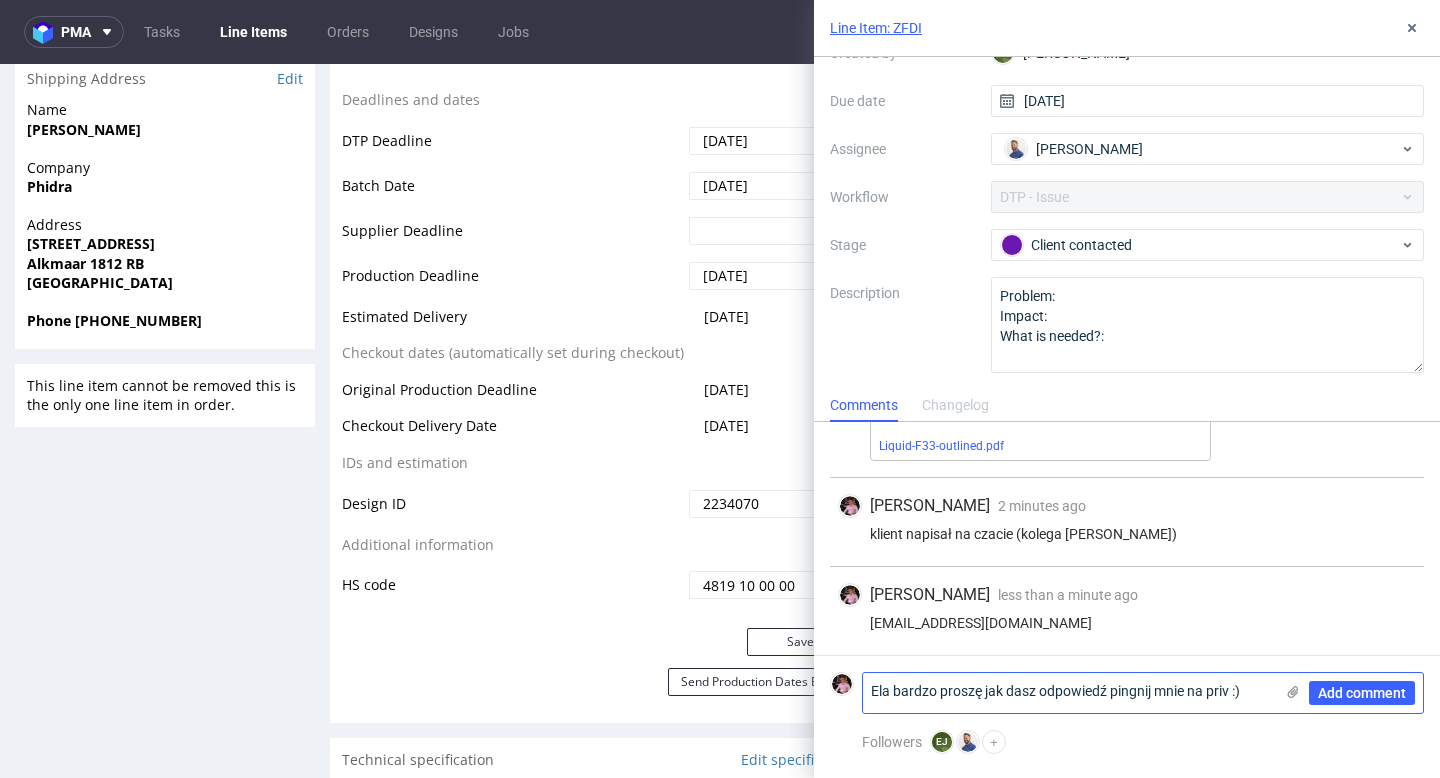 scroll, scrollTop: 0, scrollLeft: 0, axis: both 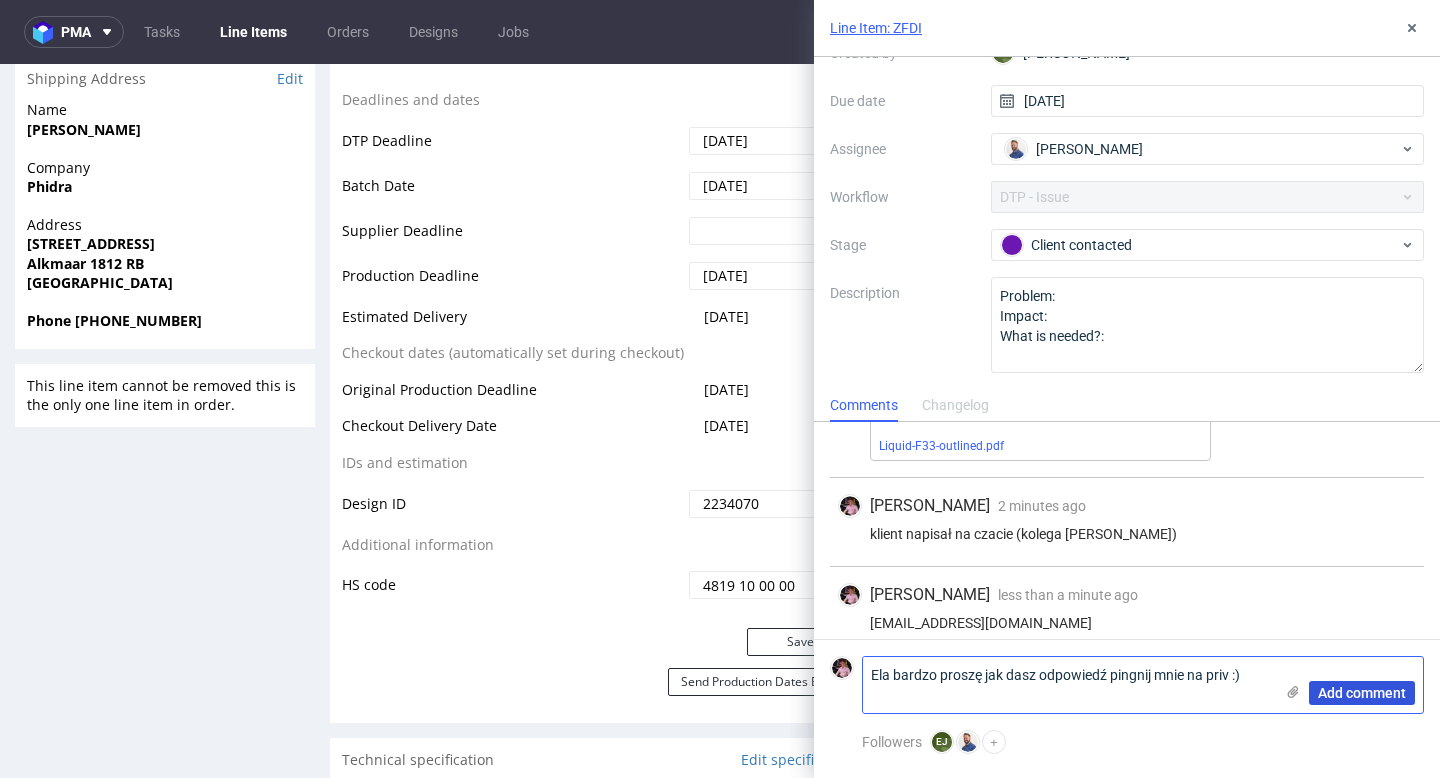 type on "Ela bardzo proszę jak dasz odpowiedź pingnij mnie na priv :)" 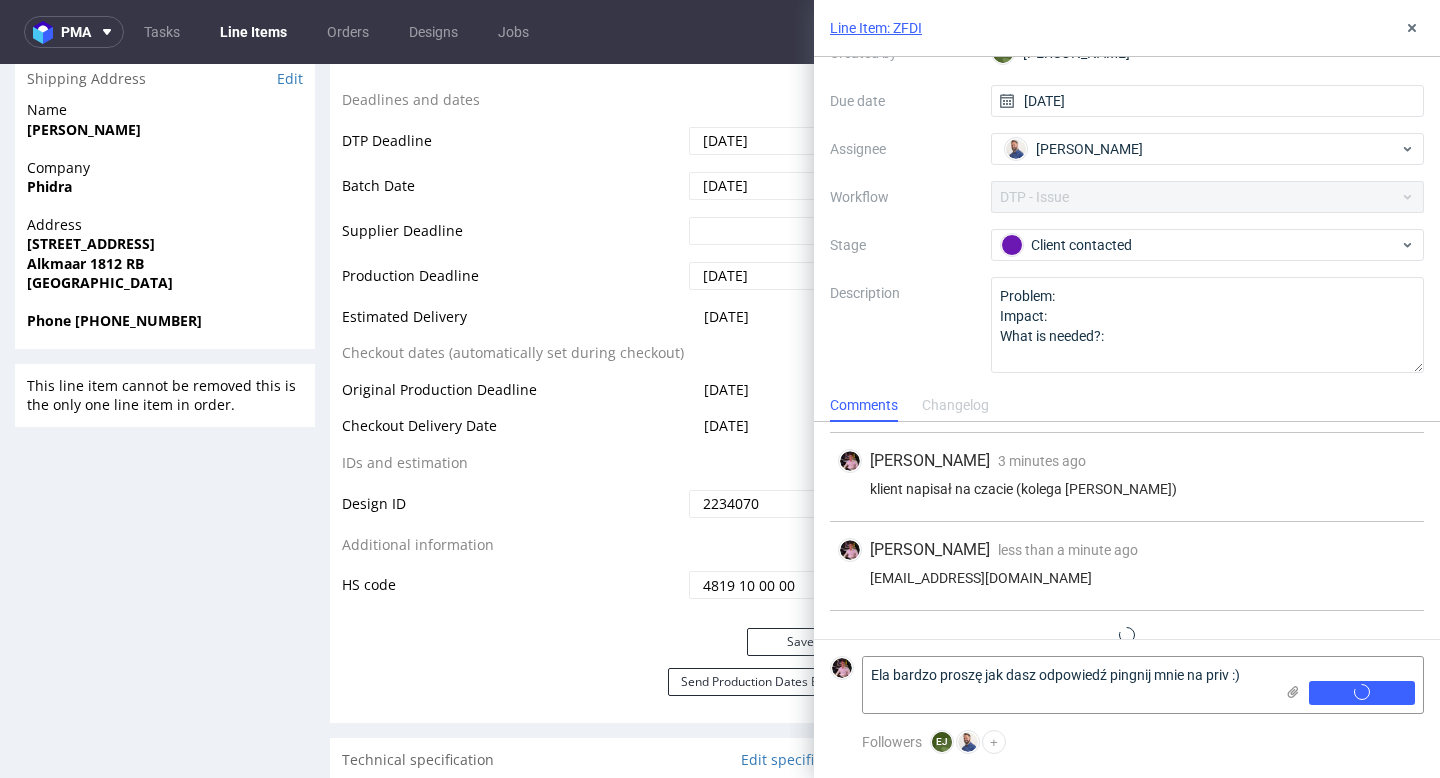 type 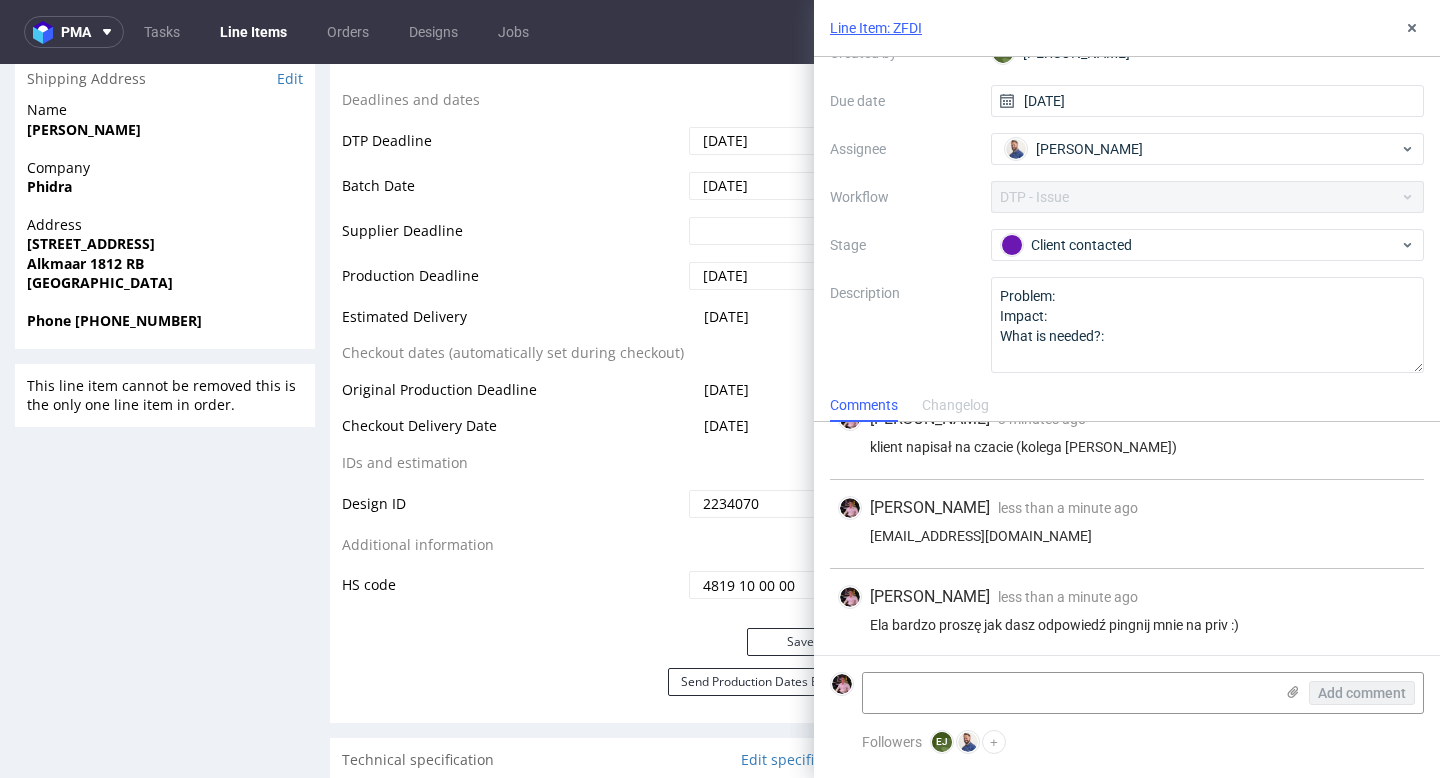 scroll, scrollTop: 942, scrollLeft: 0, axis: vertical 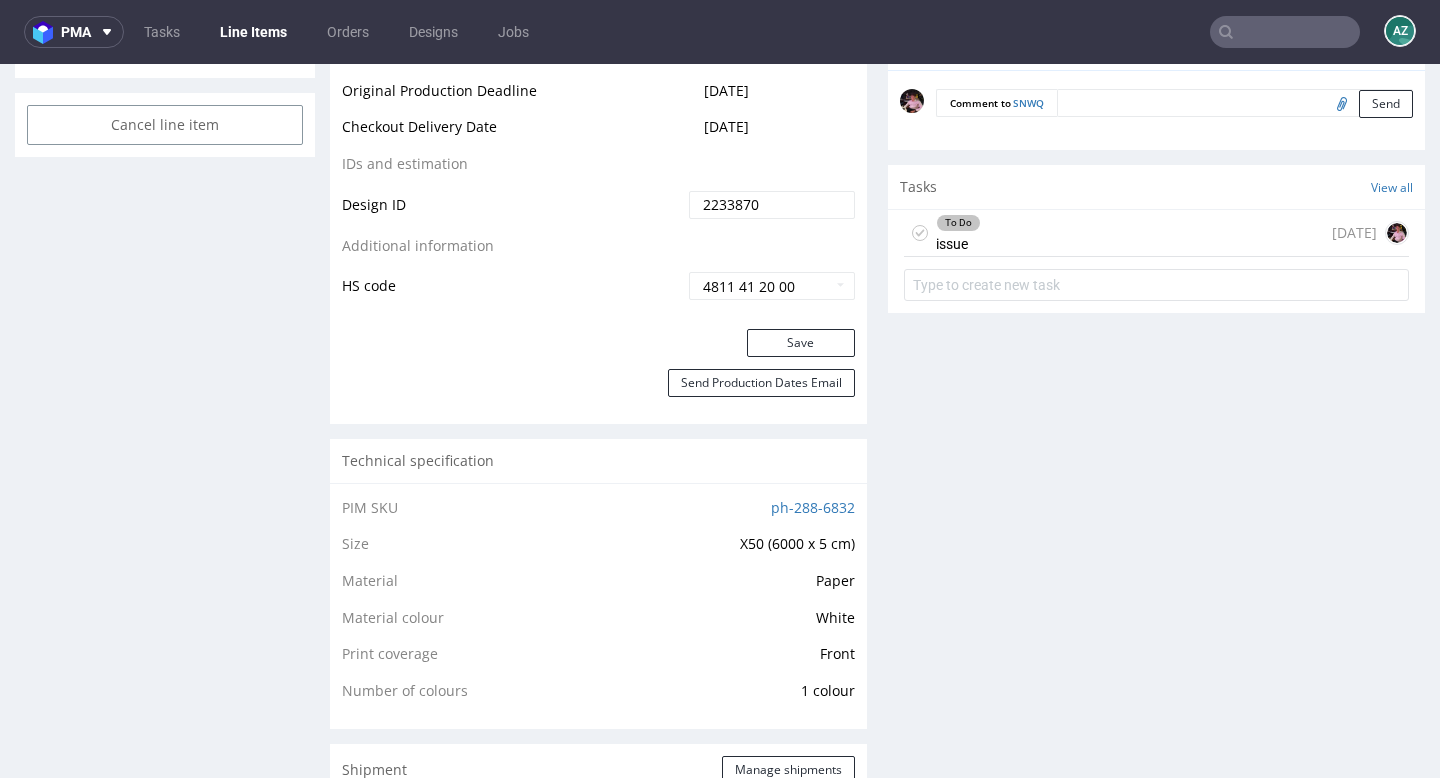 click on "To Do issue 6 days ago" at bounding box center (1156, 233) 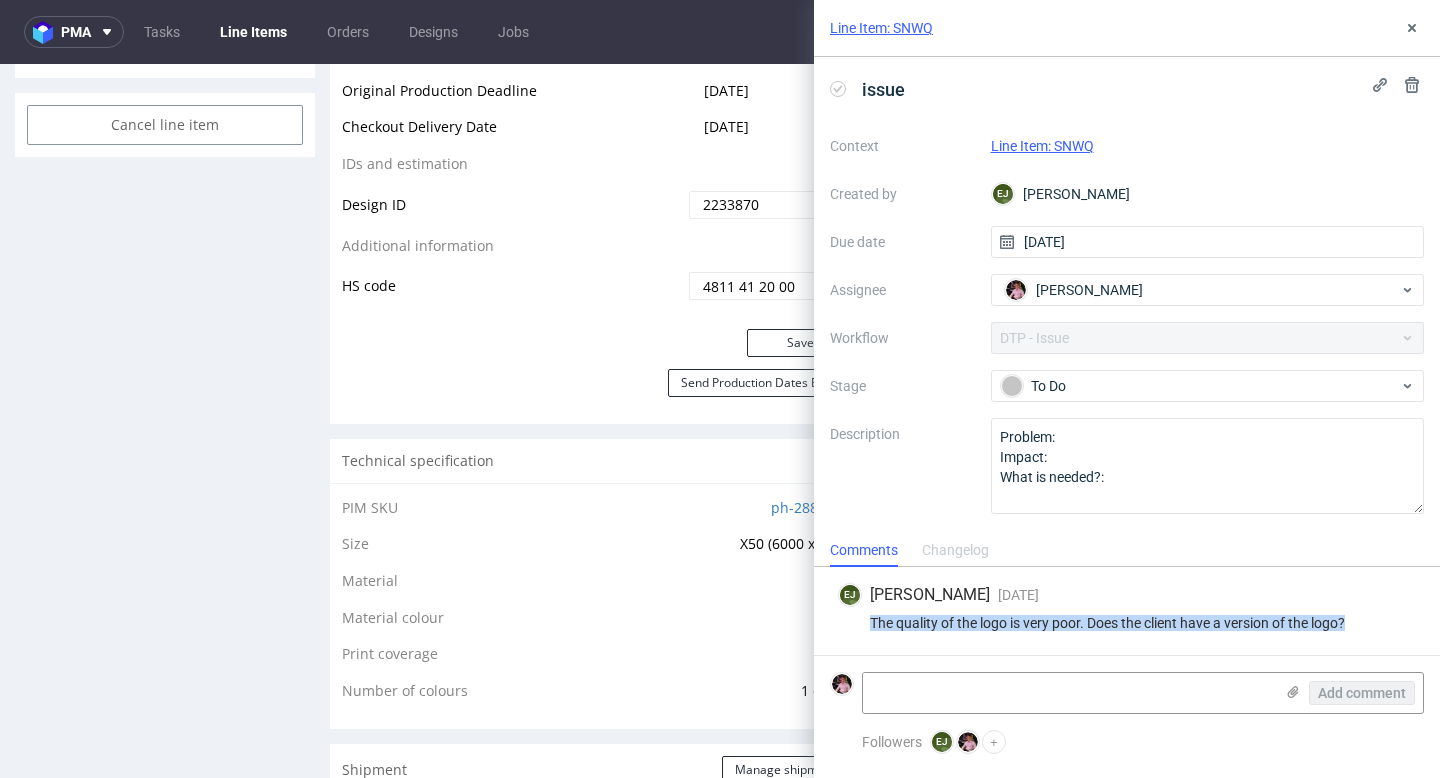 drag, startPoint x: 1354, startPoint y: 623, endPoint x: 868, endPoint y: 621, distance: 486.00412 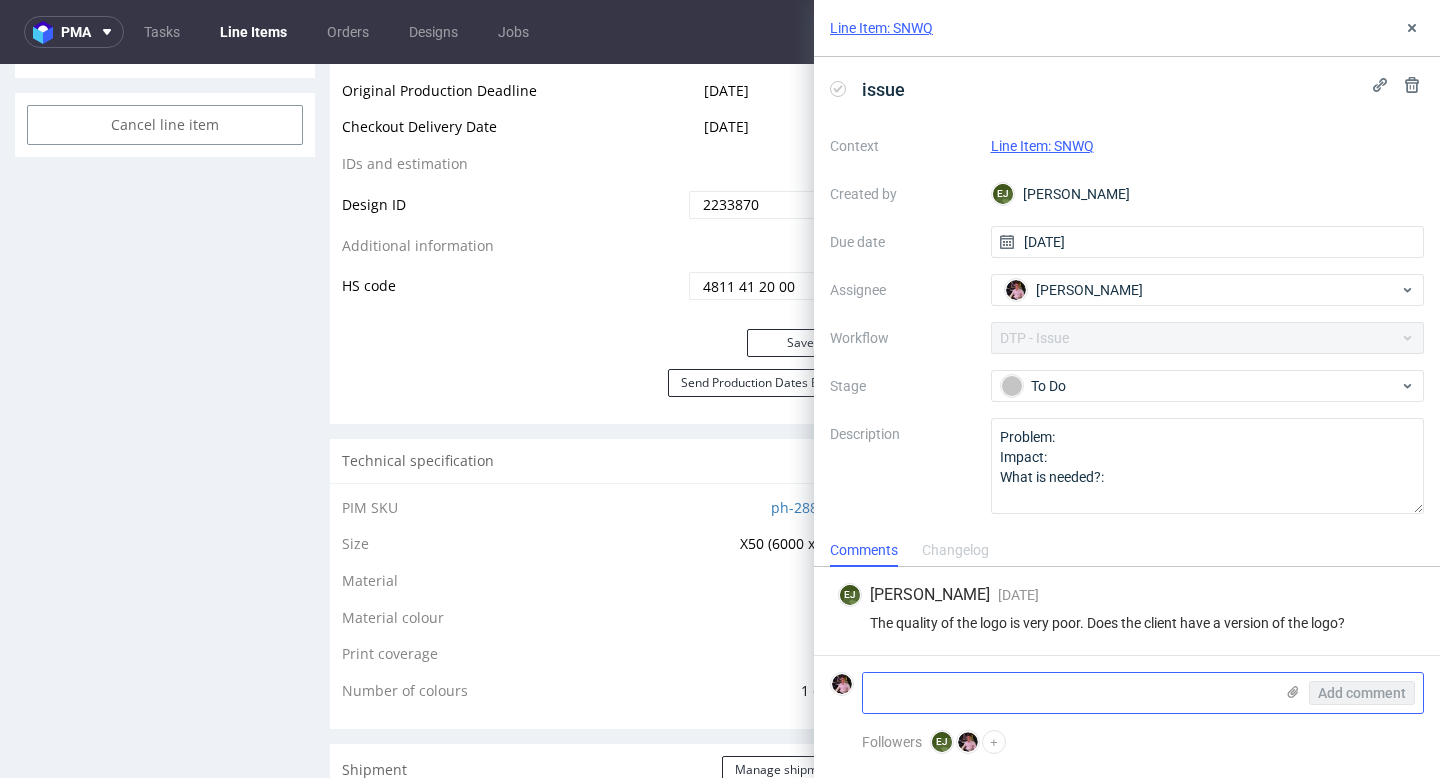 click at bounding box center (1068, 693) 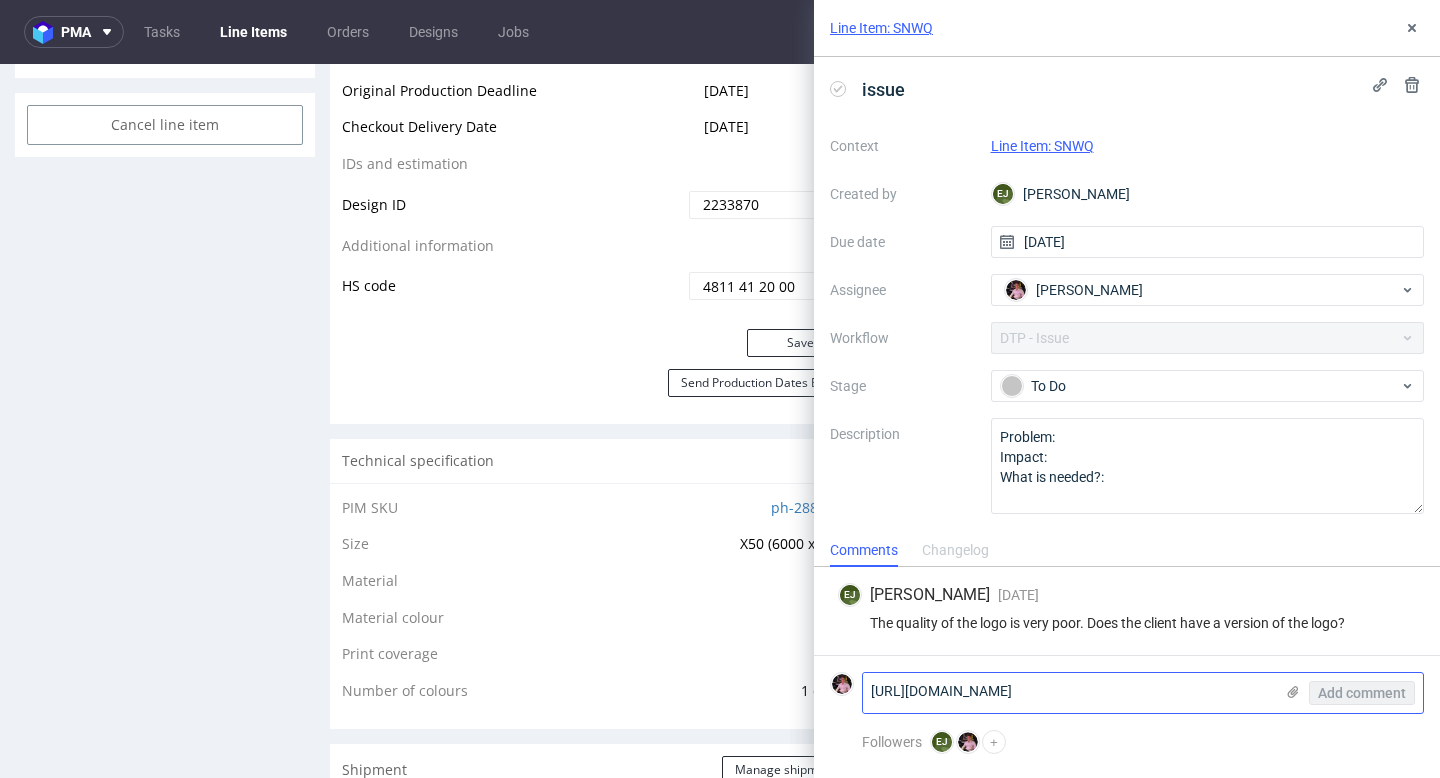 scroll, scrollTop: 0, scrollLeft: 0, axis: both 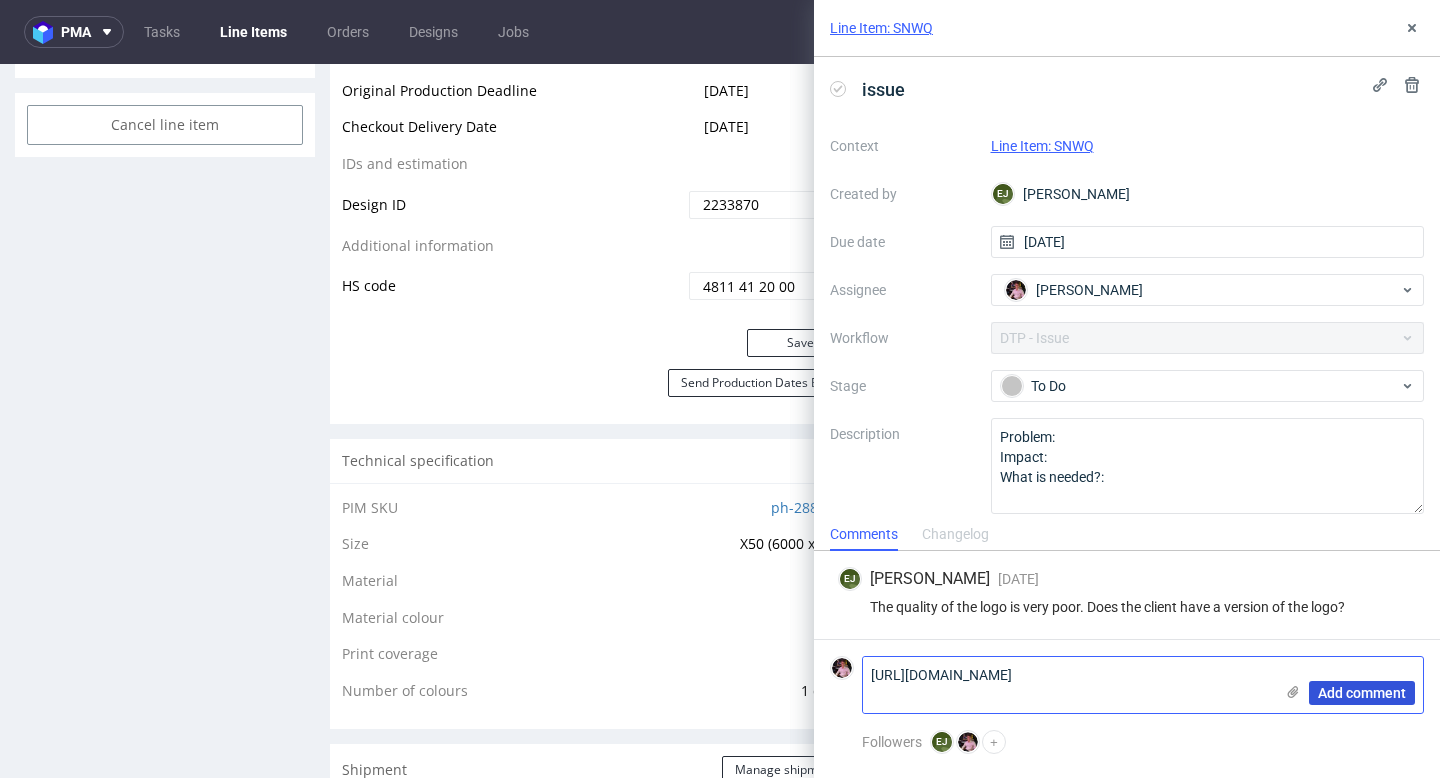type on "https://app-eu1.hubspot.com/contacts/25600958/record/0-5/178818740456/" 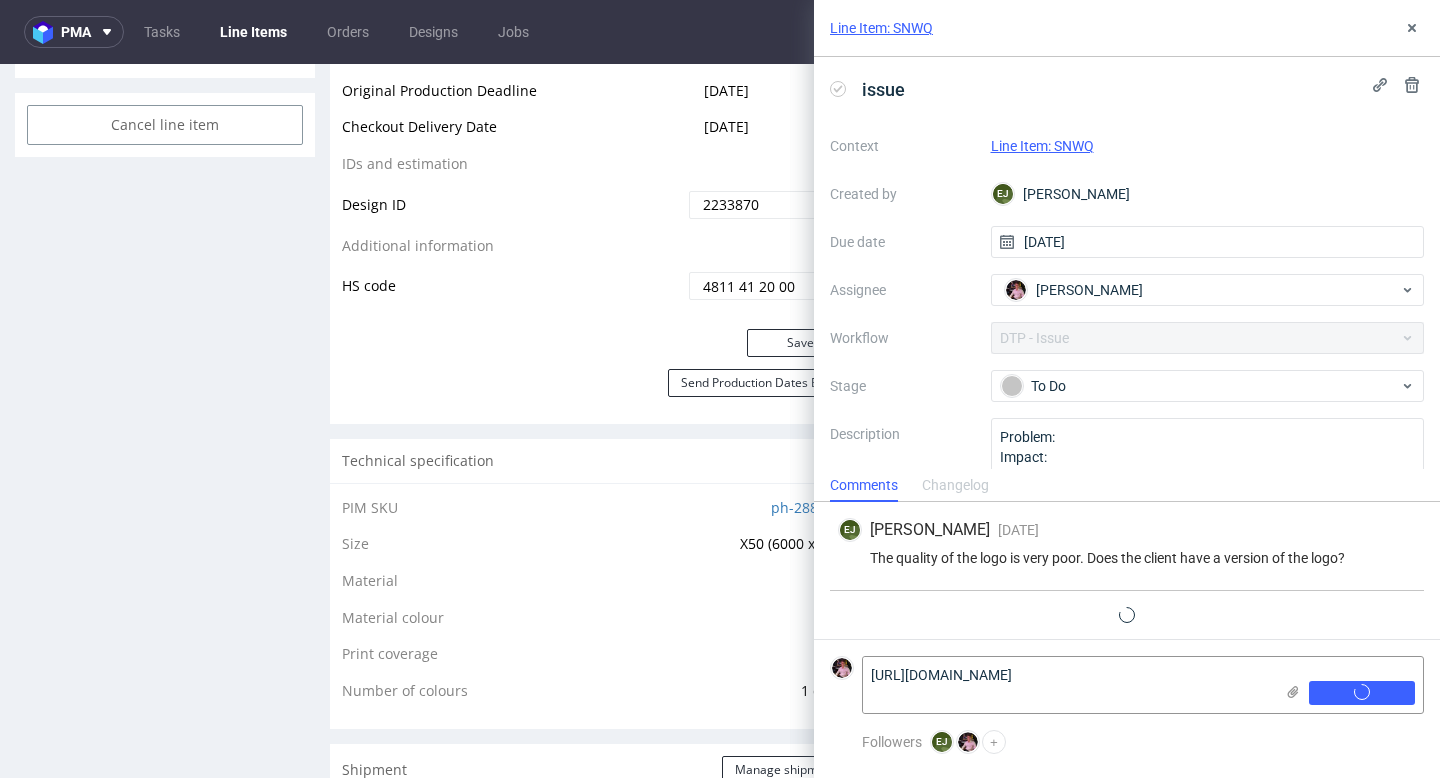 type 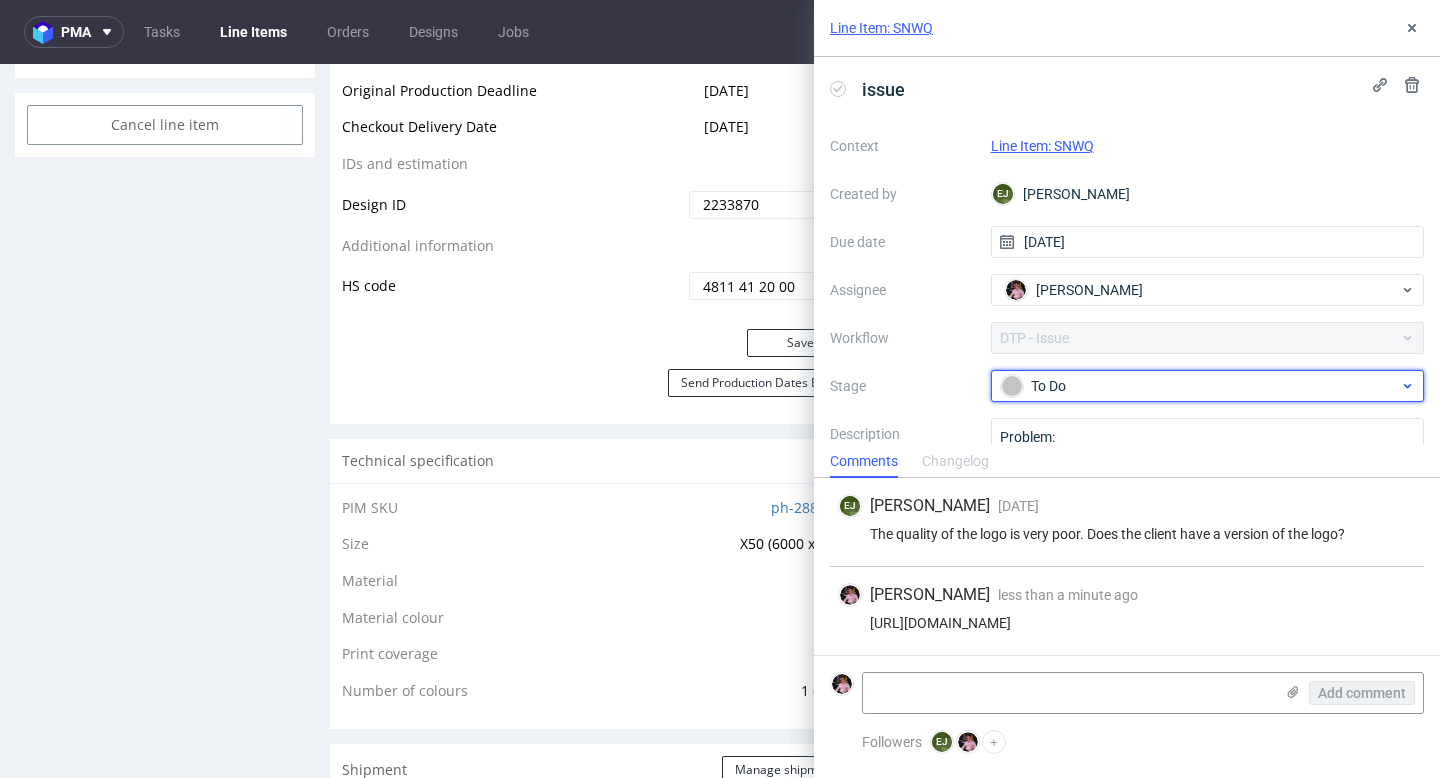 click on "To Do" at bounding box center (1200, 386) 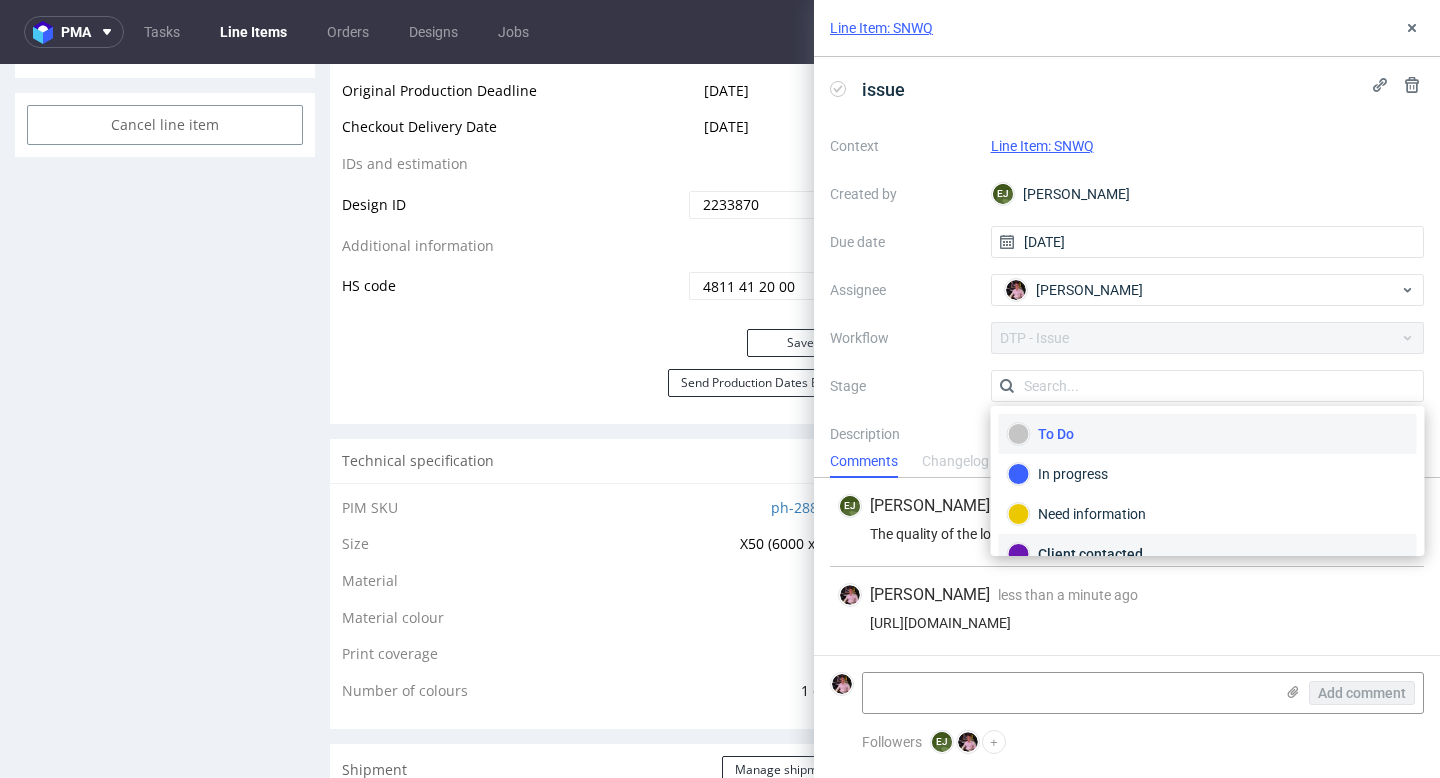 click on "Client contacted" at bounding box center [1208, 554] 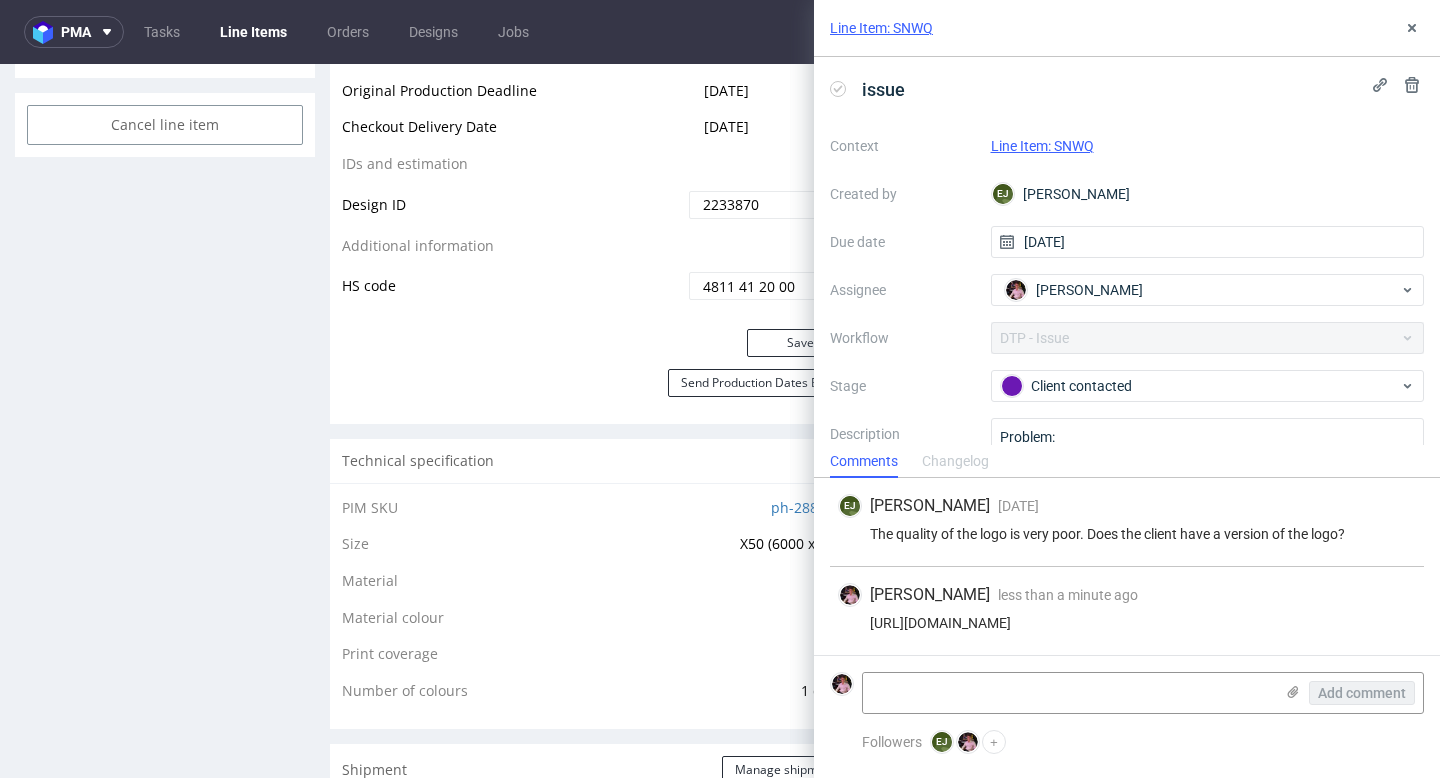 click on "Line Item: SNWQ" at bounding box center [1127, 28] 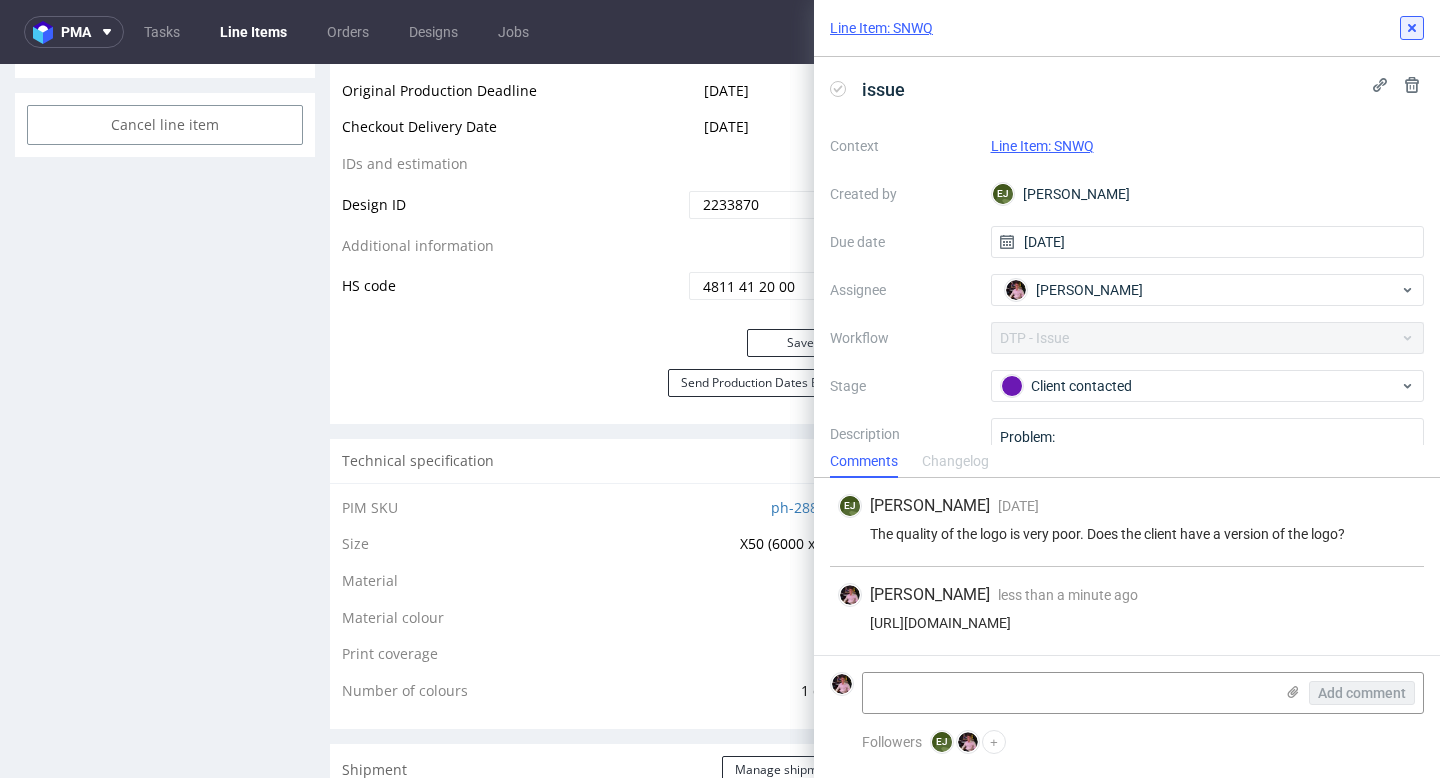 click 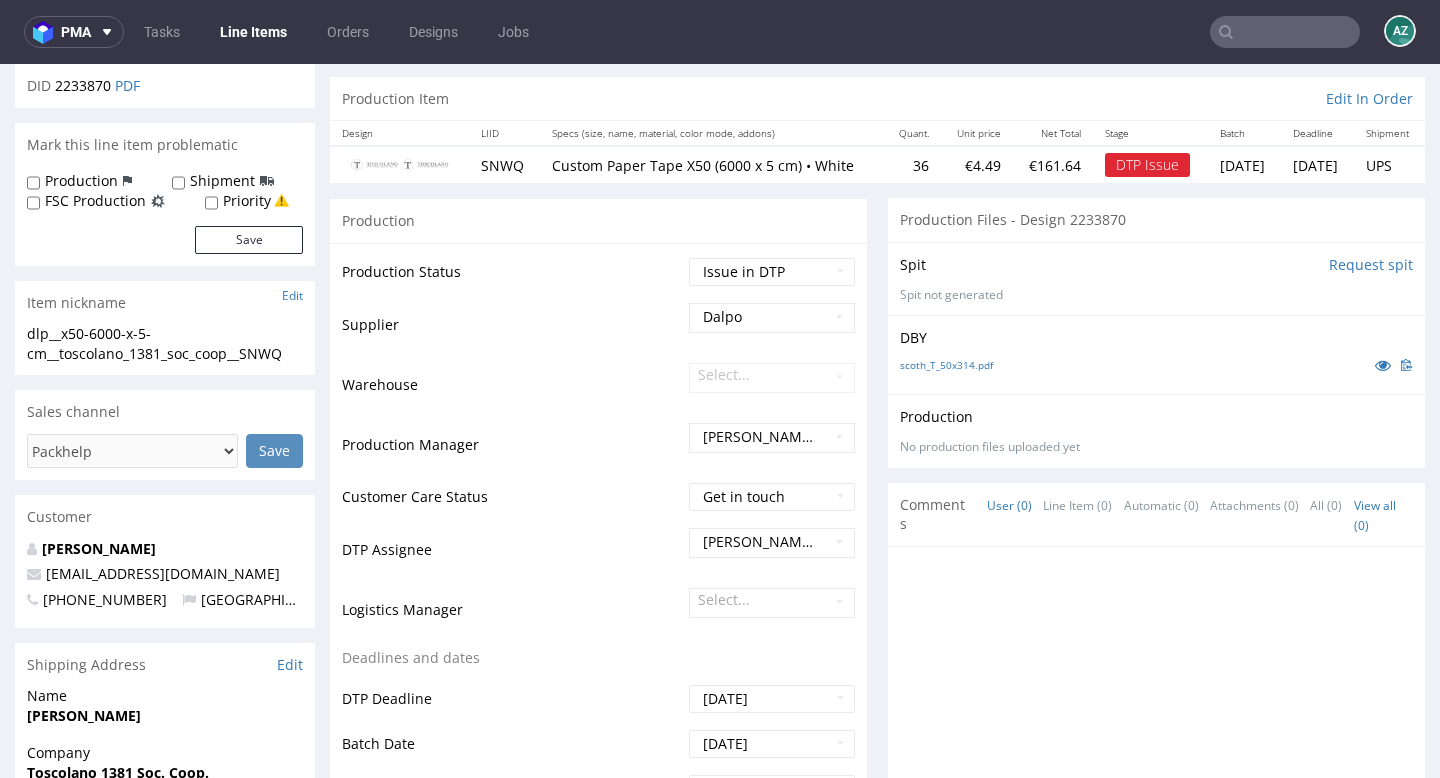 scroll, scrollTop: 118, scrollLeft: 0, axis: vertical 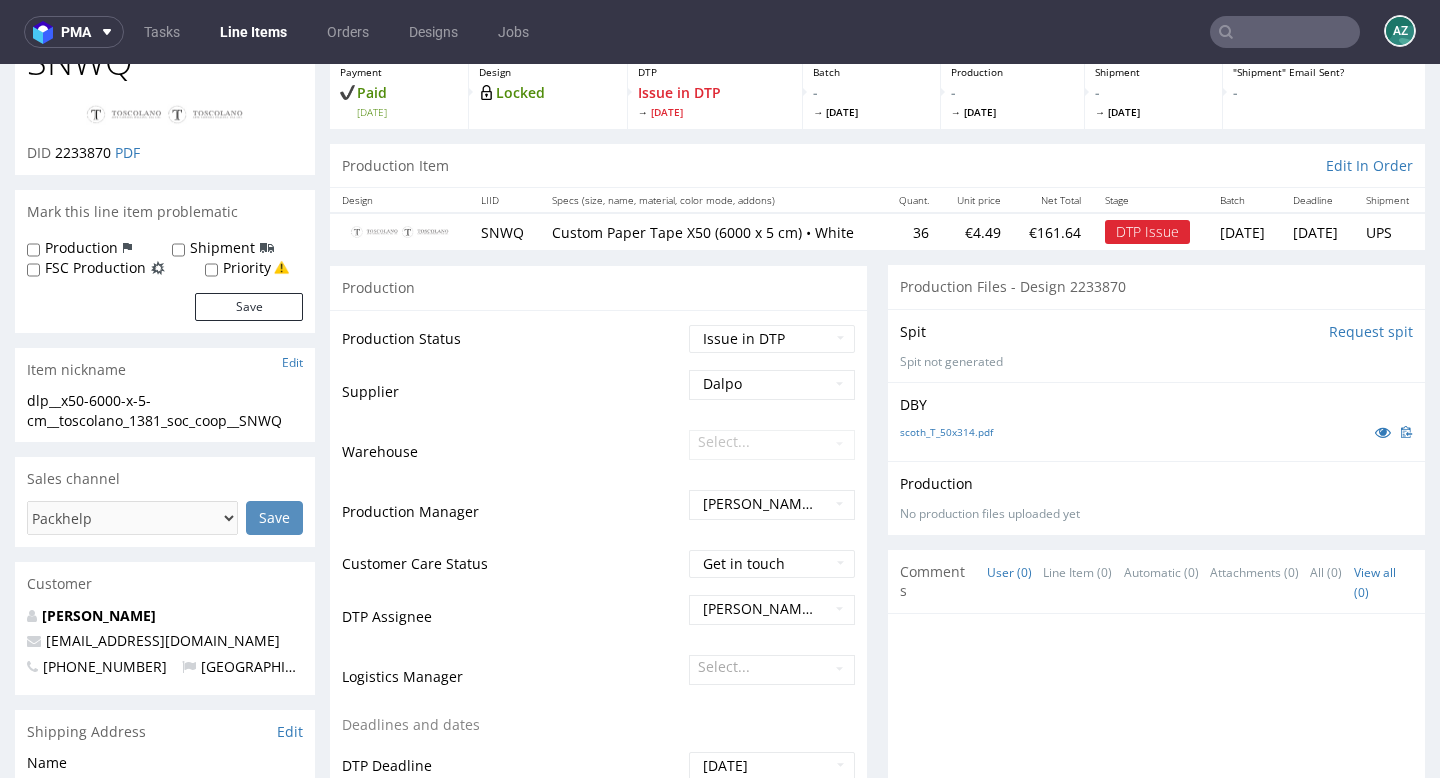 click on "Waiting for Artwork
Waiting for Diecut
Waiting for Mockup Waiting for DTP
Waiting for DTP Double Check
DTP DC Done
In DTP
Issue in DTP
DTP Client Approval Needed
DTP Client Approval Pending
DTP Client Approval Rejected
Back for DTP
DTP Verification Needed
DTP Production Ready In Production
Sent to Fulfillment
Issue in Production
Sent to Warehouse Fulfillment
Production Complete" at bounding box center (769, 345) 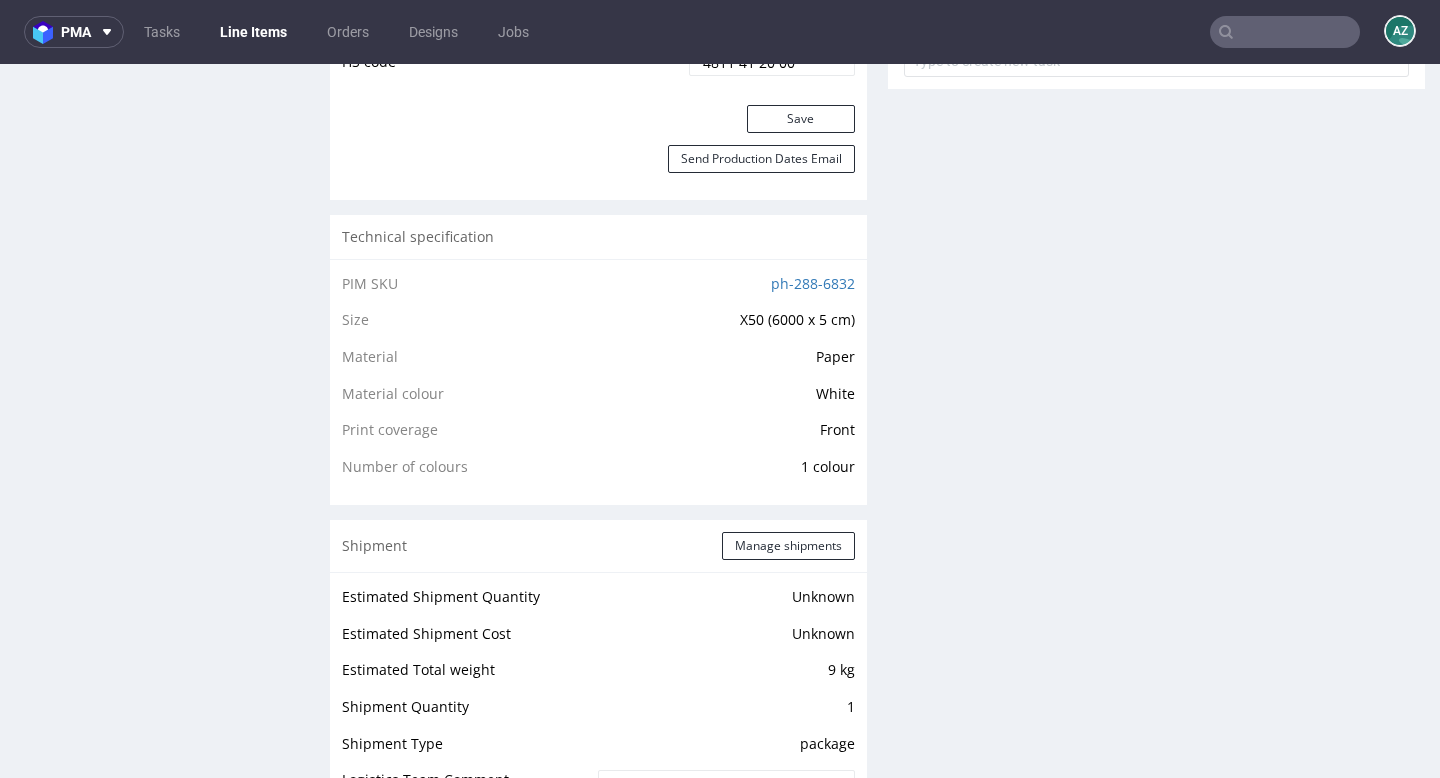 scroll, scrollTop: 1066, scrollLeft: 0, axis: vertical 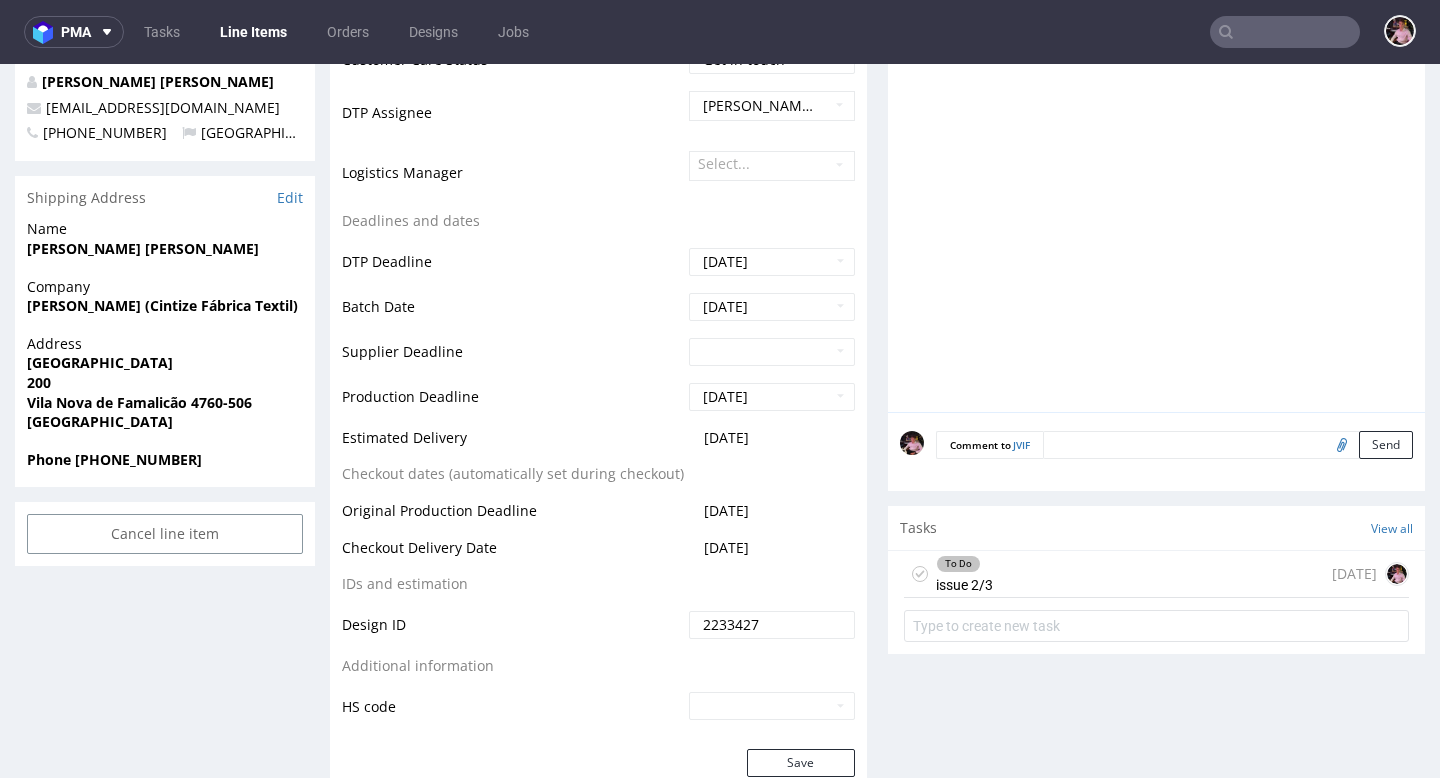 click on "To Do issue 2/3 [DATE]" at bounding box center (1156, 574) 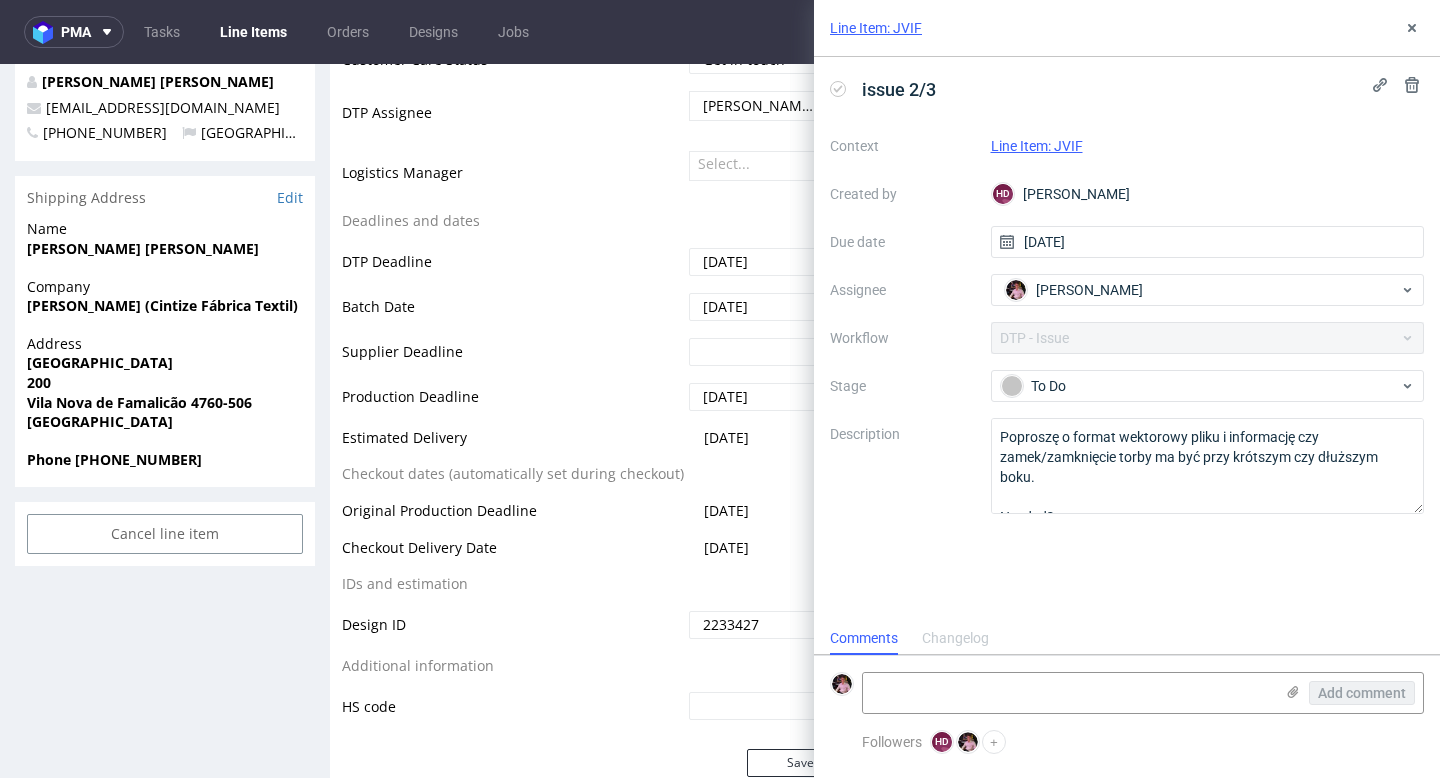 scroll, scrollTop: 16, scrollLeft: 0, axis: vertical 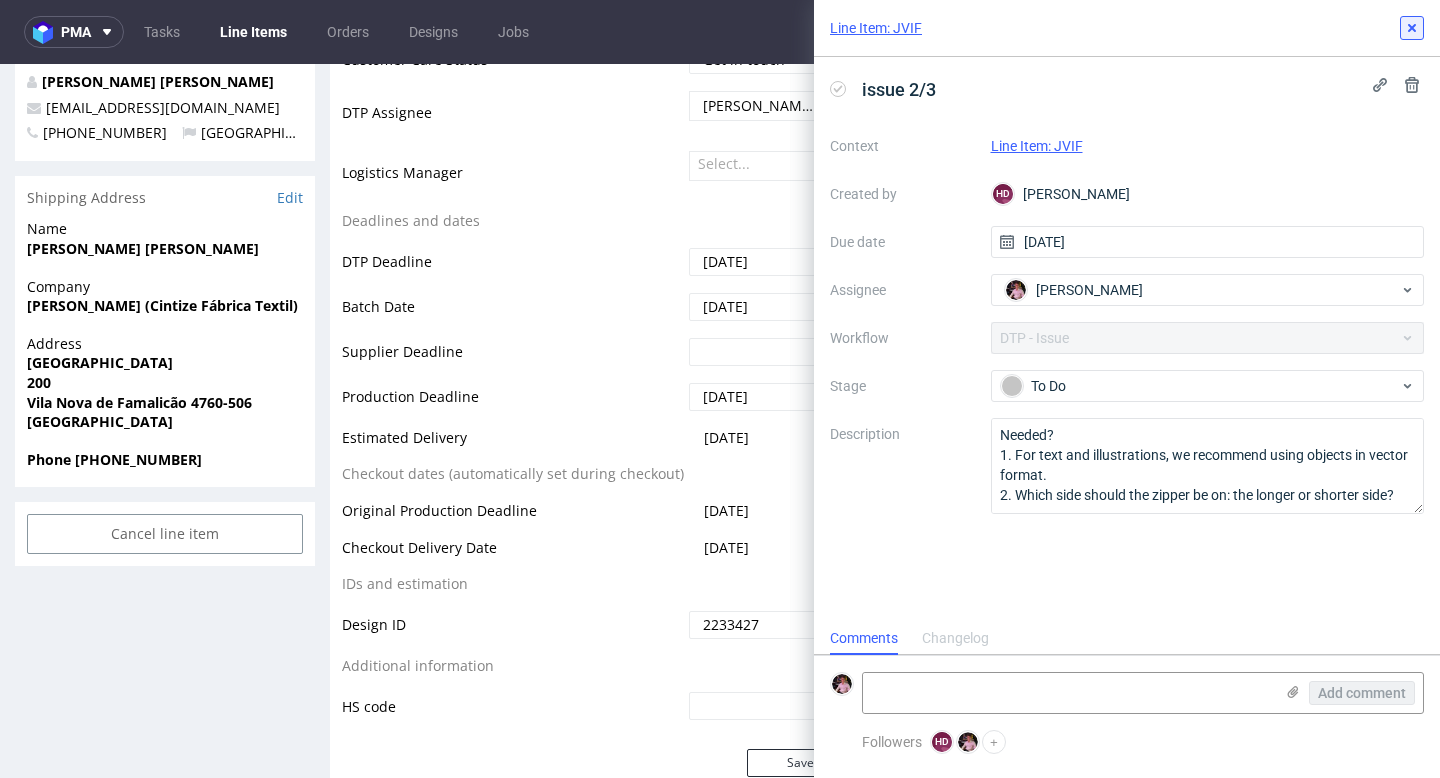 click 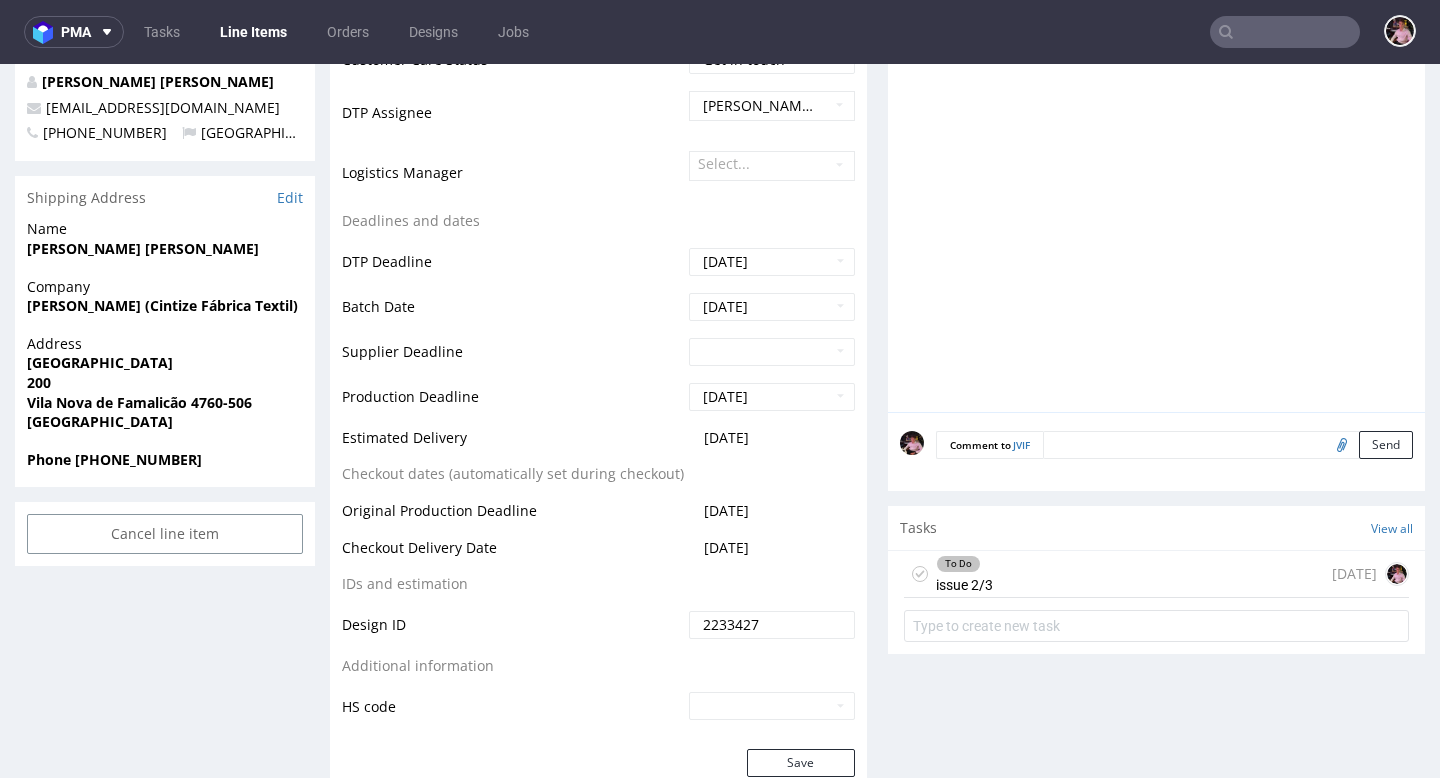 scroll, scrollTop: 0, scrollLeft: 0, axis: both 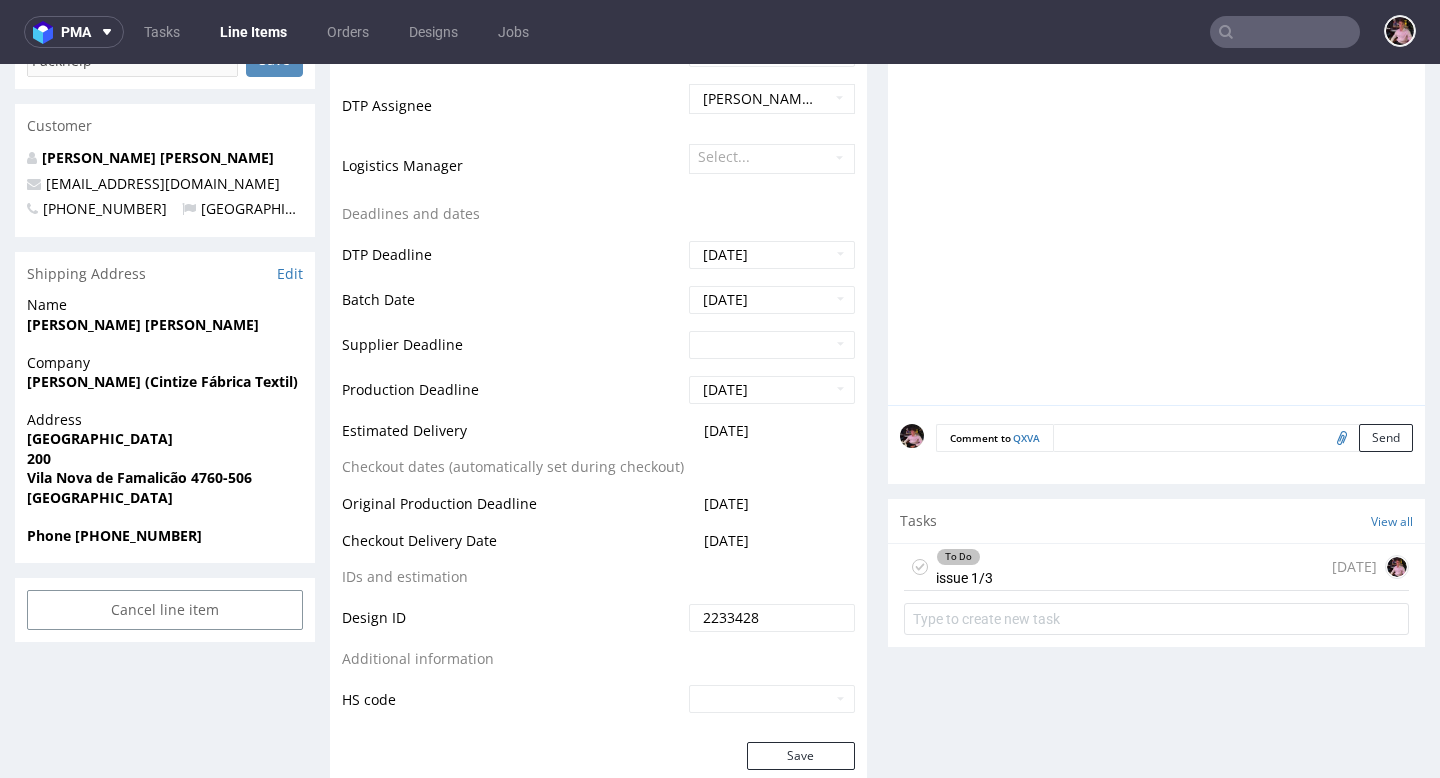 click on "To Do issue 1/3 [DATE]" at bounding box center (1156, 567) 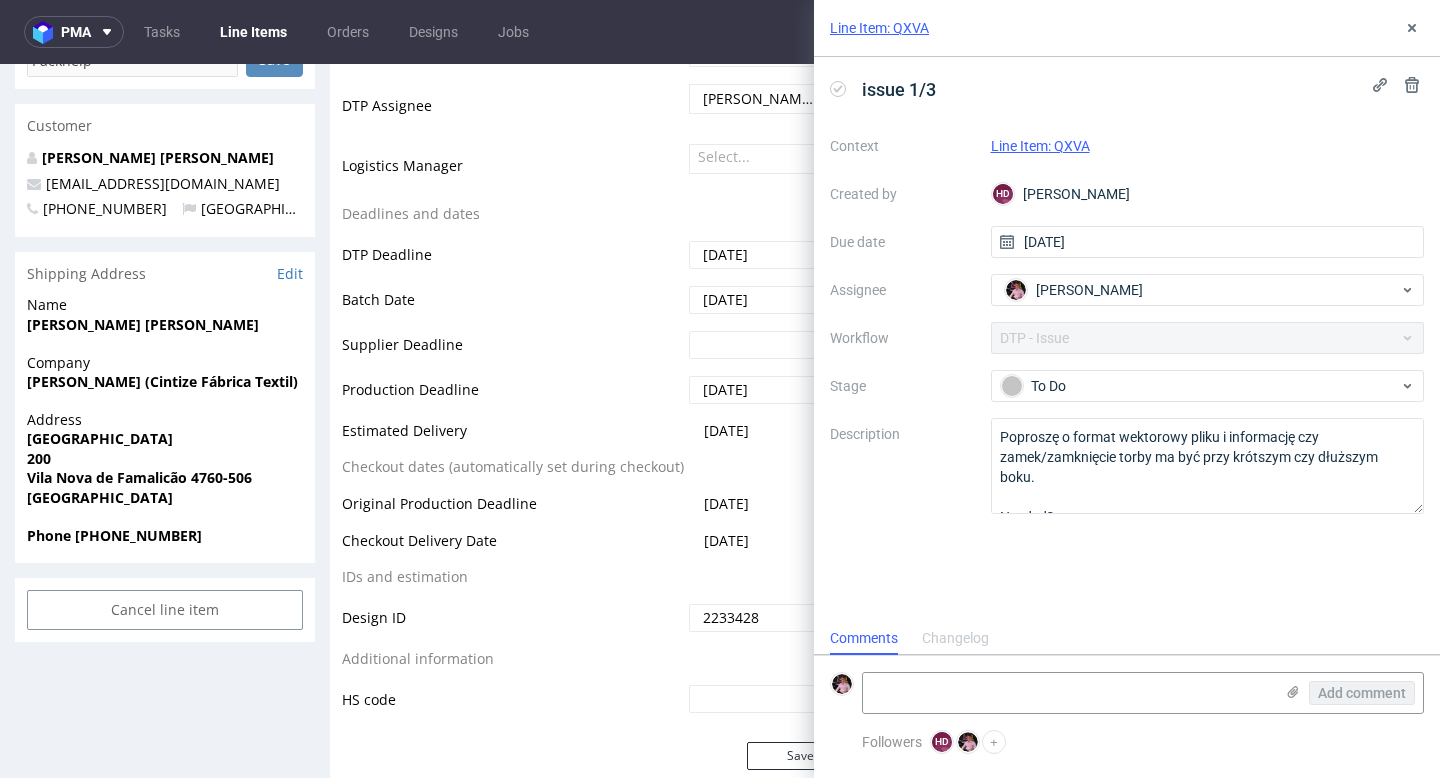 scroll, scrollTop: 16, scrollLeft: 0, axis: vertical 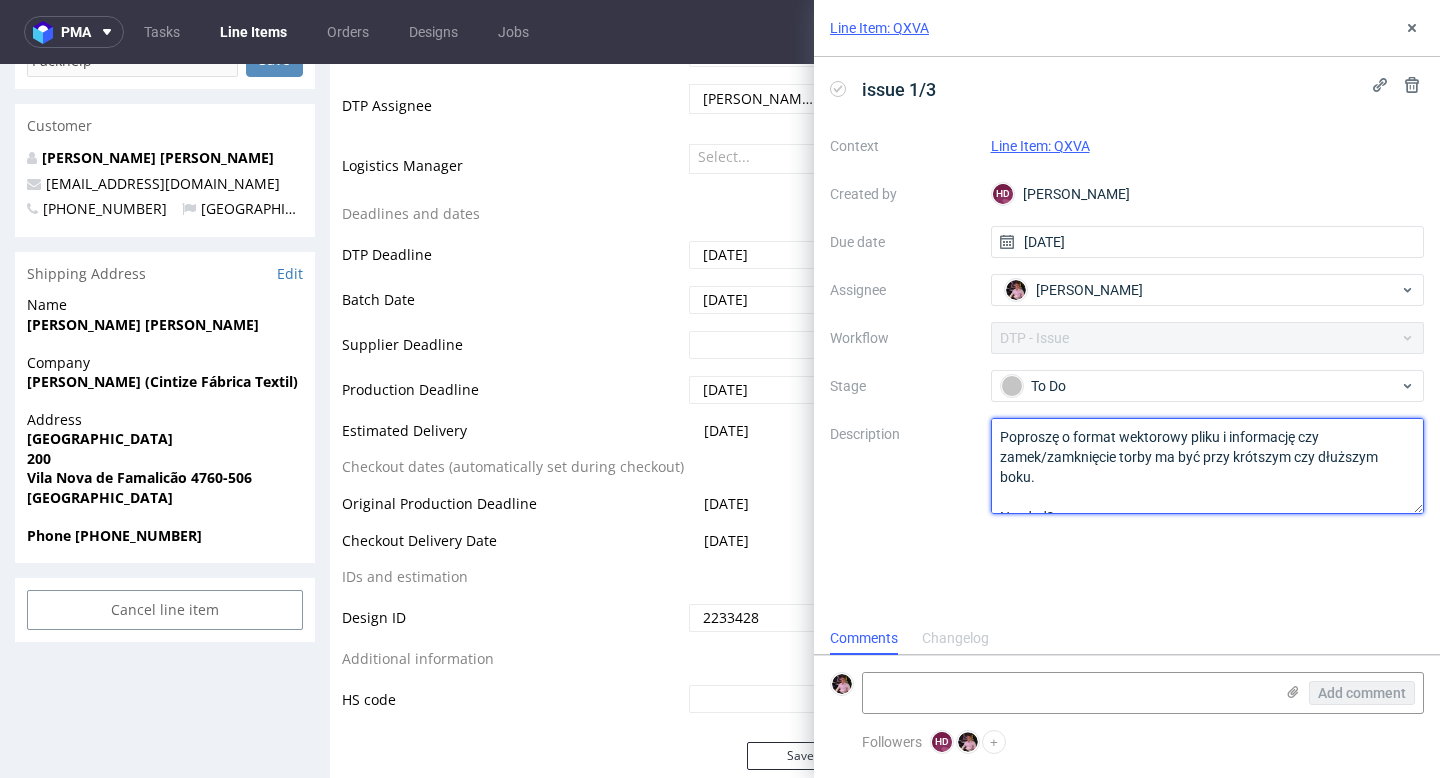 drag, startPoint x: 1405, startPoint y: 493, endPoint x: 906, endPoint y: 417, distance: 504.7544 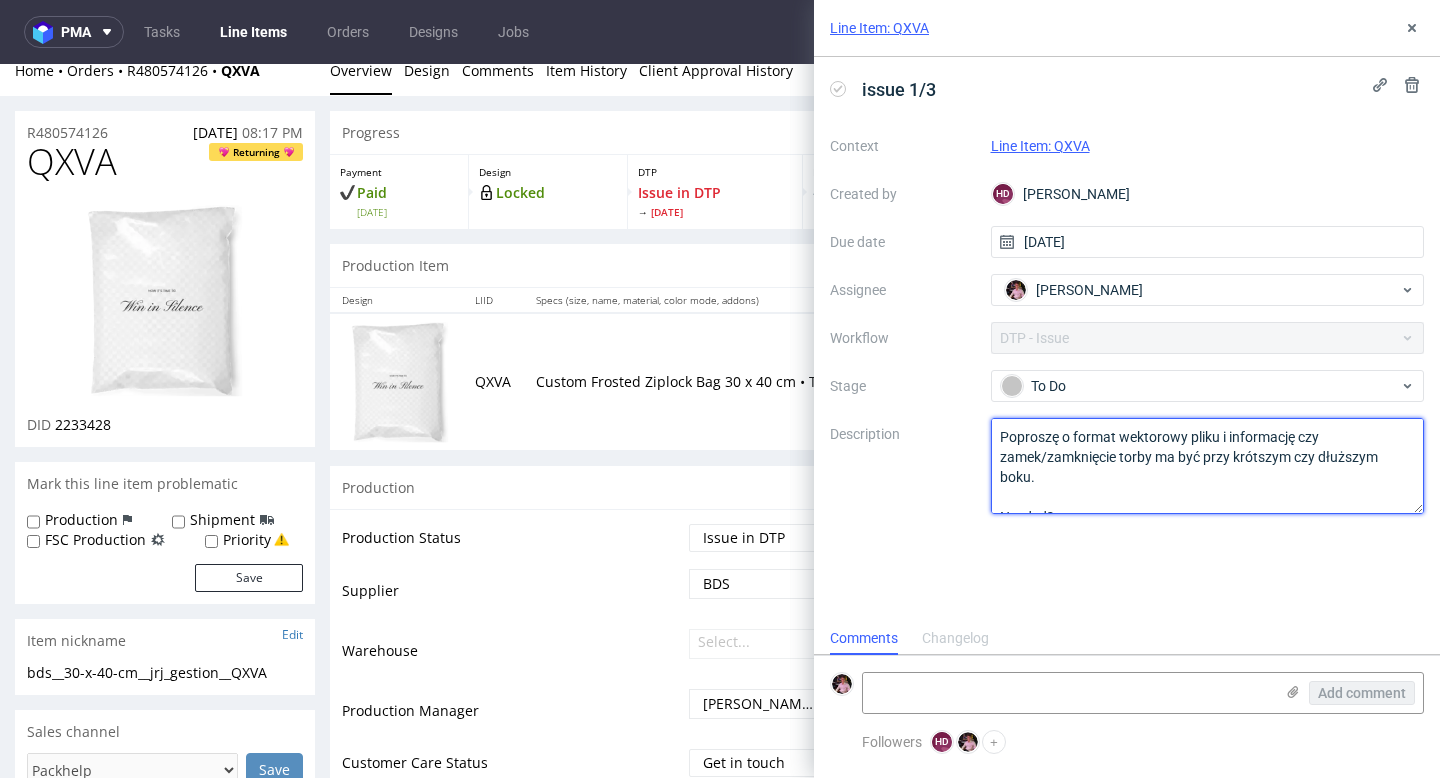 scroll, scrollTop: 0, scrollLeft: 0, axis: both 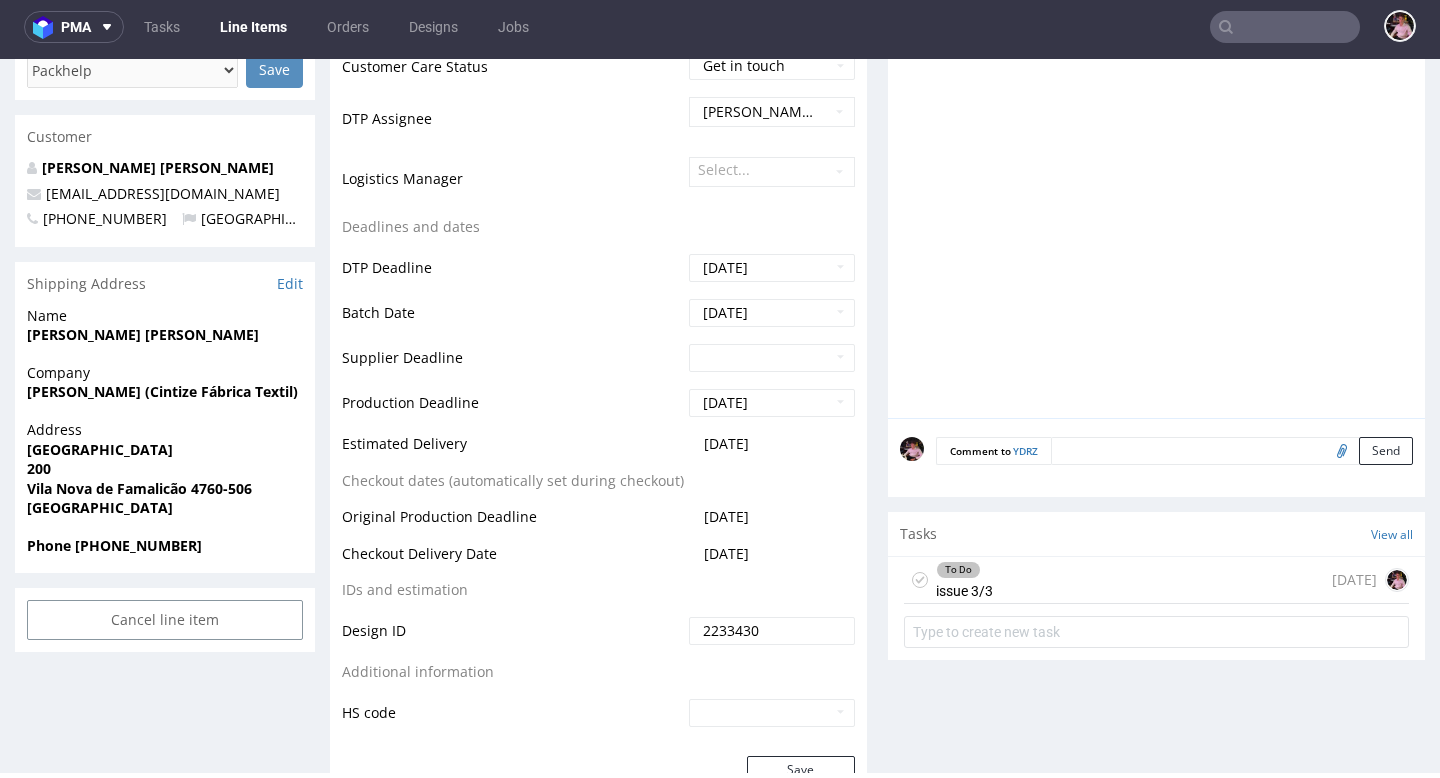 click on "To Do issue 3/3  7 days ago" at bounding box center (1156, 580) 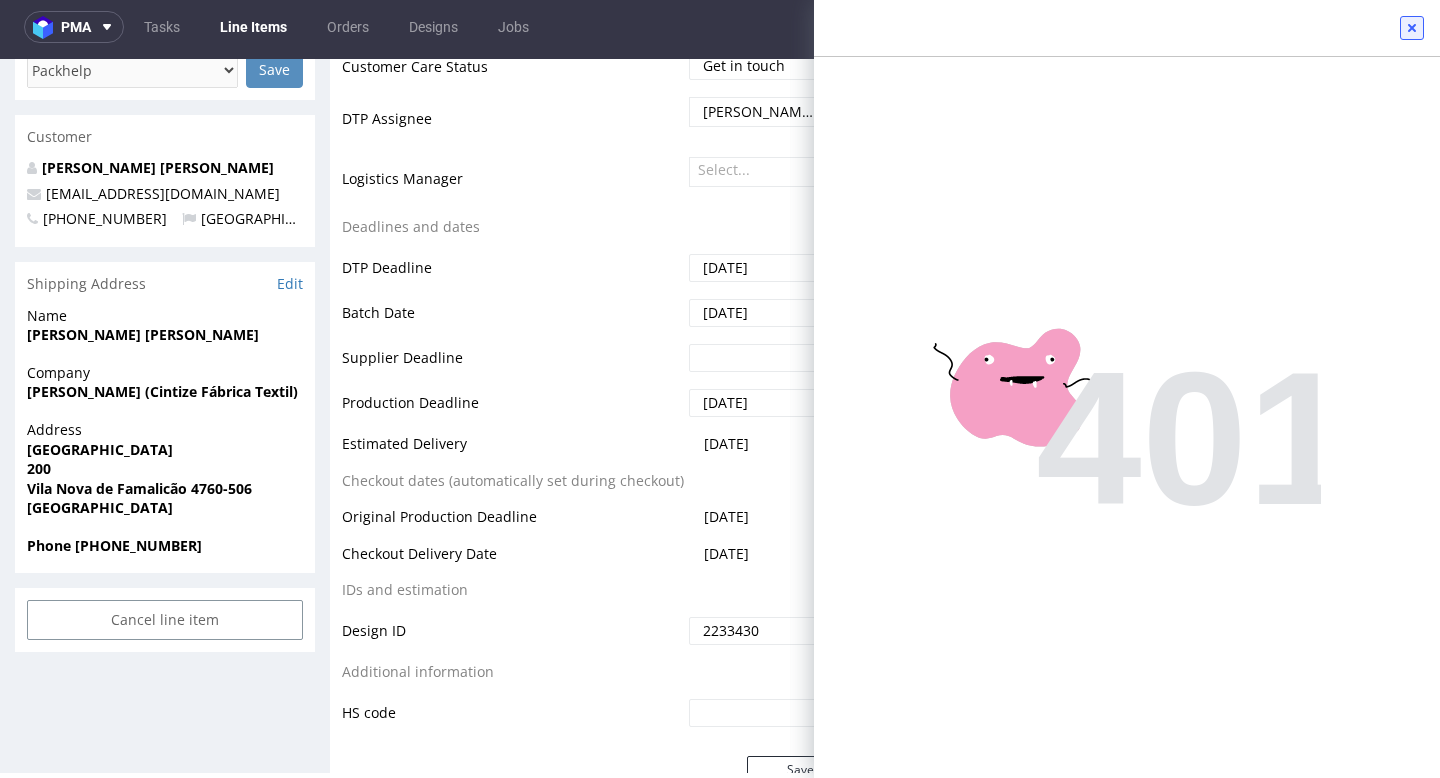 click 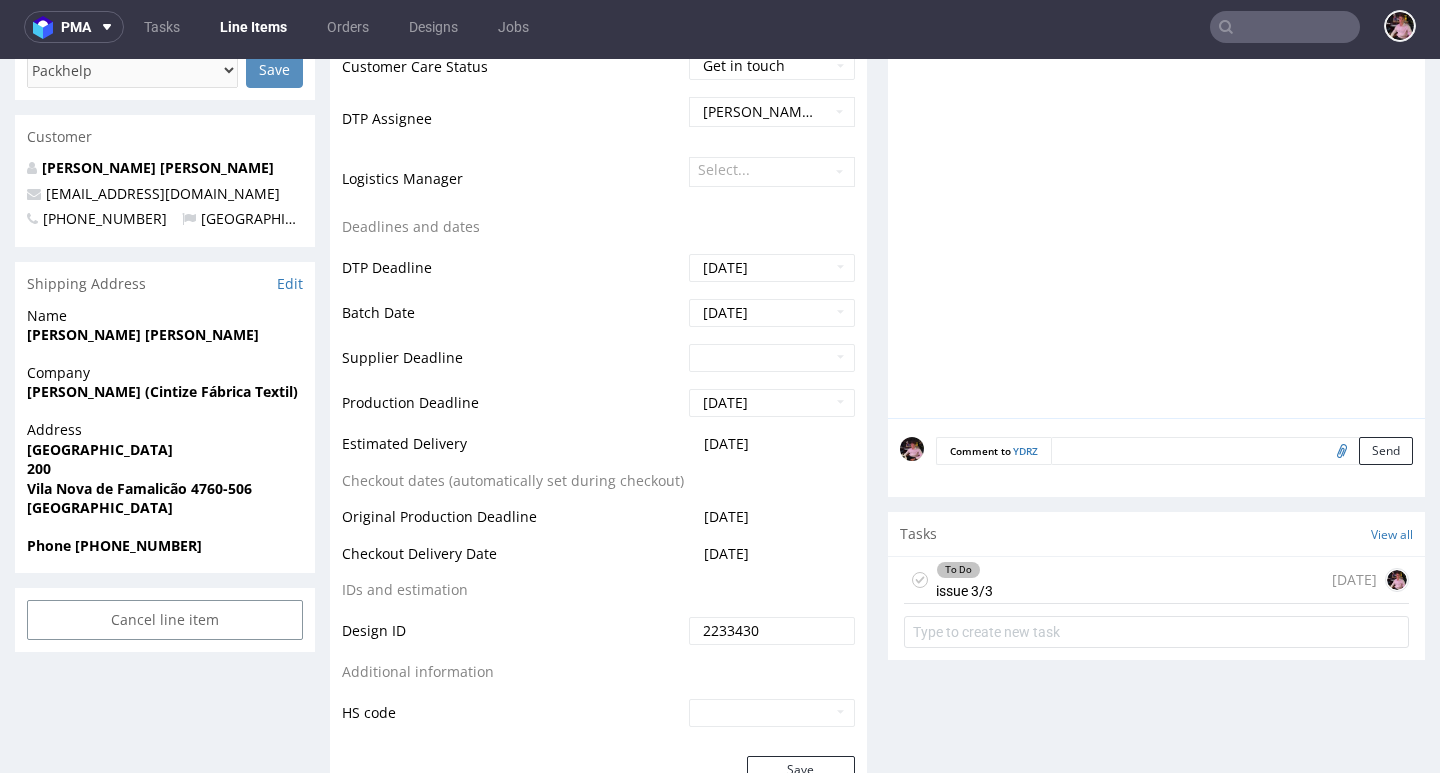 click on "To Do issue 3/3  7 days ago" at bounding box center (1156, 580) 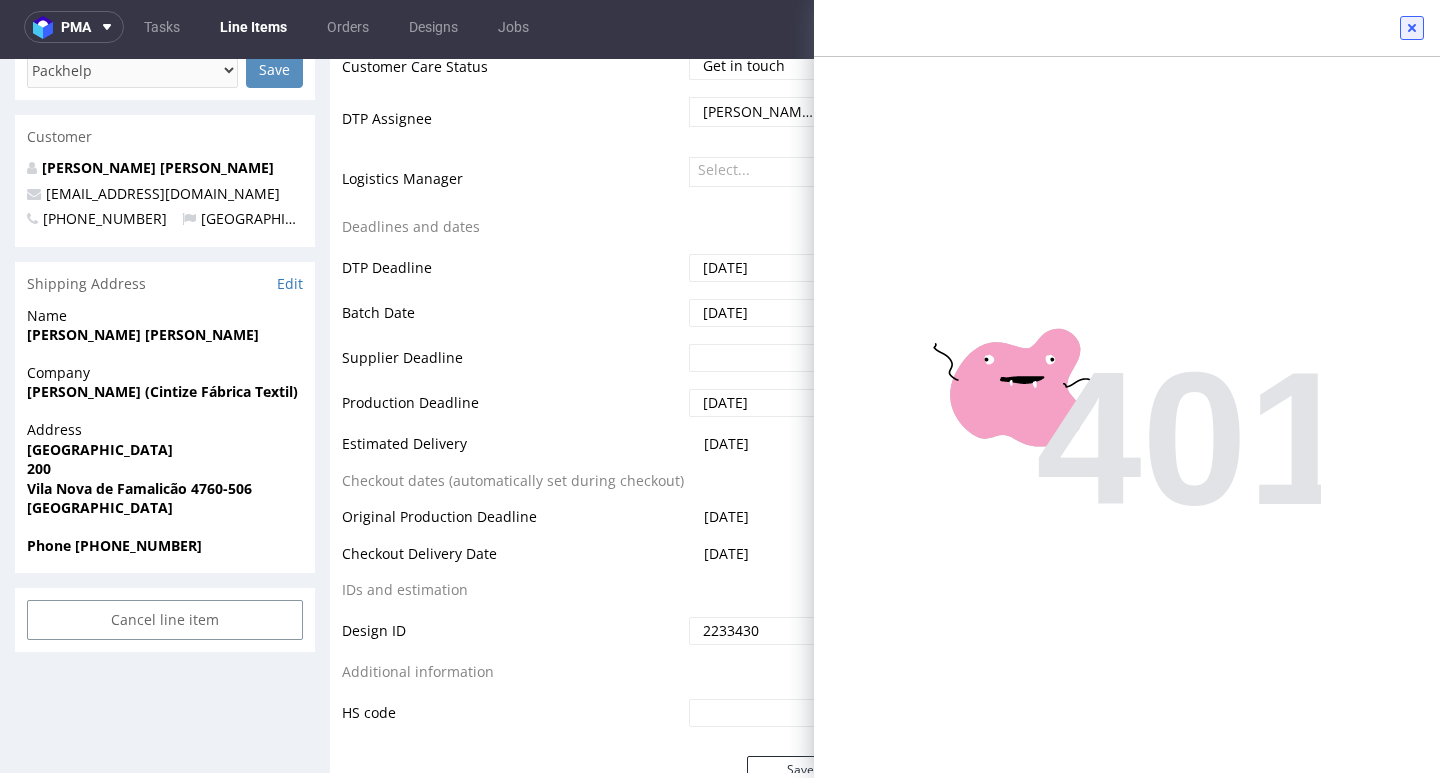 click at bounding box center [1412, 28] 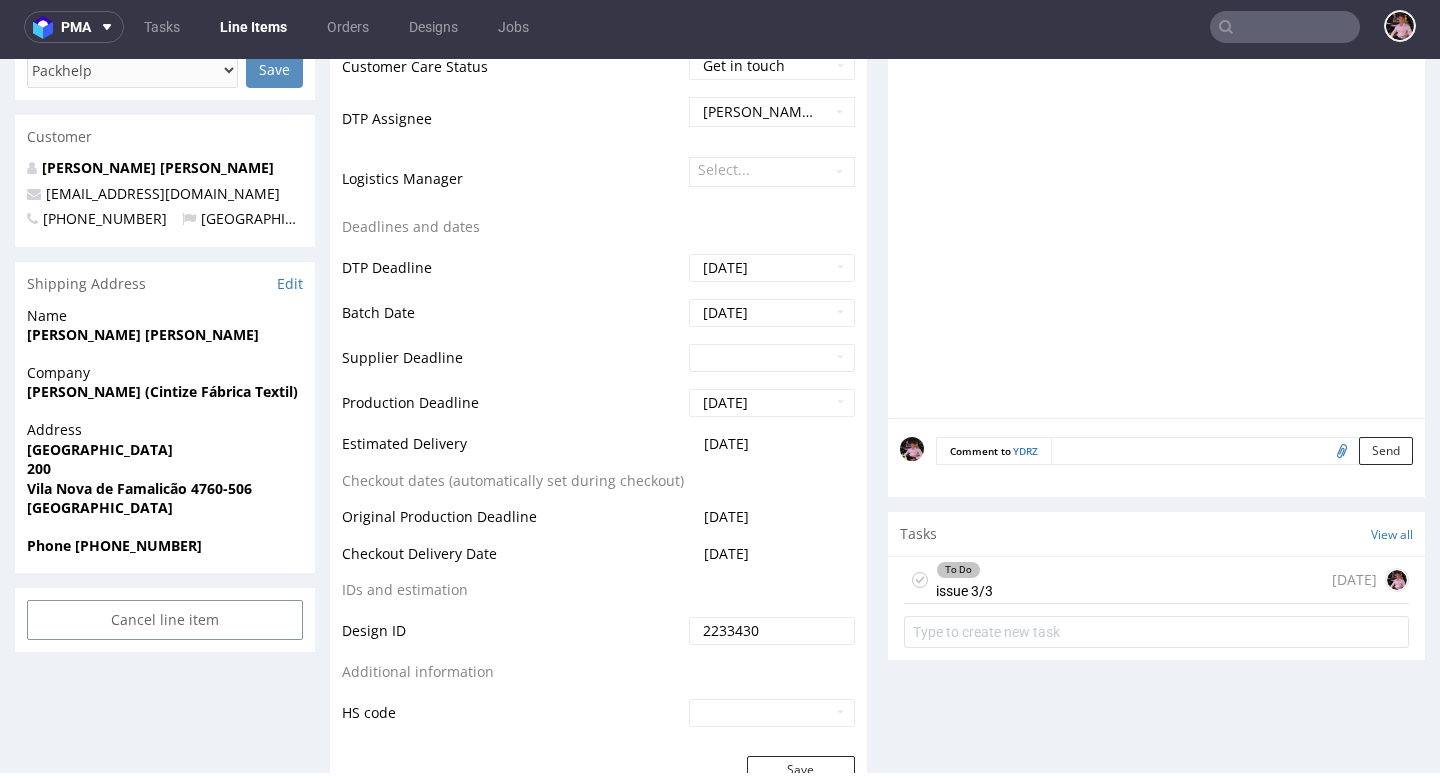 scroll, scrollTop: 0, scrollLeft: 0, axis: both 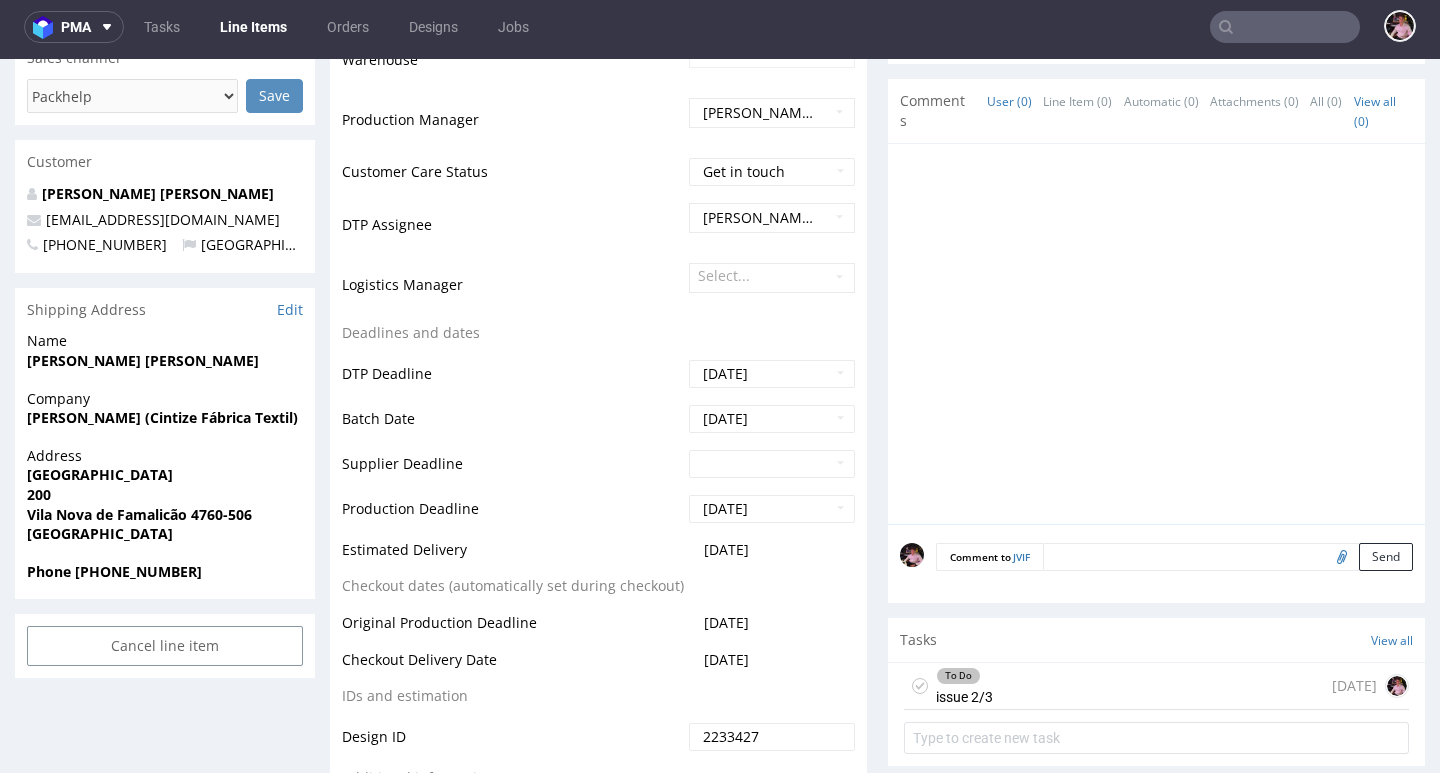 click on "To Do issue 2/3 7 days ago" at bounding box center (1156, 686) 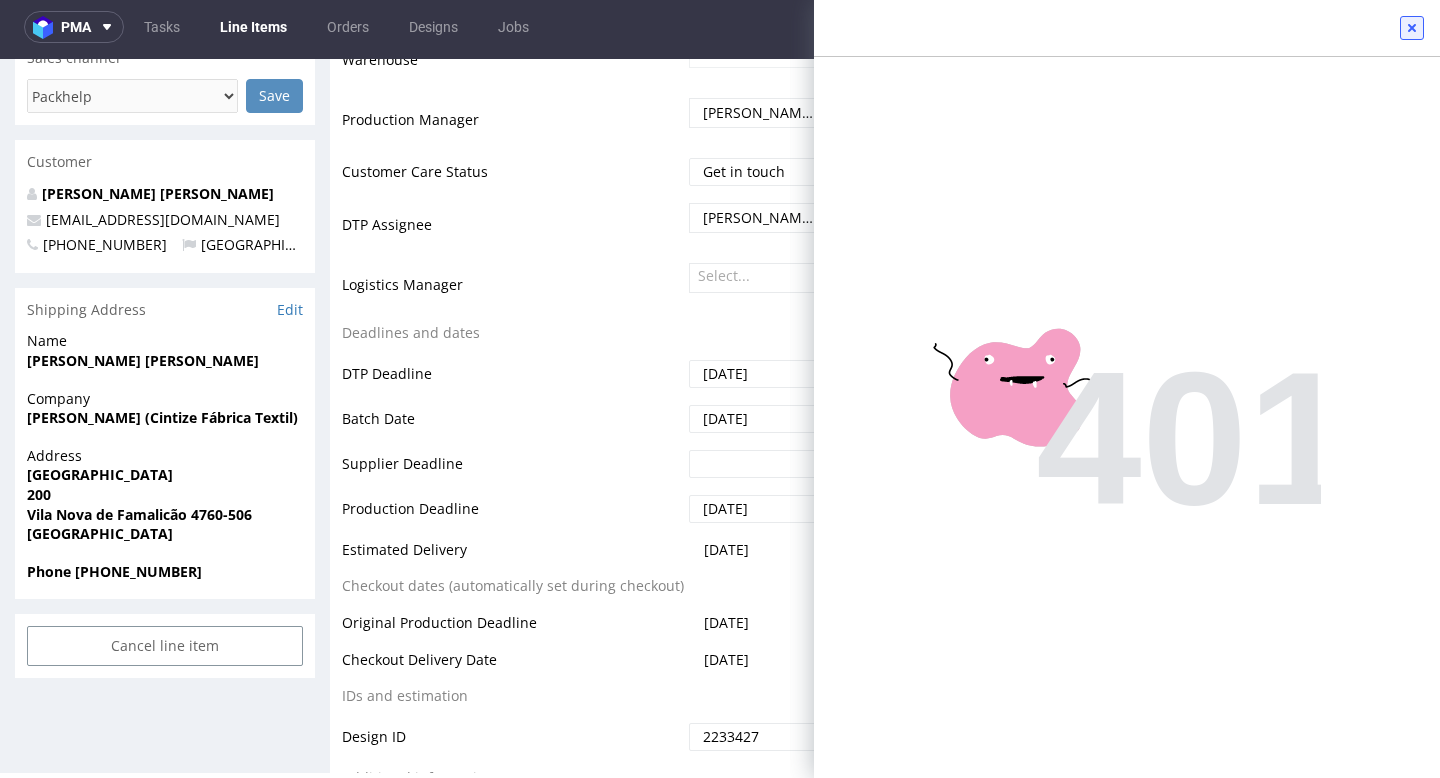 click at bounding box center [1412, 28] 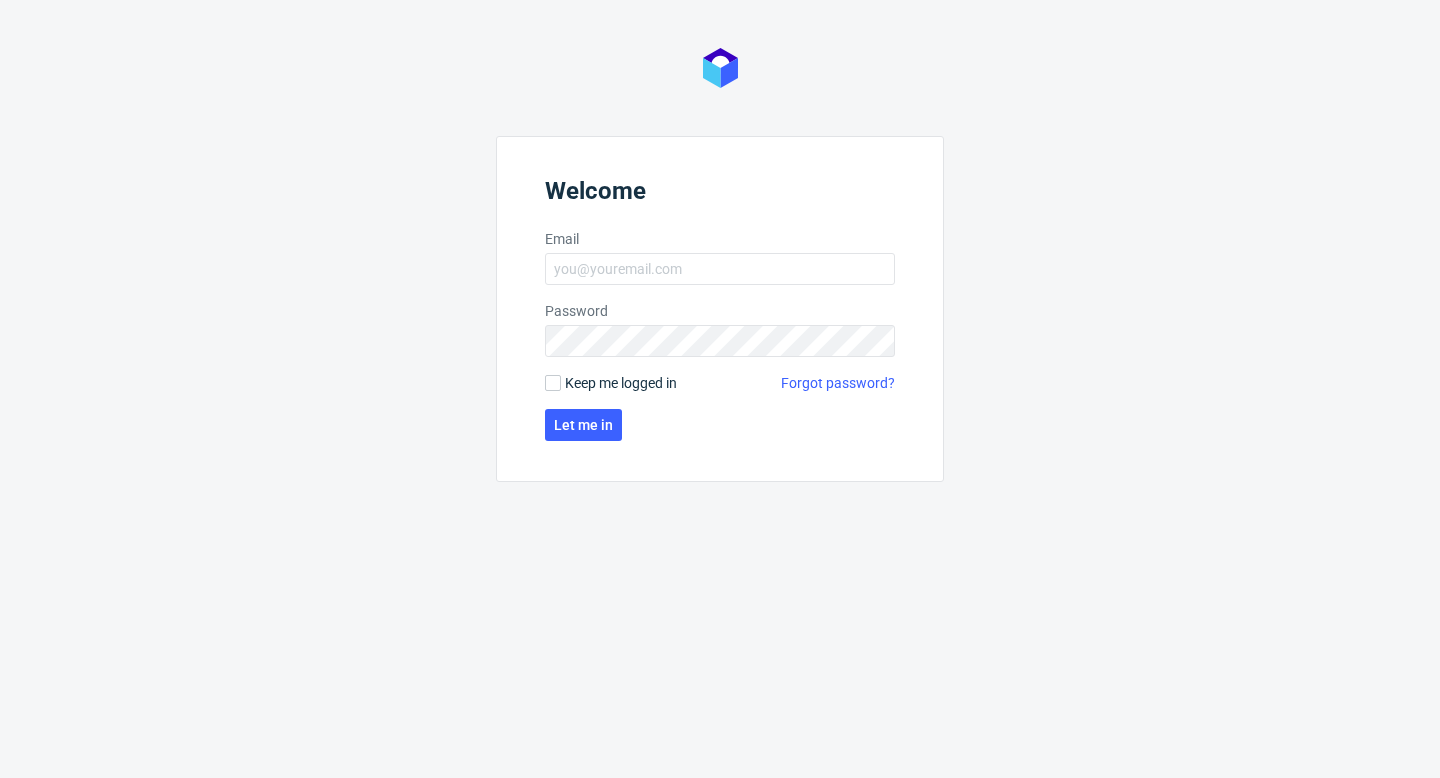 scroll, scrollTop: 0, scrollLeft: 0, axis: both 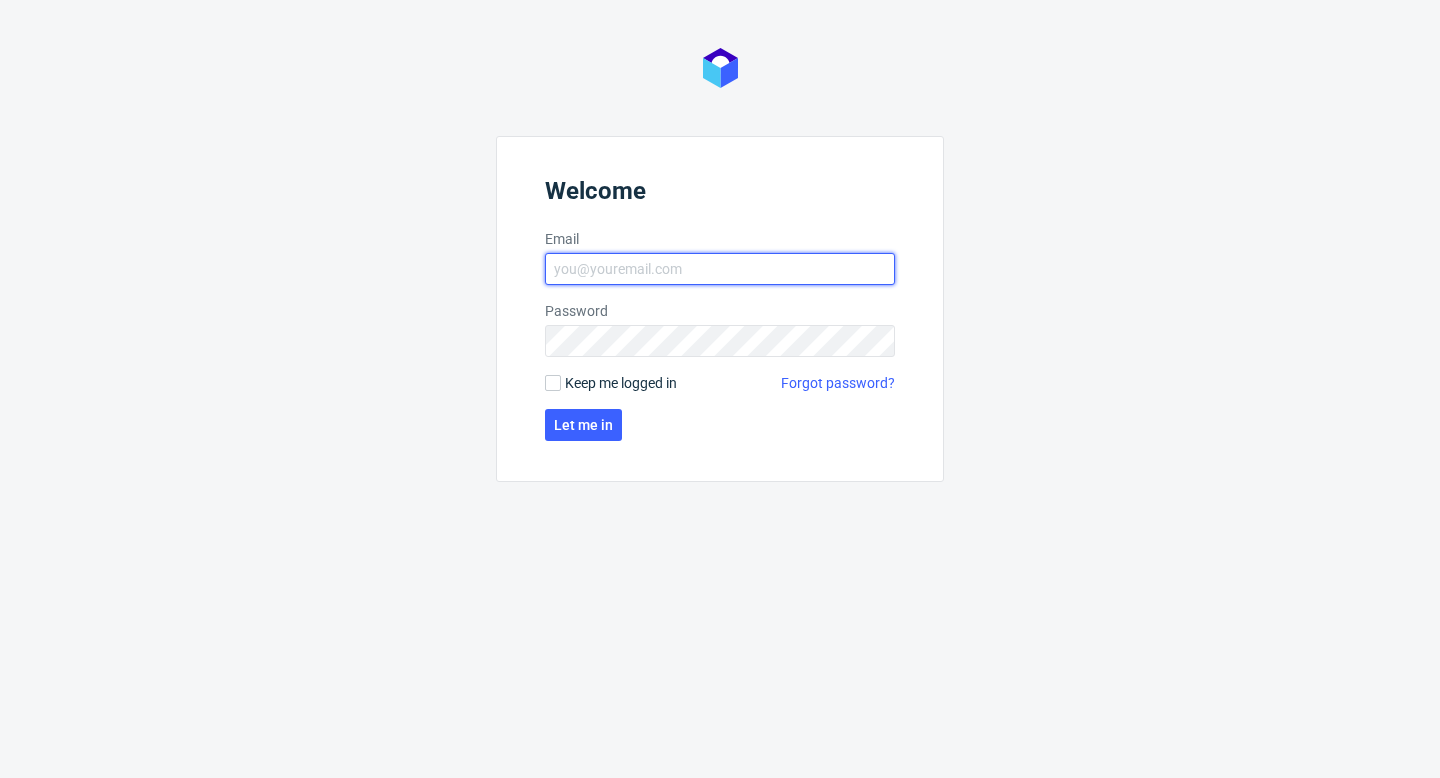 click on "Email" at bounding box center (720, 269) 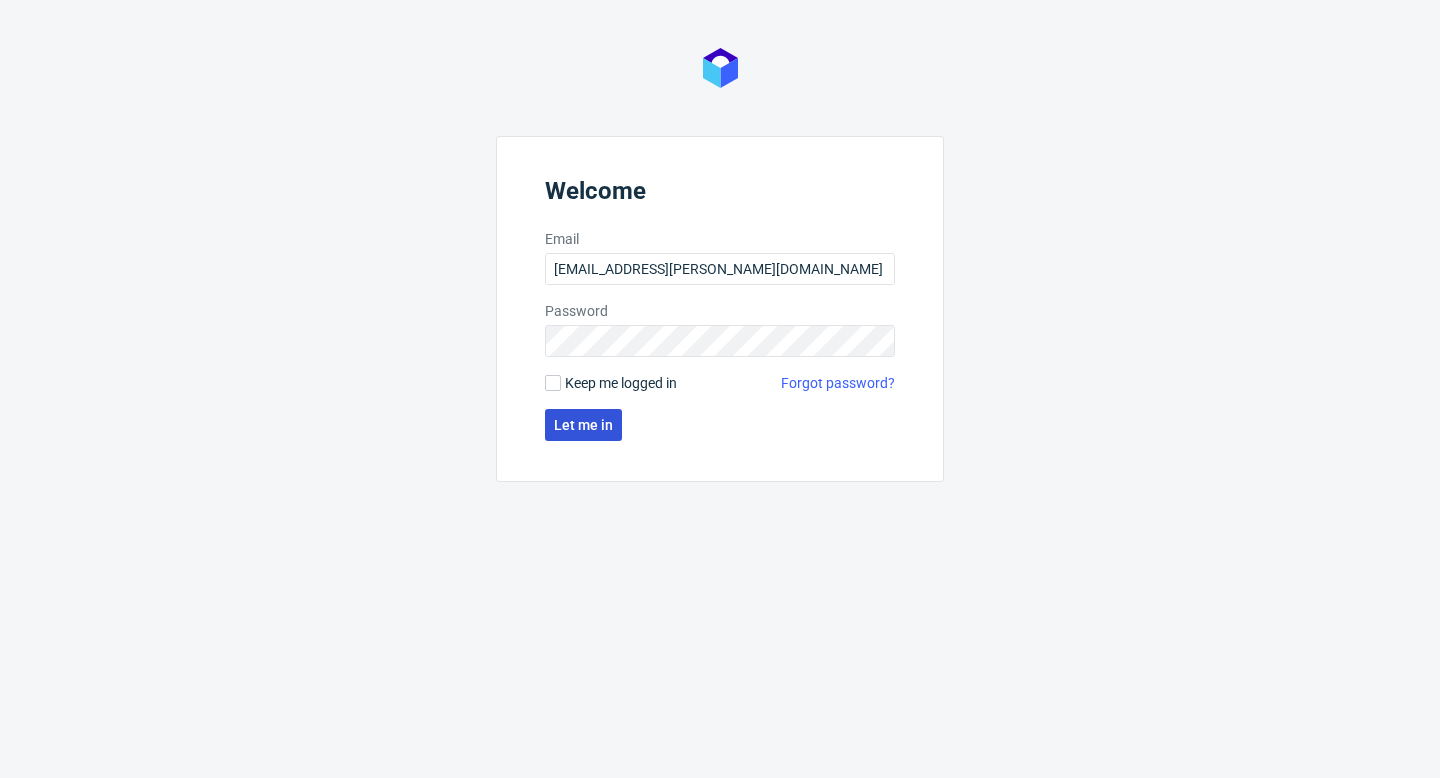 click on "Let me in" at bounding box center (583, 425) 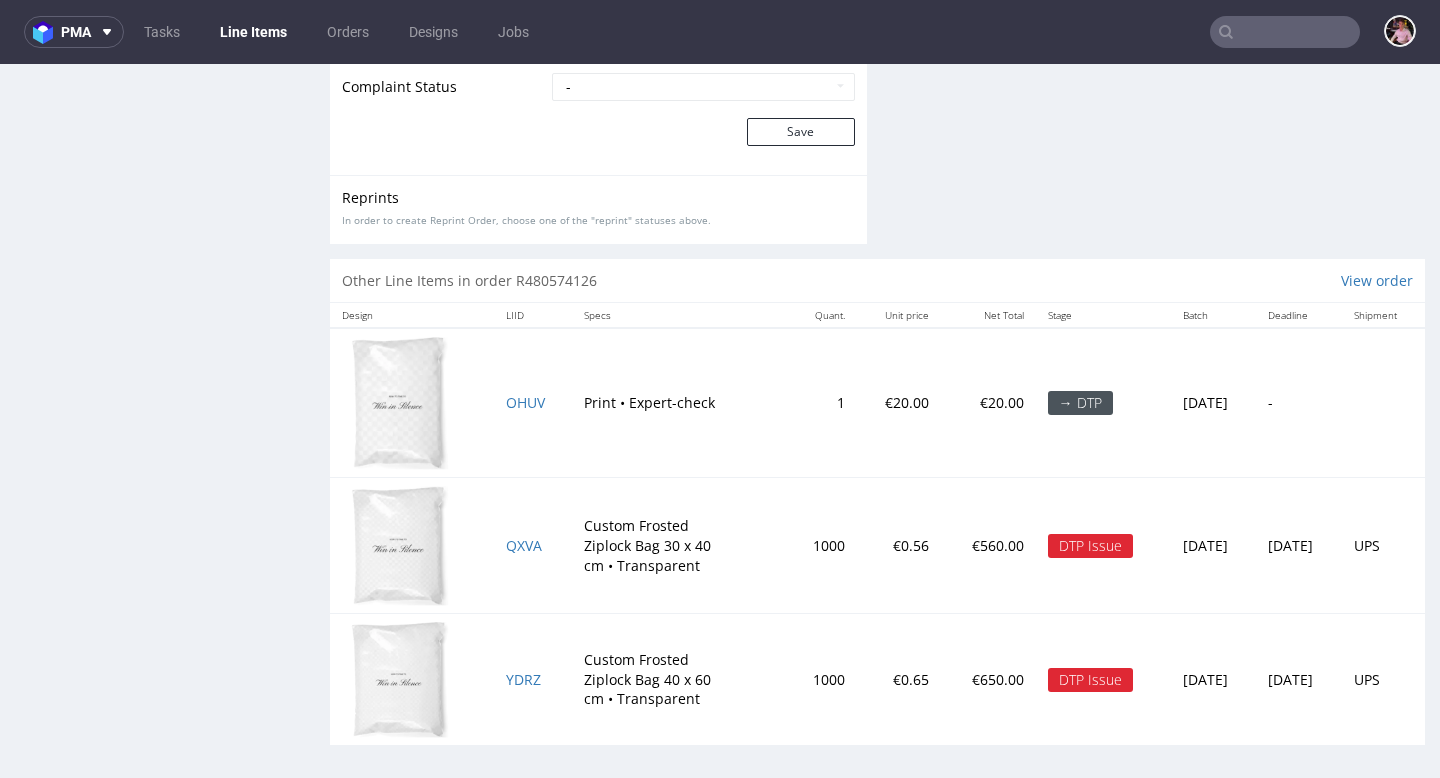 scroll, scrollTop: 2646, scrollLeft: 0, axis: vertical 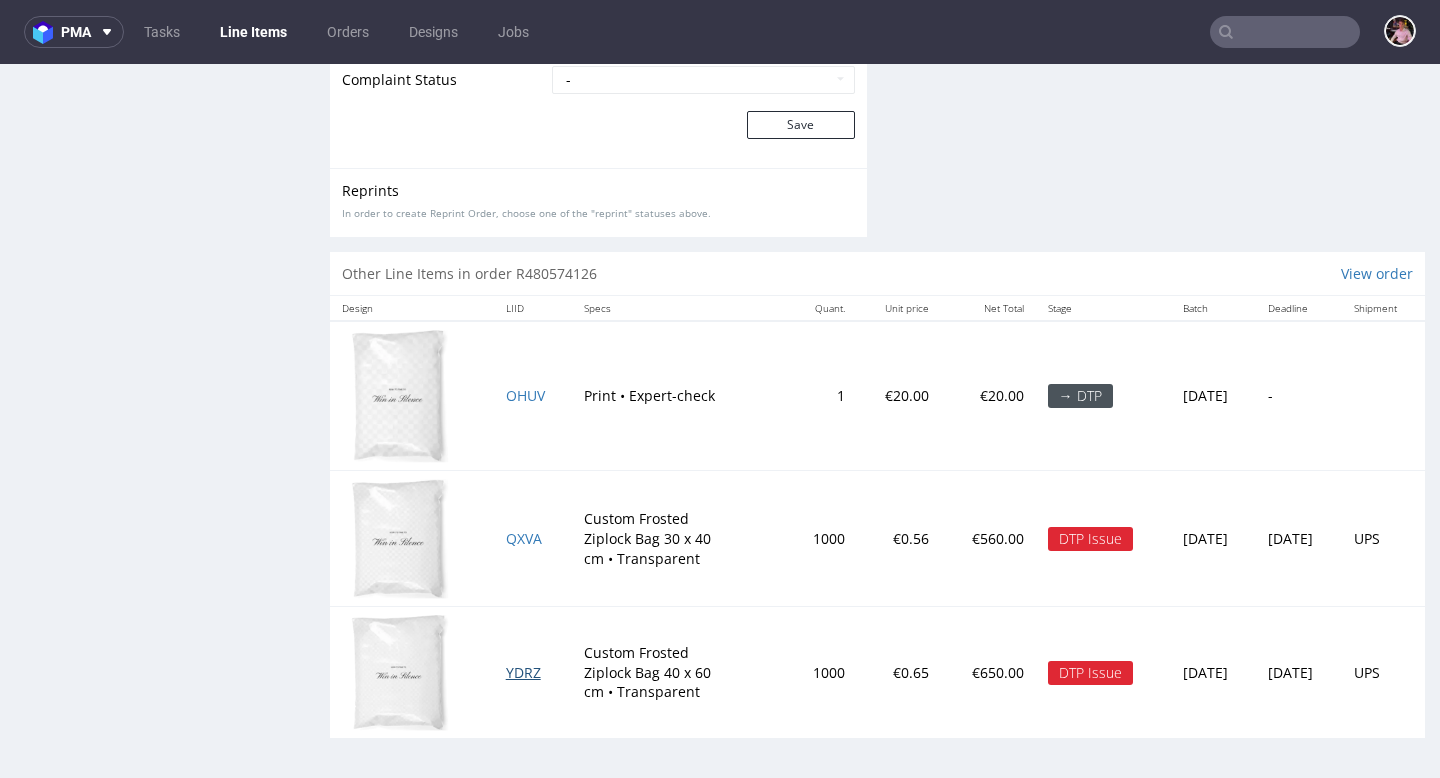 click on "YDRZ" at bounding box center (523, 672) 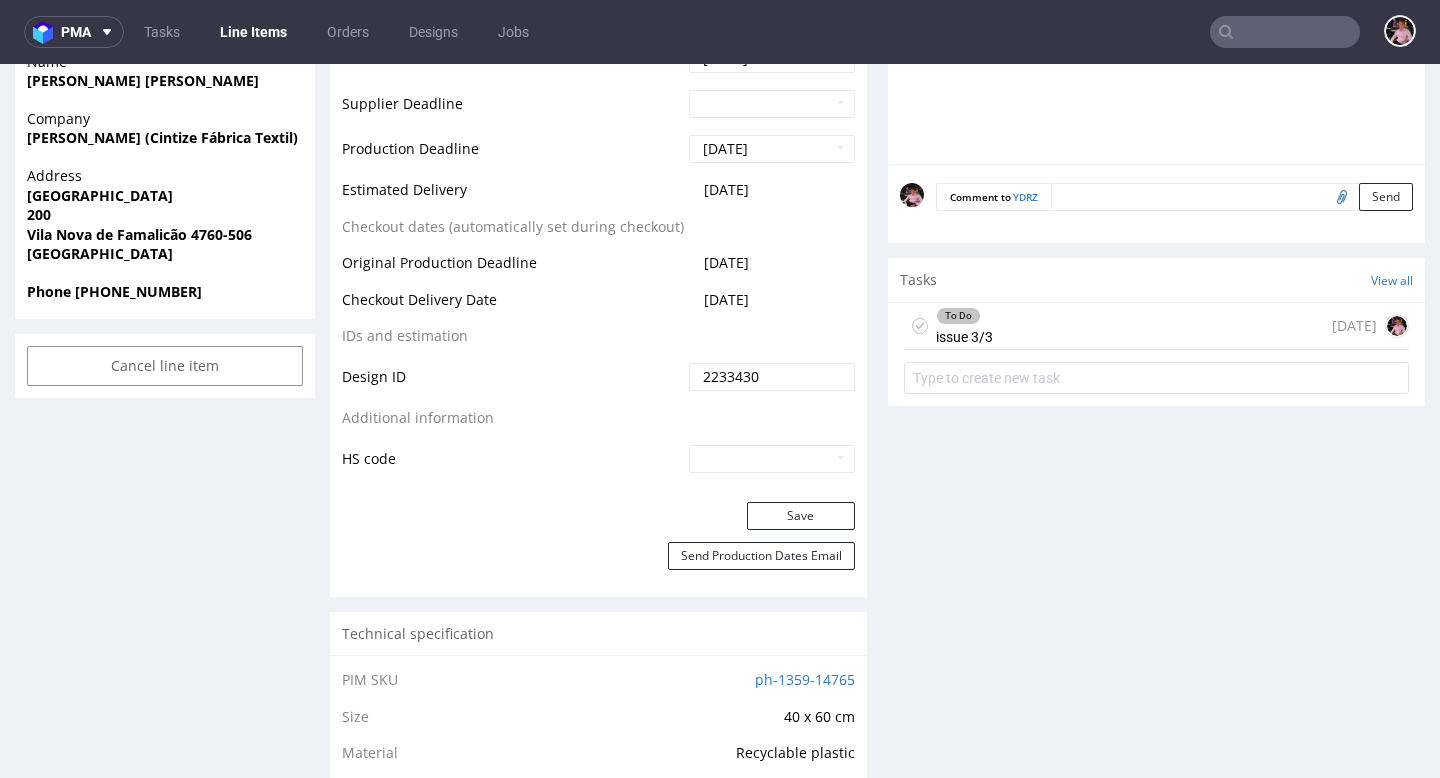 scroll, scrollTop: 973, scrollLeft: 0, axis: vertical 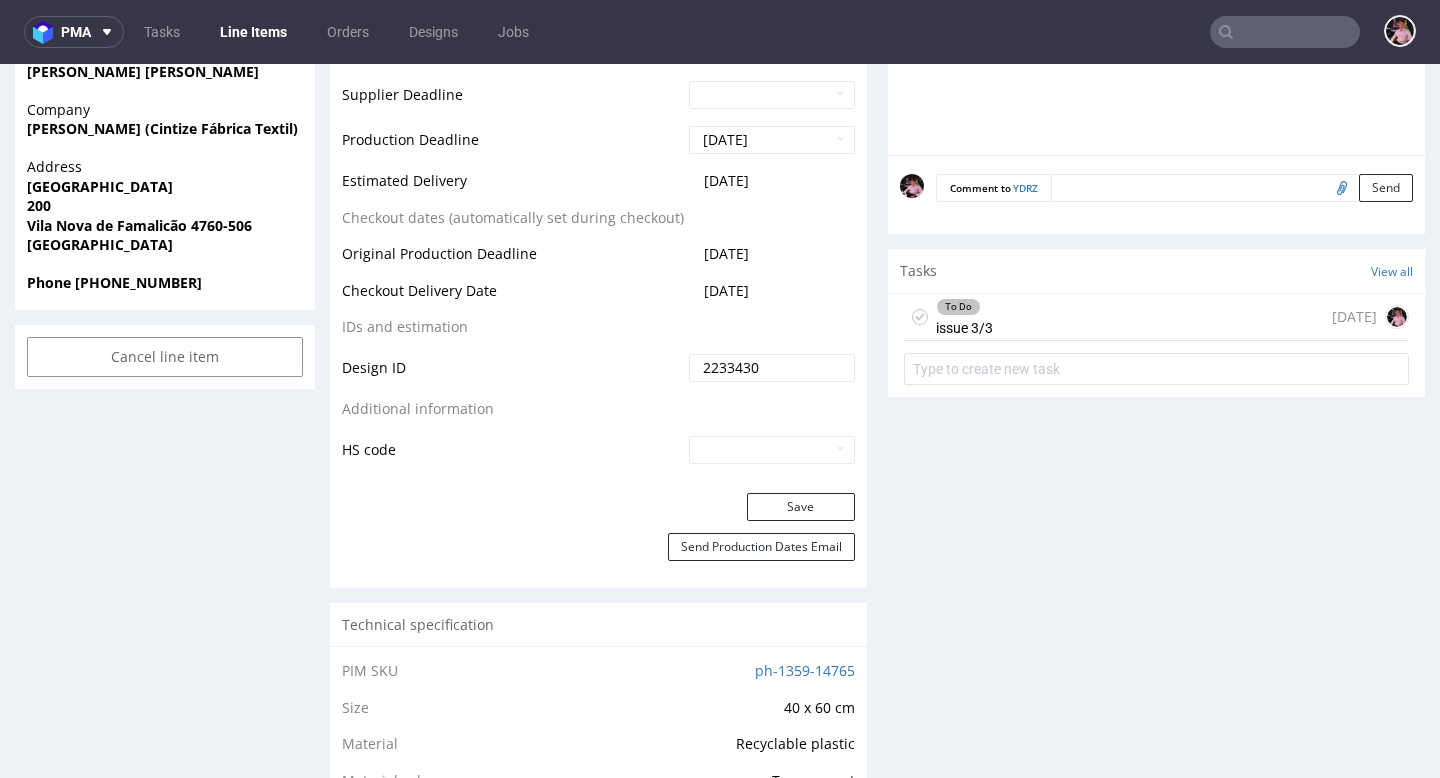 click on "To Do issue 3/3  [DATE]" at bounding box center (1156, 317) 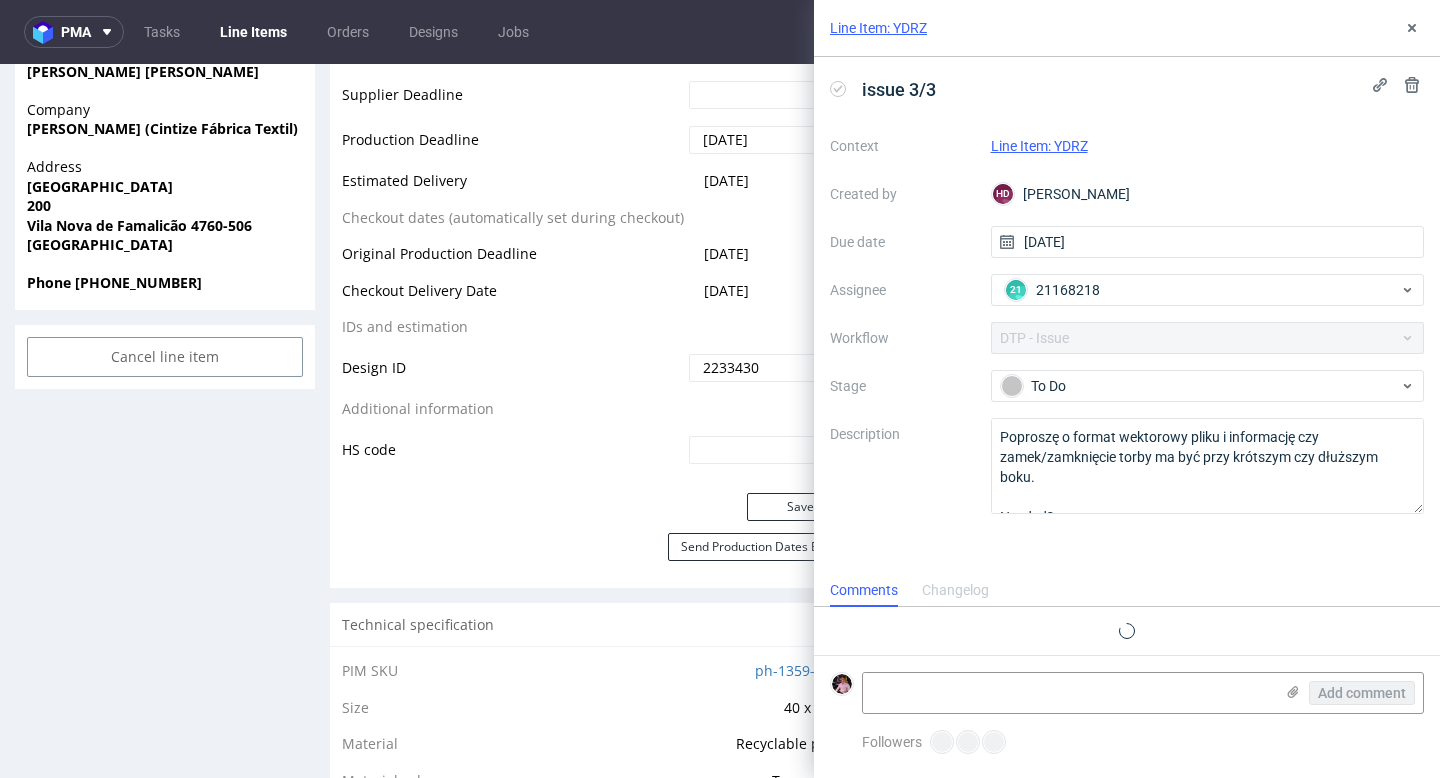 scroll, scrollTop: 16, scrollLeft: 0, axis: vertical 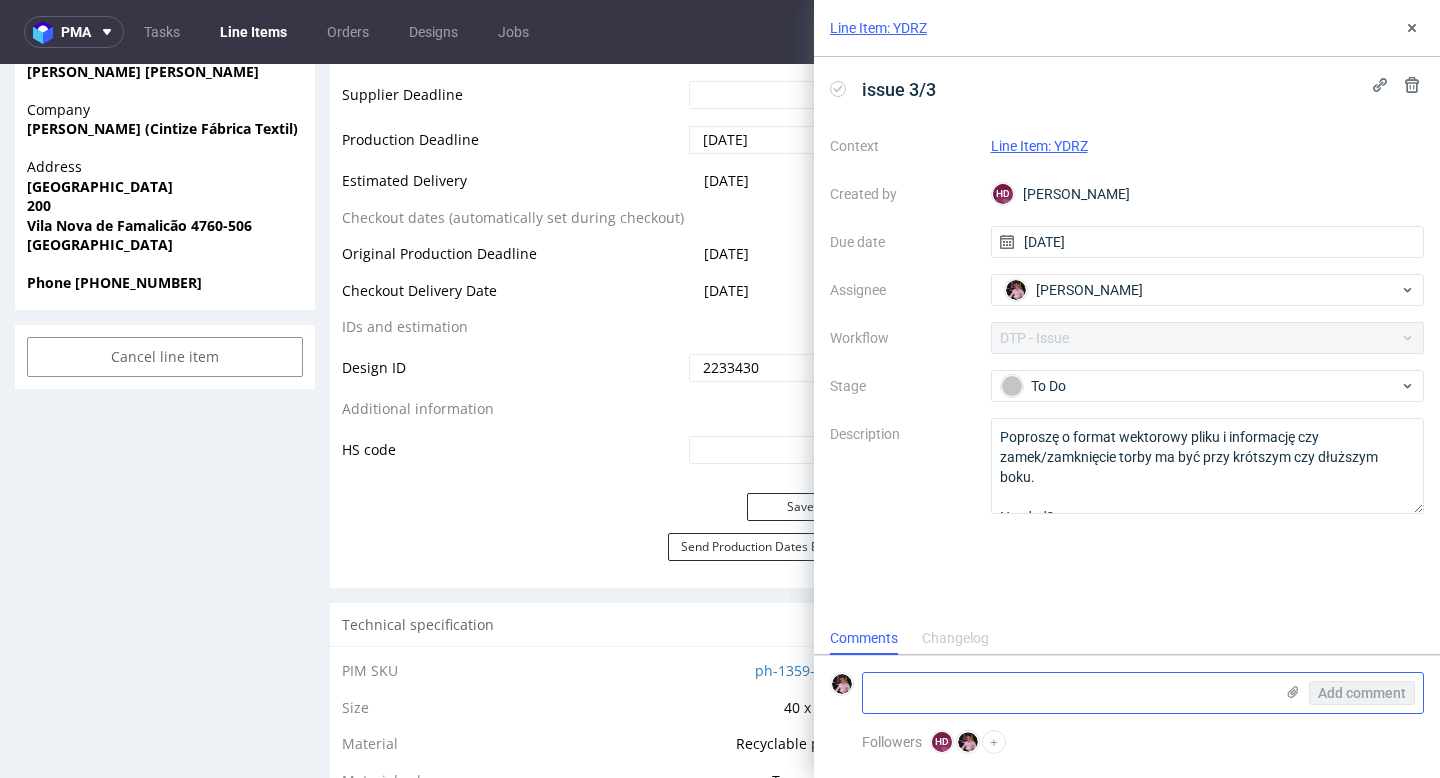 click at bounding box center (1068, 693) 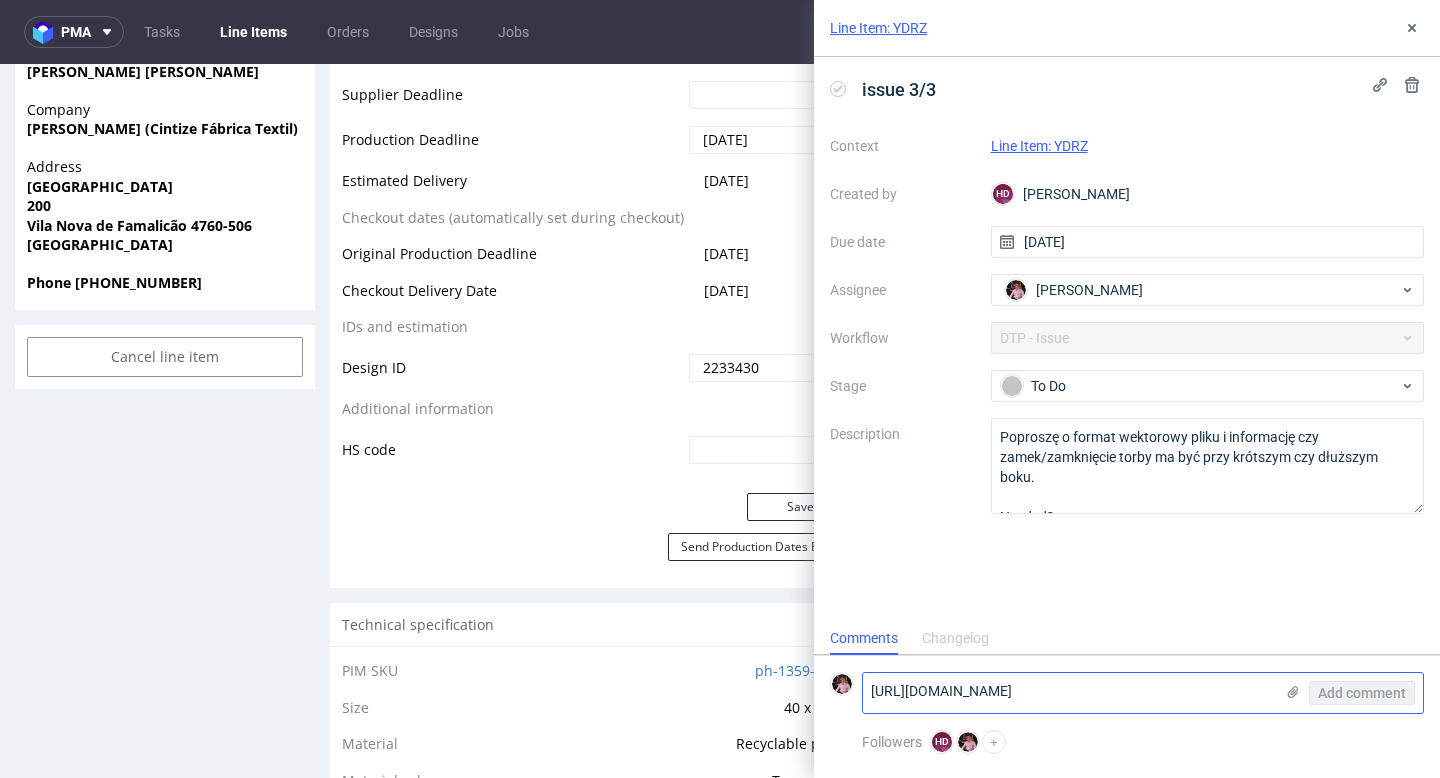 scroll, scrollTop: 0, scrollLeft: 0, axis: both 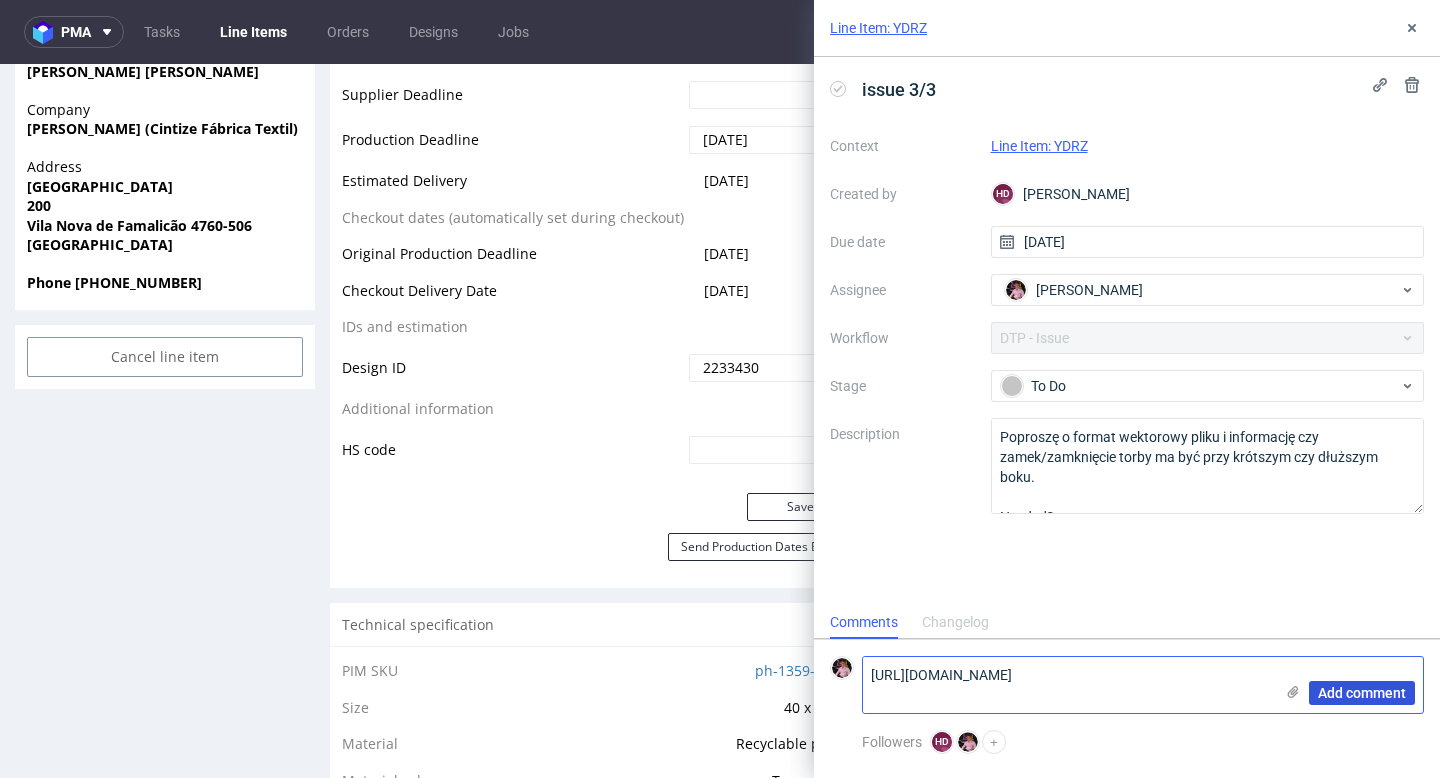 type on "https://app-eu1.hubspot.com/contacts/25600958/record/0-5/178302720219/" 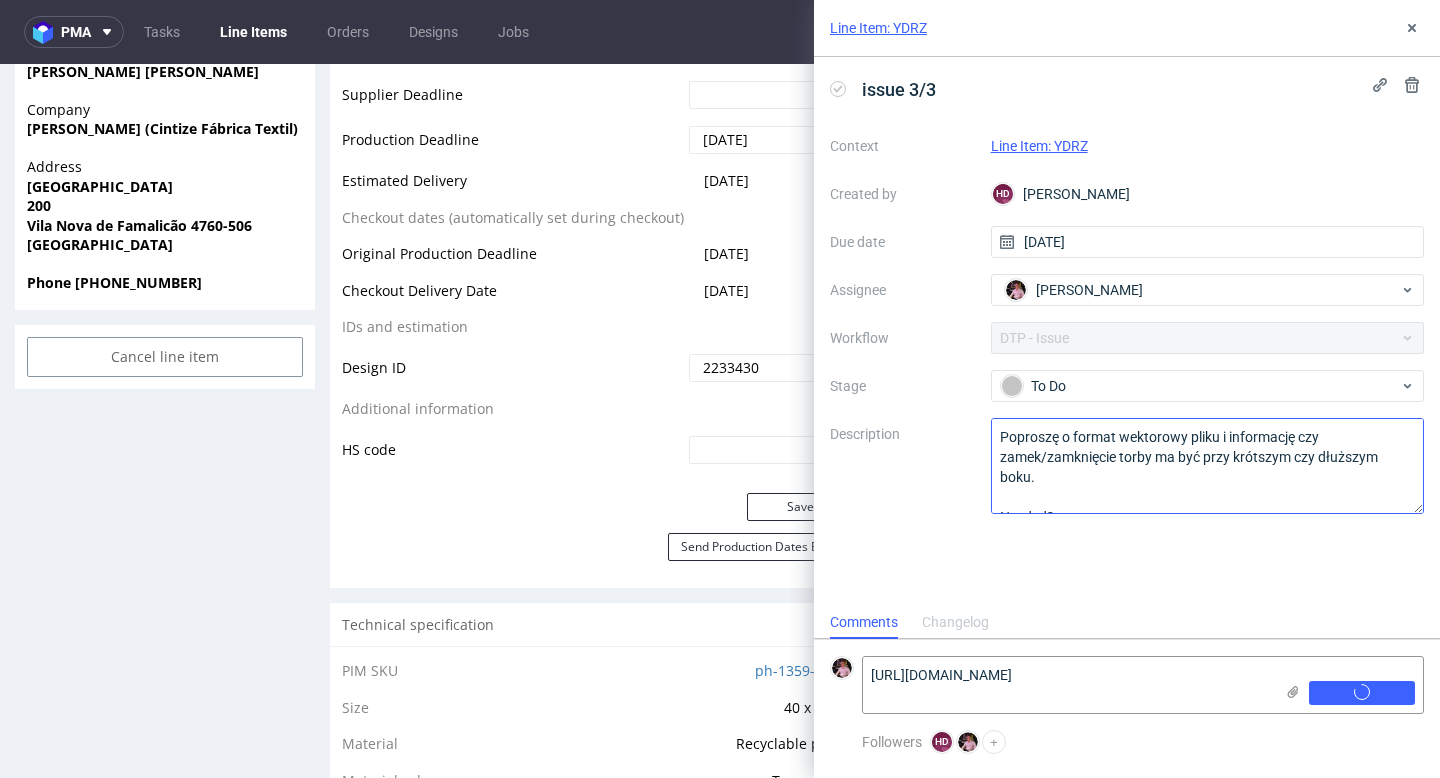 type 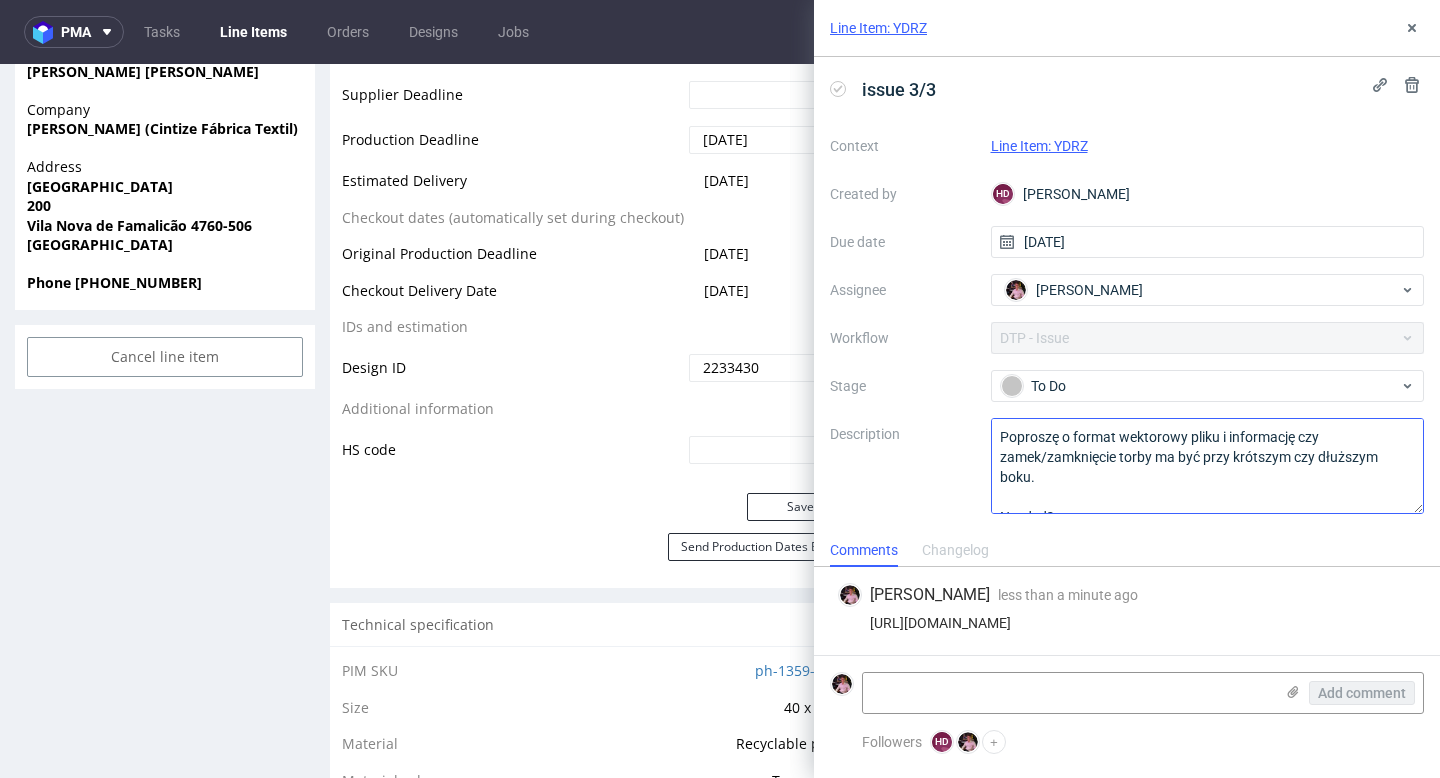 scroll, scrollTop: 0, scrollLeft: 0, axis: both 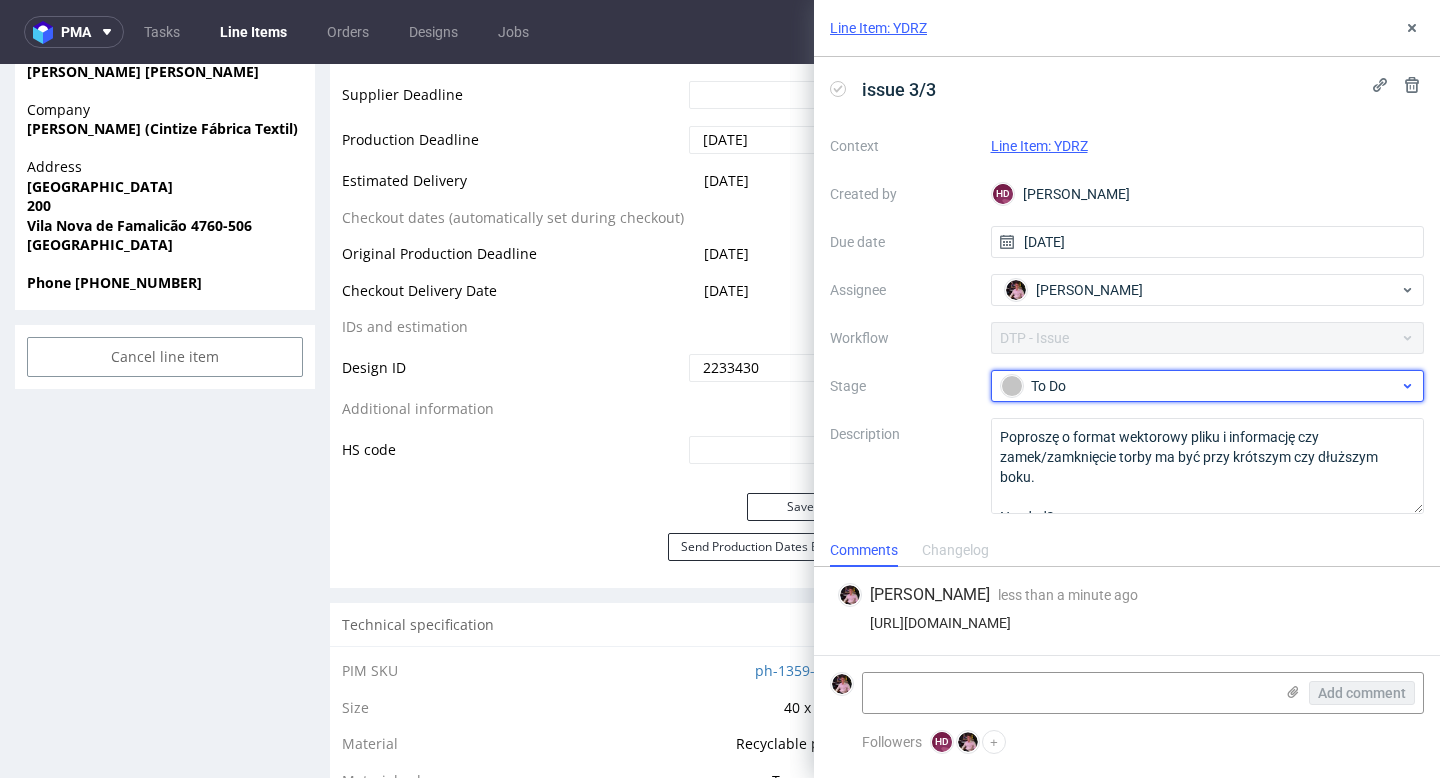 click on "To Do" at bounding box center (1200, 386) 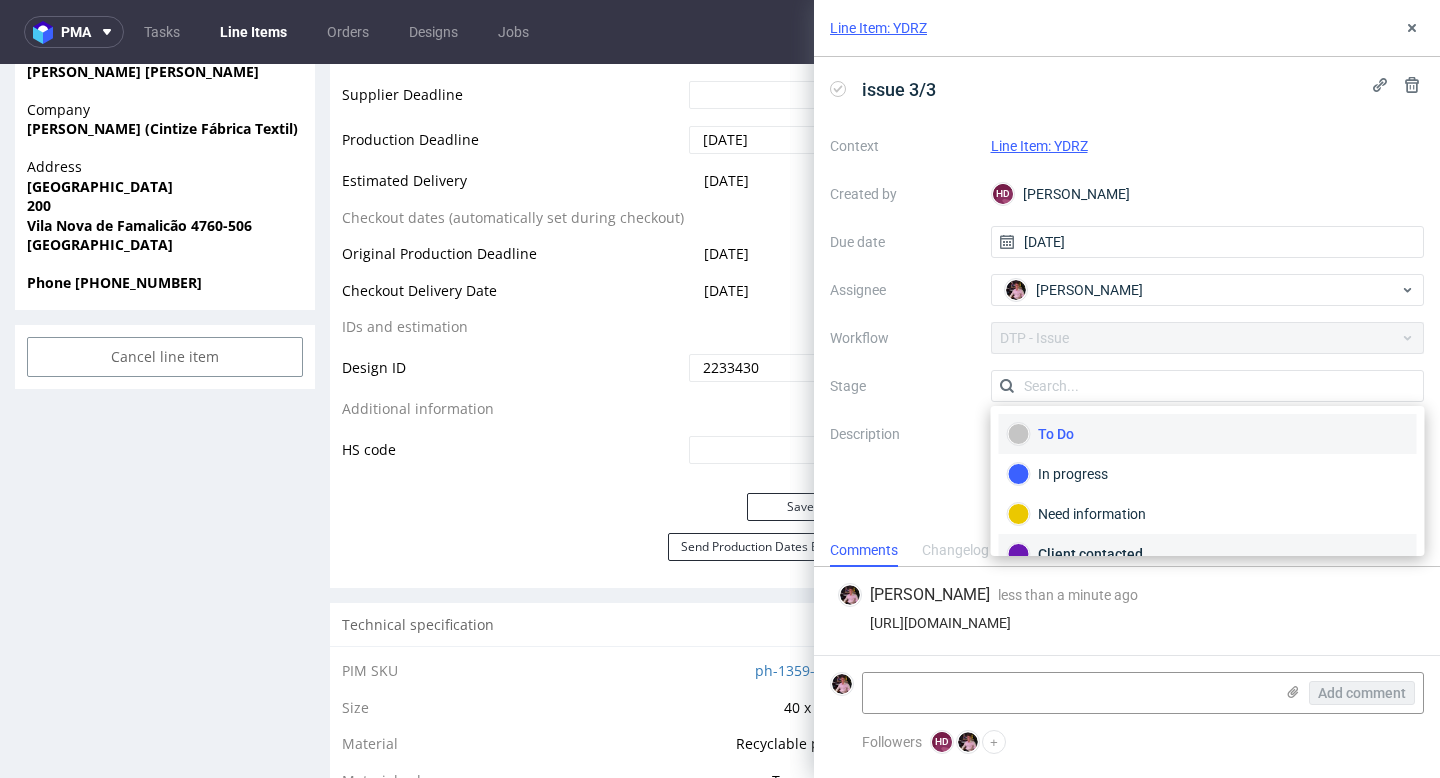 click on "Client contacted" at bounding box center (1208, 554) 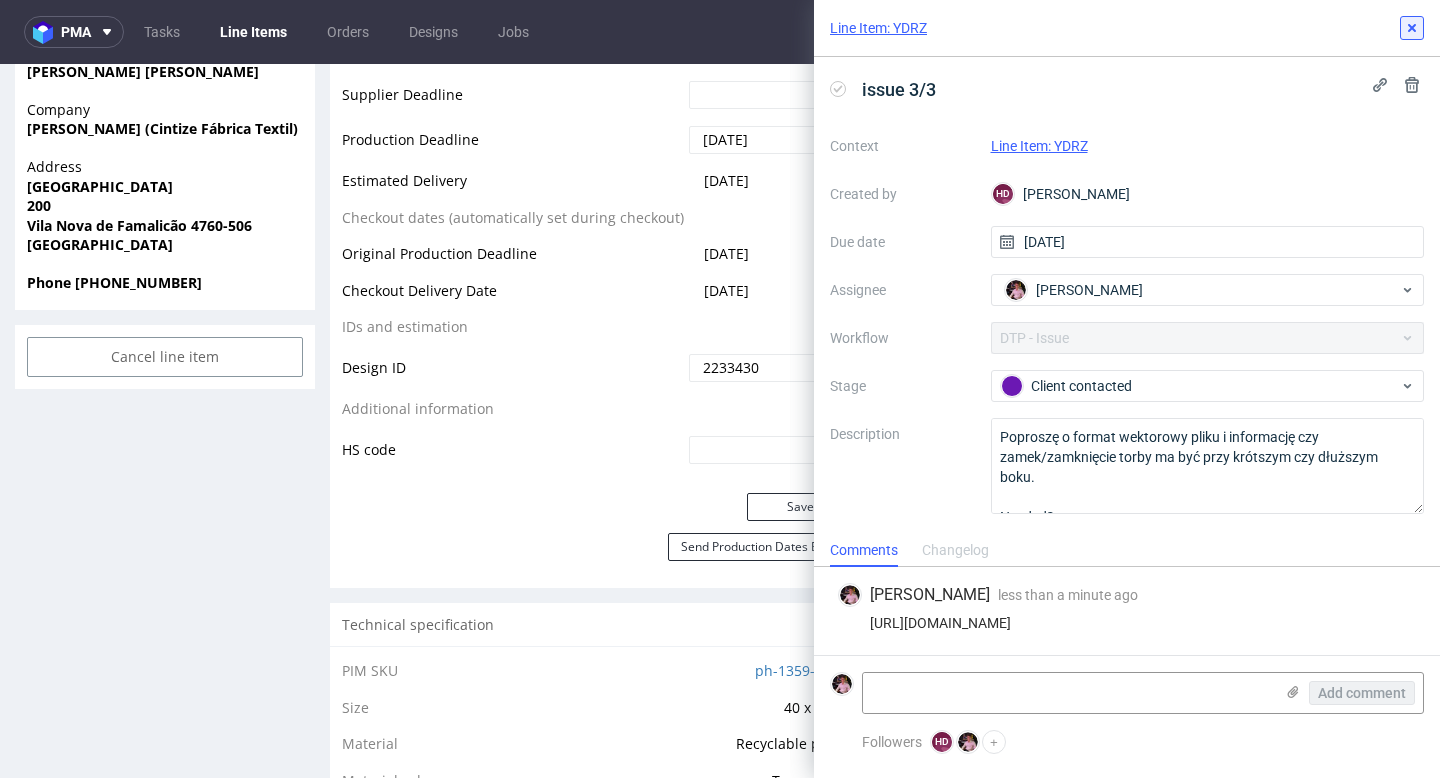 click 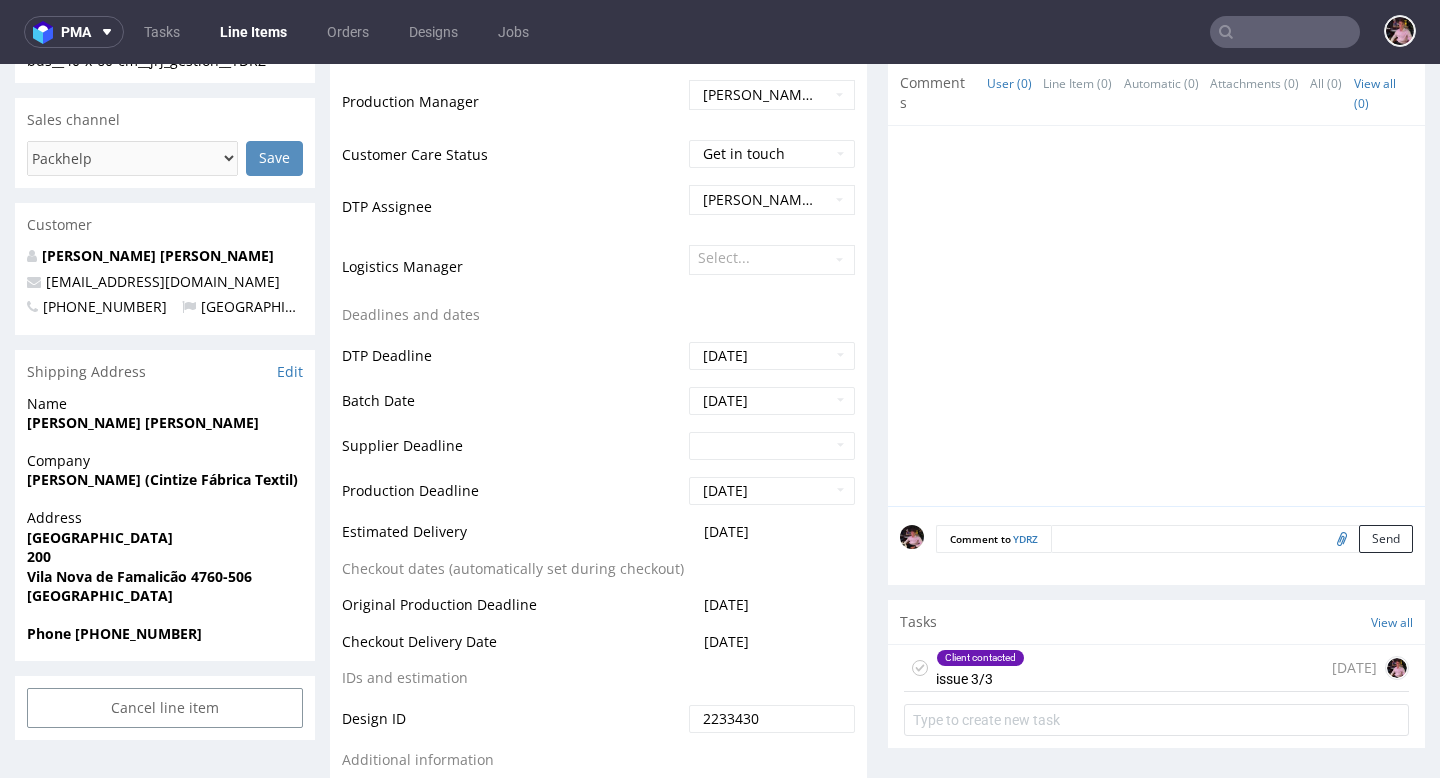 scroll, scrollTop: 0, scrollLeft: 0, axis: both 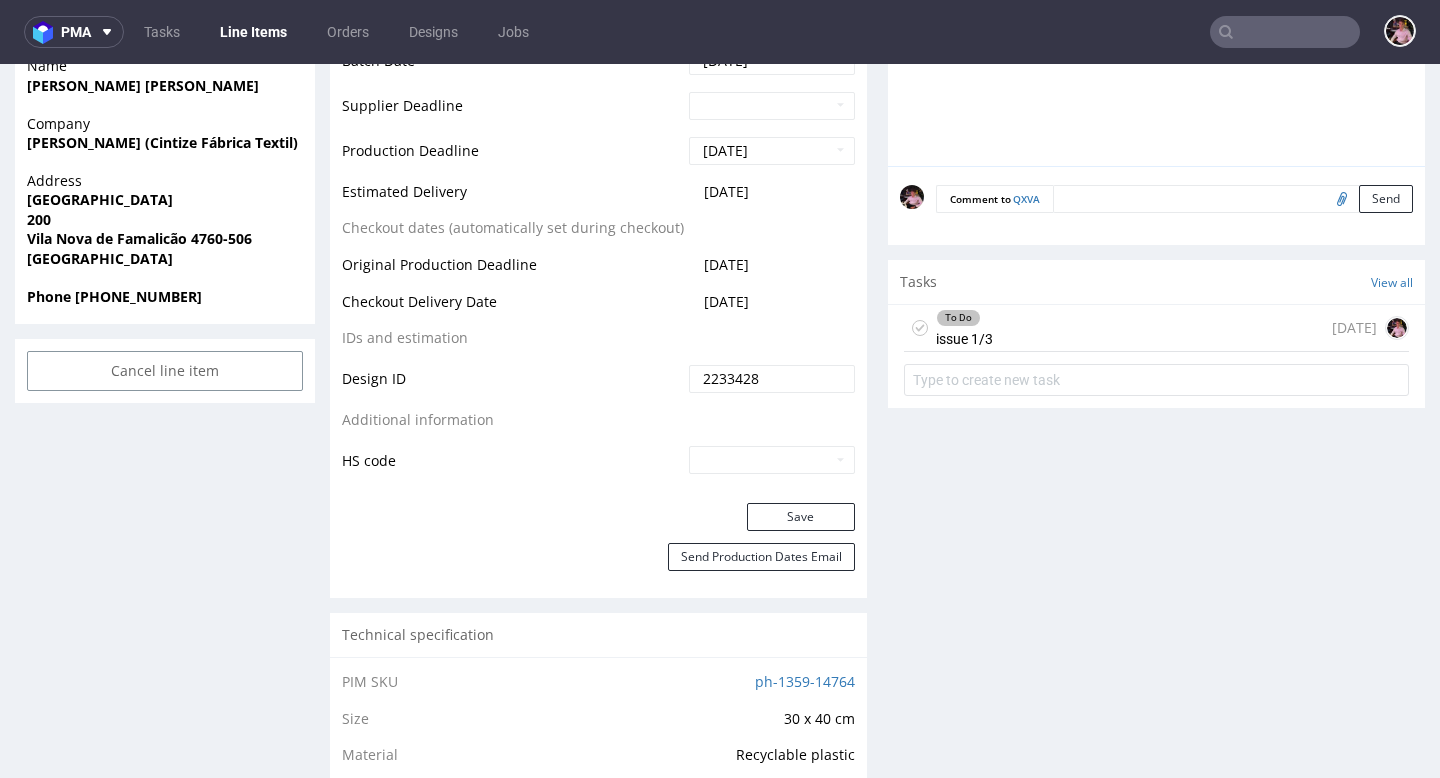 click on "To Do issue 1/3 7 days ago" at bounding box center [1156, 328] 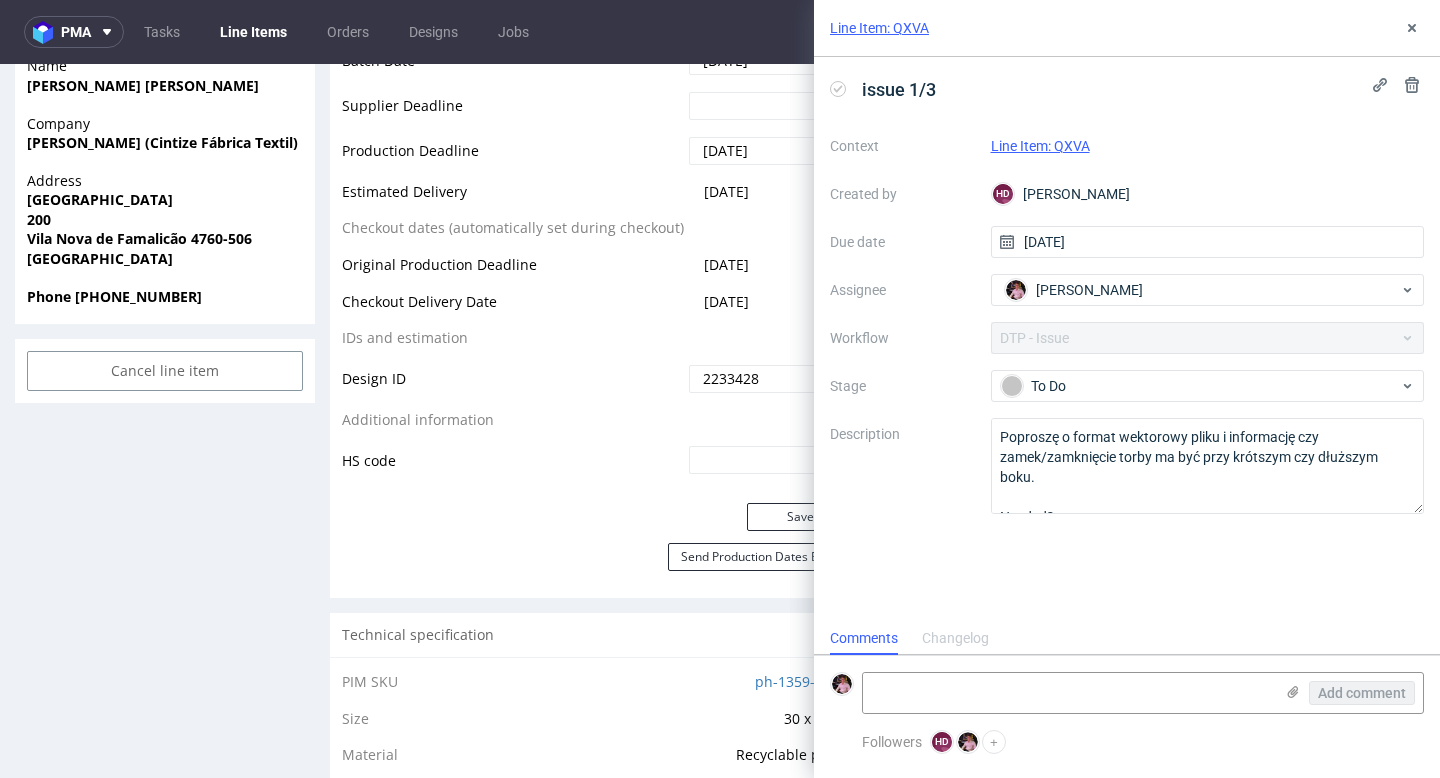 scroll, scrollTop: 16, scrollLeft: 0, axis: vertical 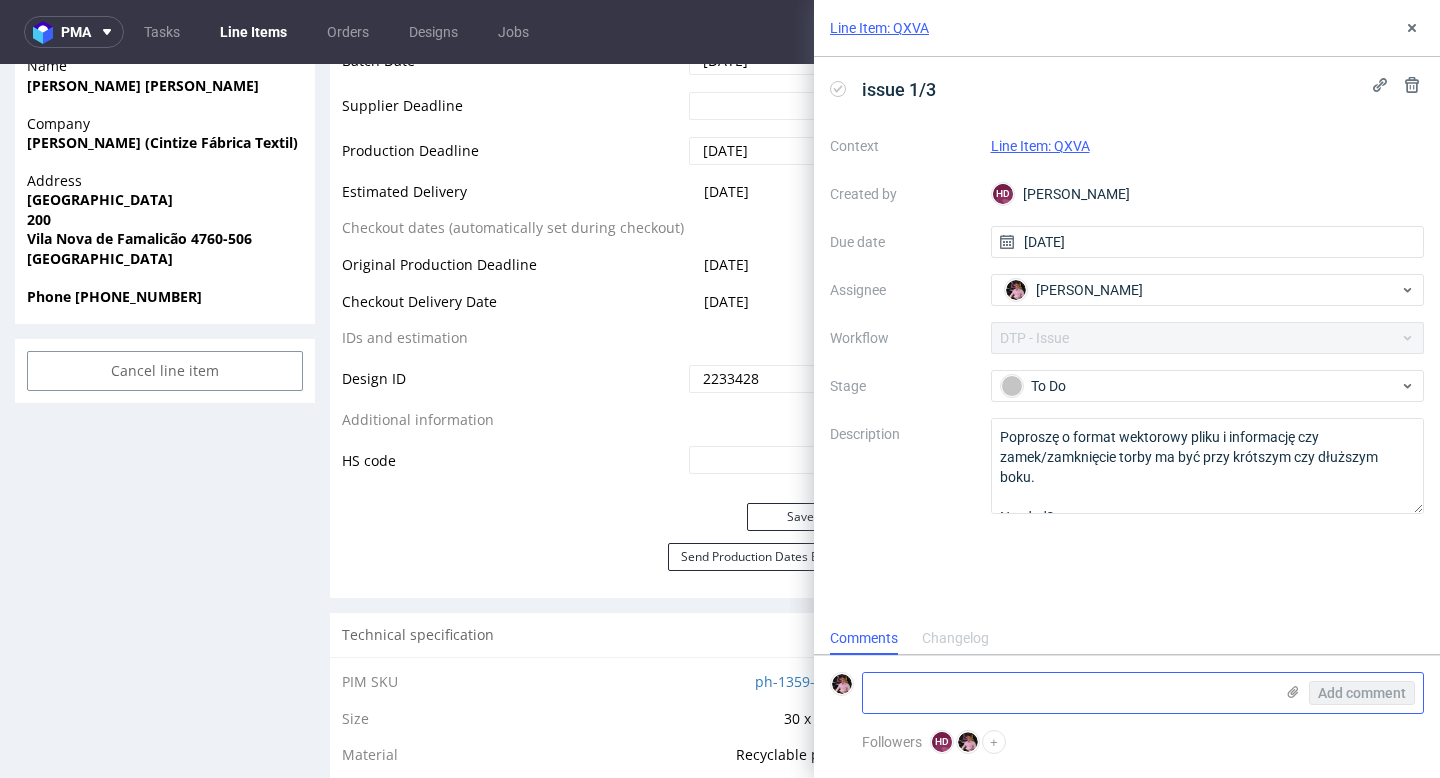 click at bounding box center (1068, 693) 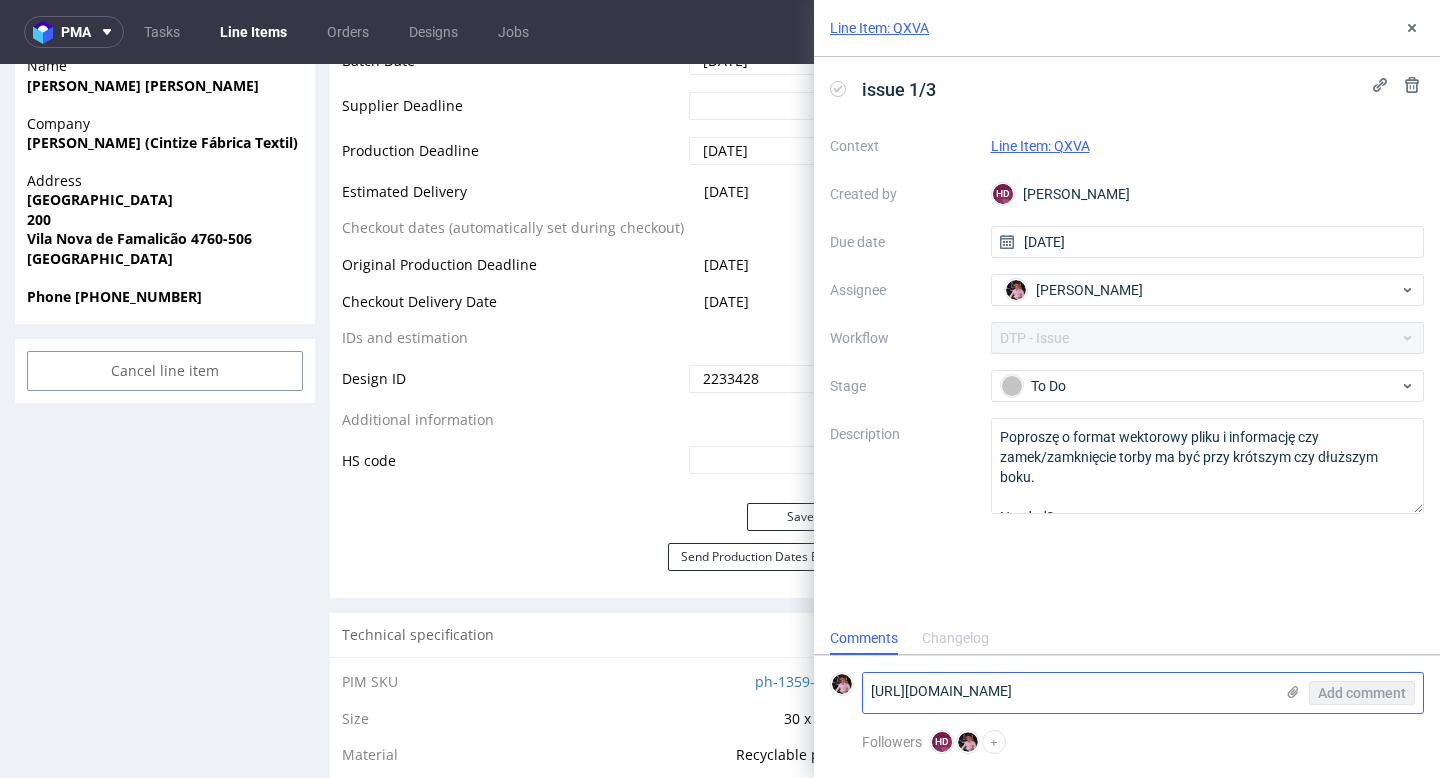 scroll, scrollTop: 0, scrollLeft: 0, axis: both 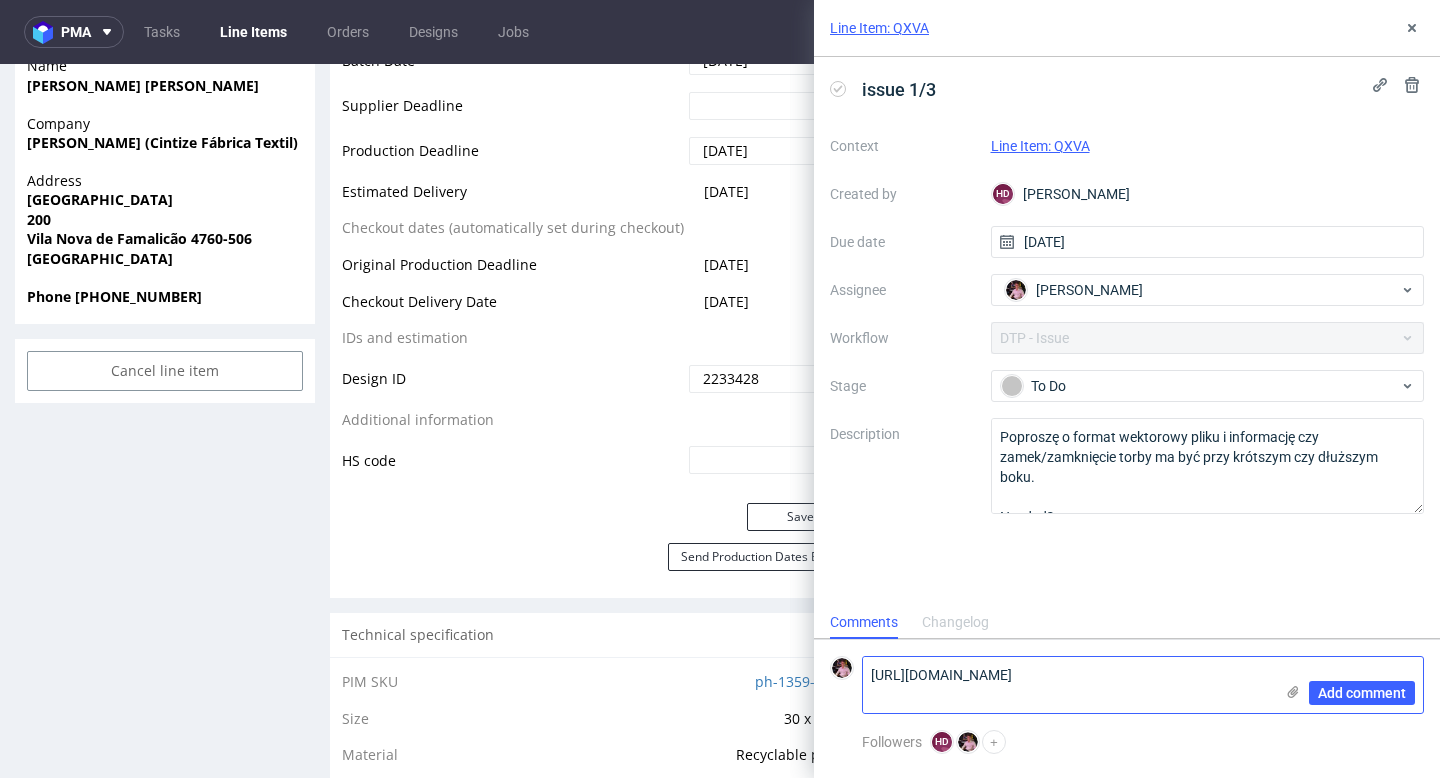 type on "https://app-eu1.hubspot.com/contacts/25600958/record/0-5/178302720219/" 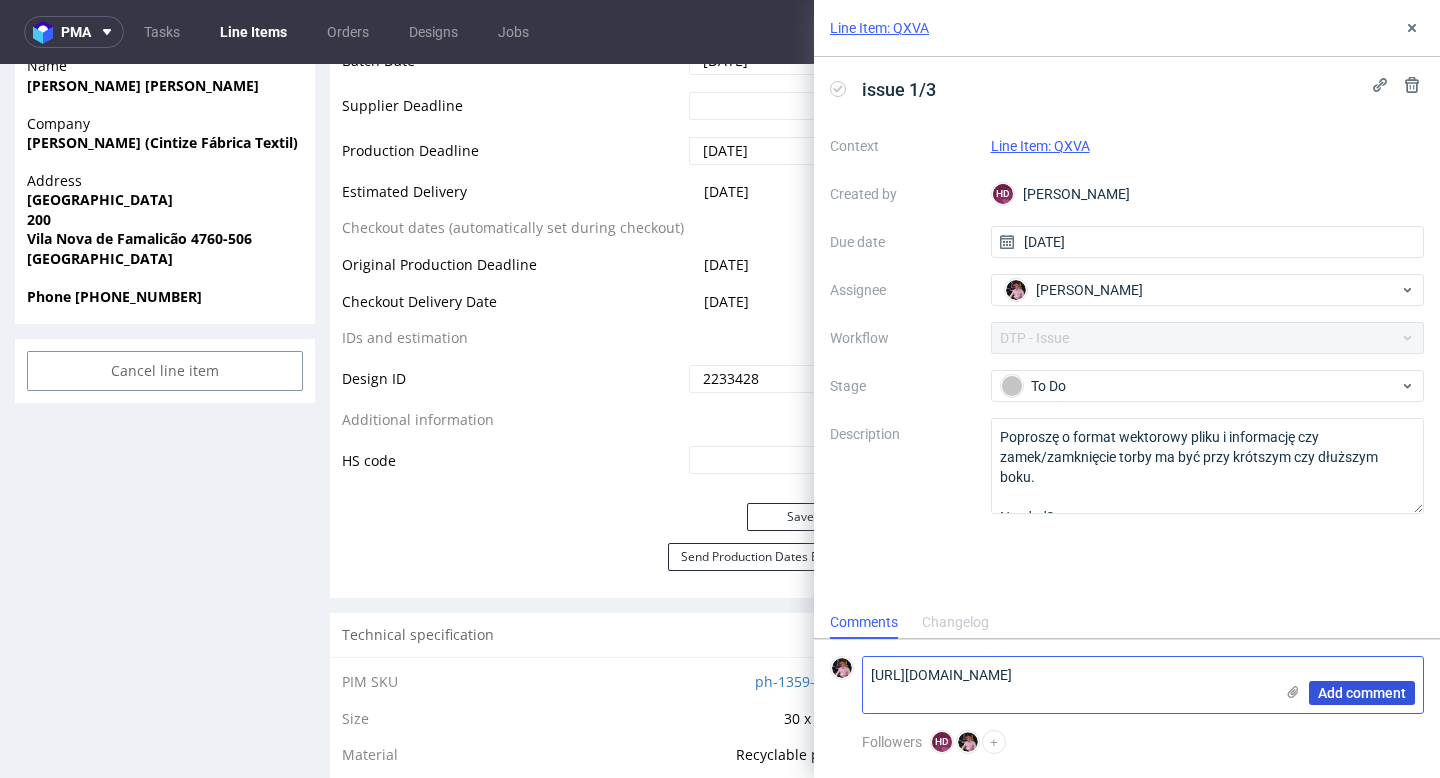 click on "Add comment" at bounding box center (1362, 693) 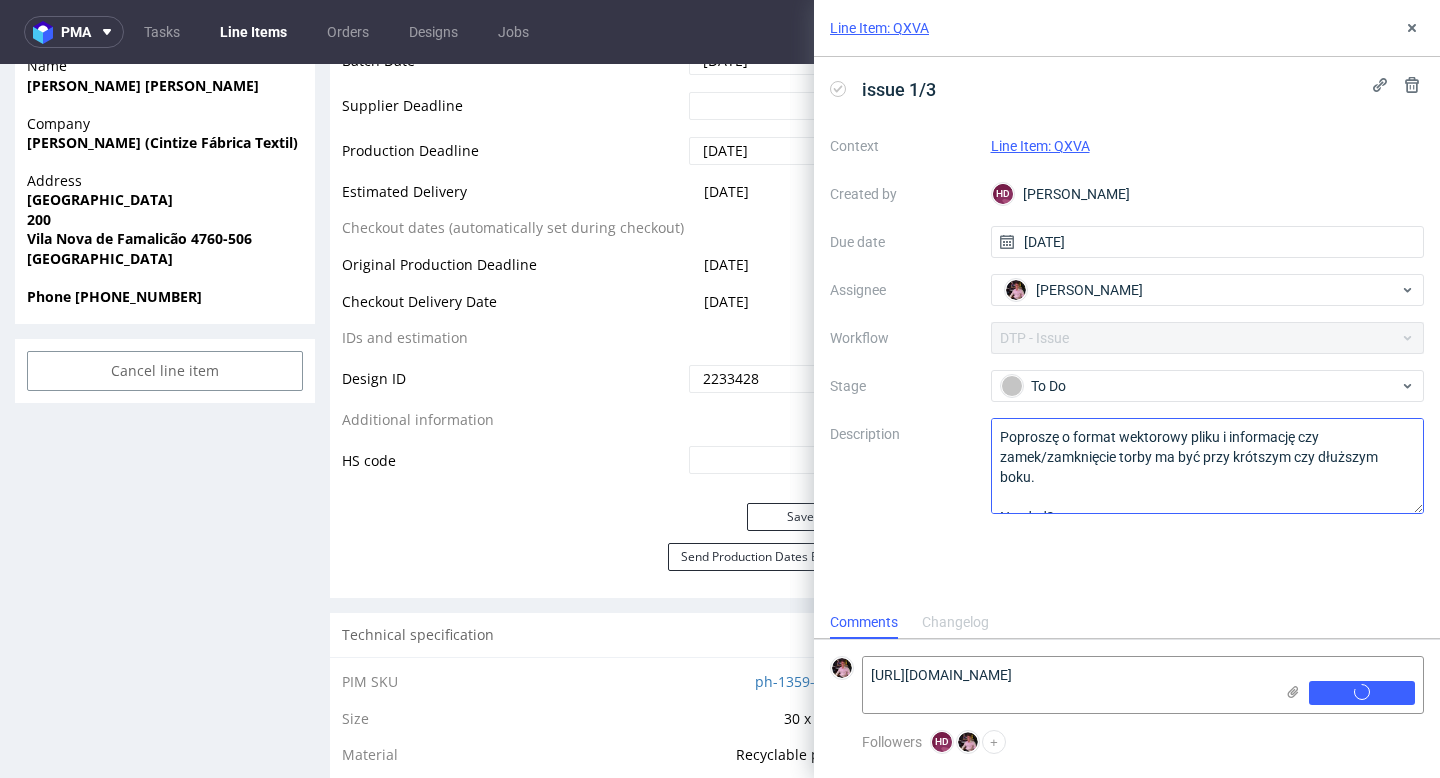 type 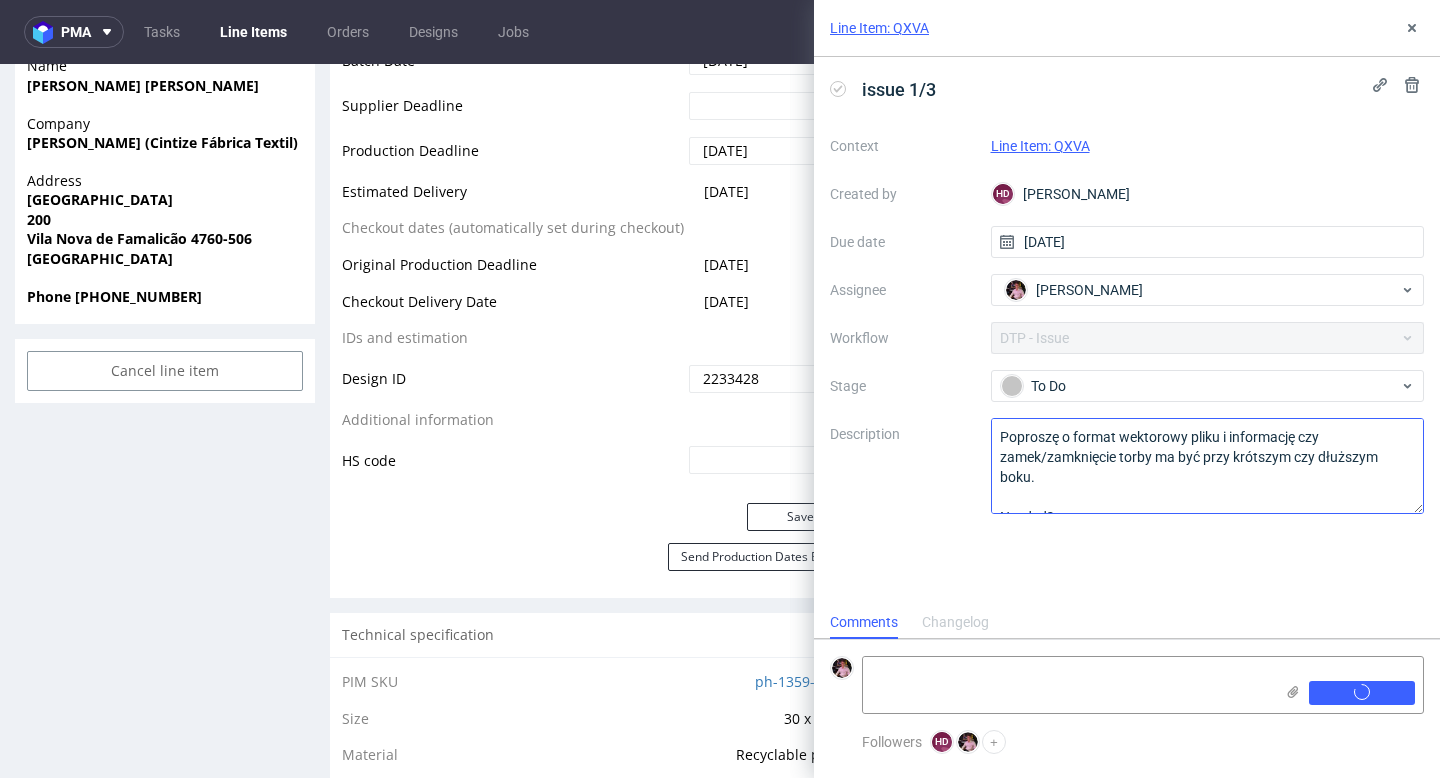 scroll, scrollTop: 0, scrollLeft: 0, axis: both 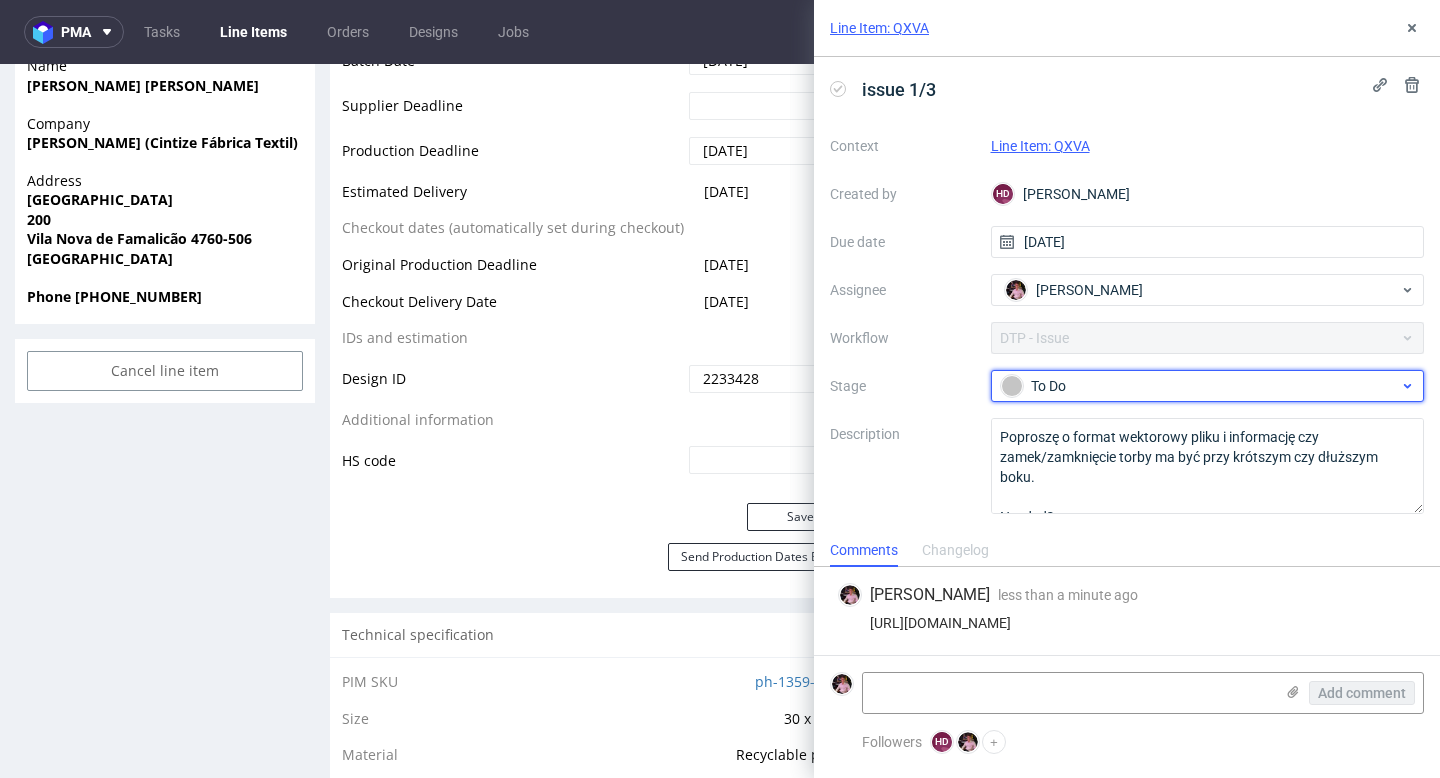click on "To Do" at bounding box center [1208, 386] 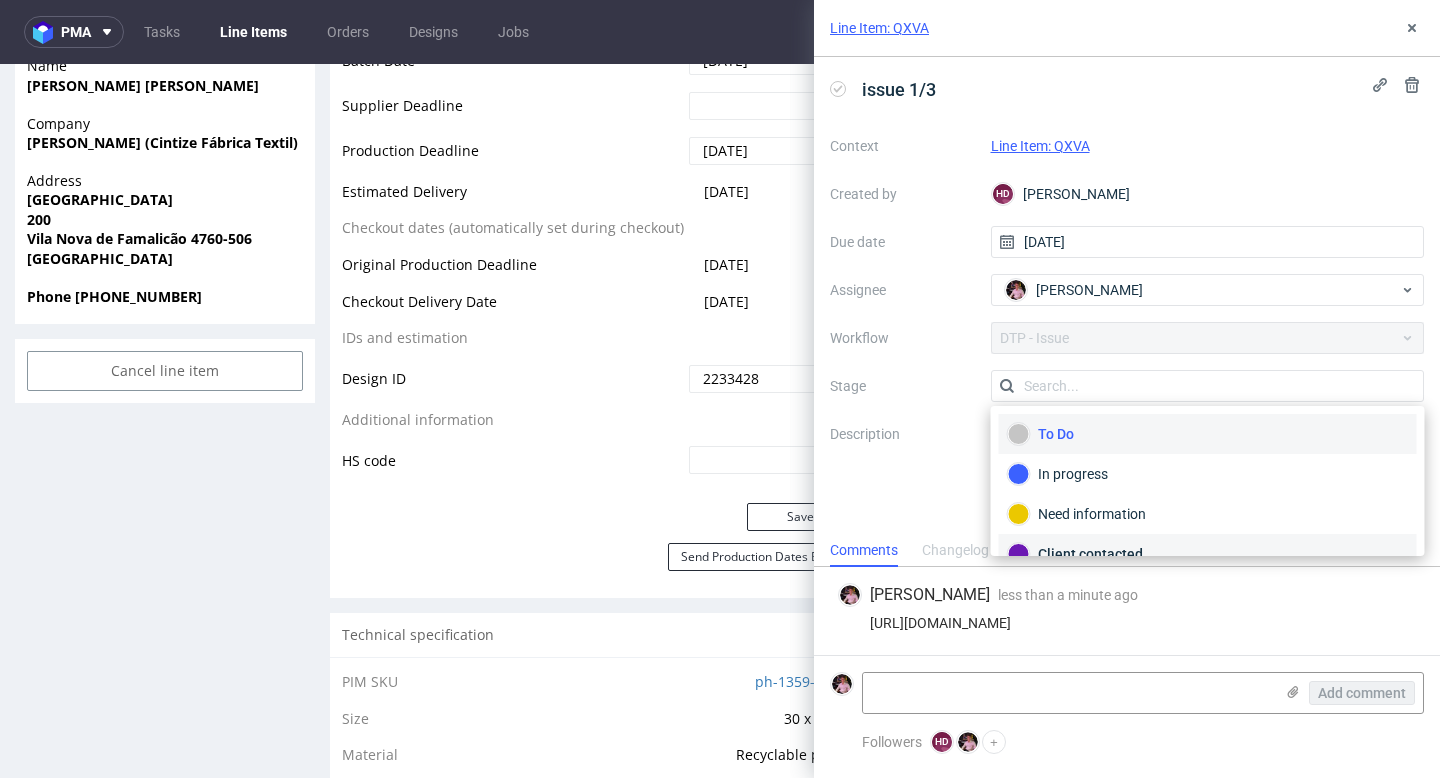 click on "Client contacted" at bounding box center [1208, 554] 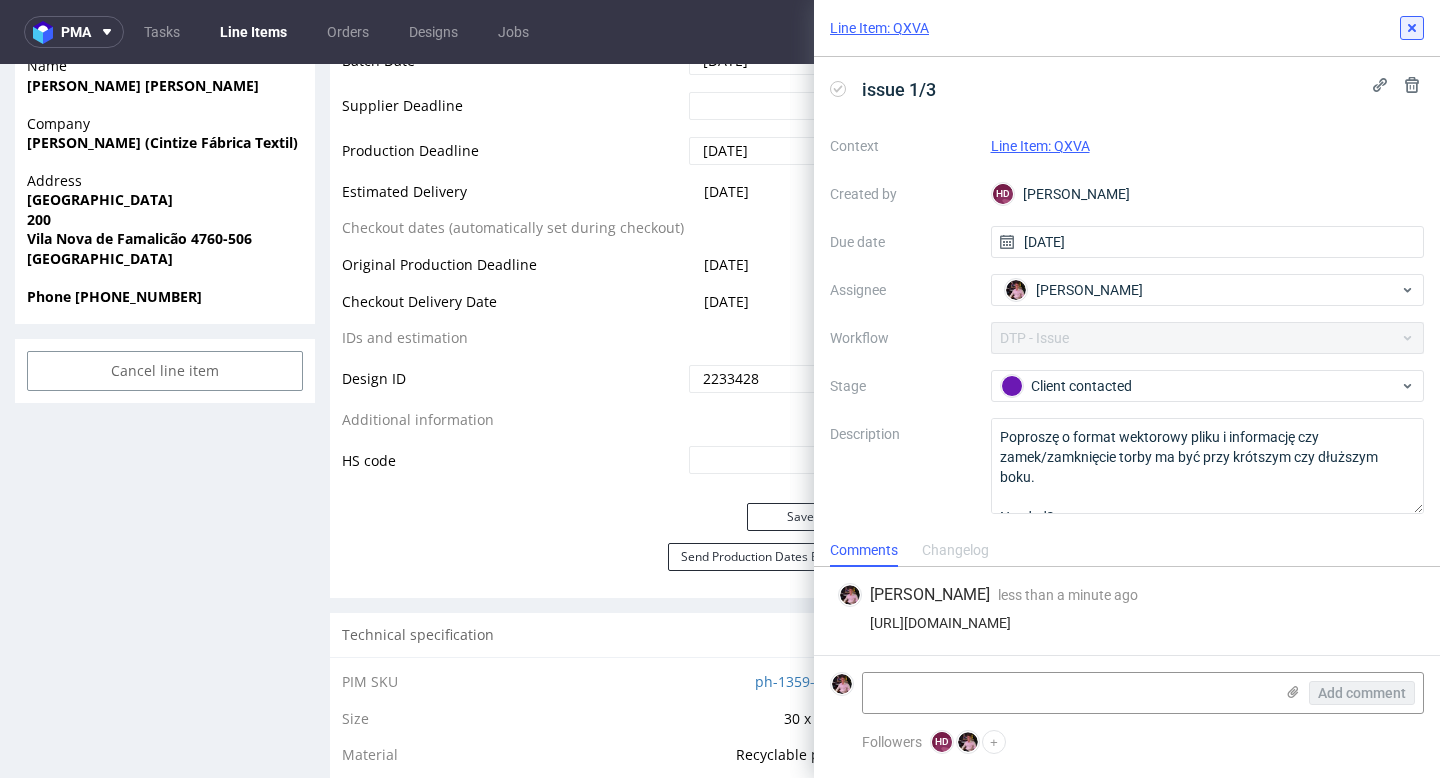 click 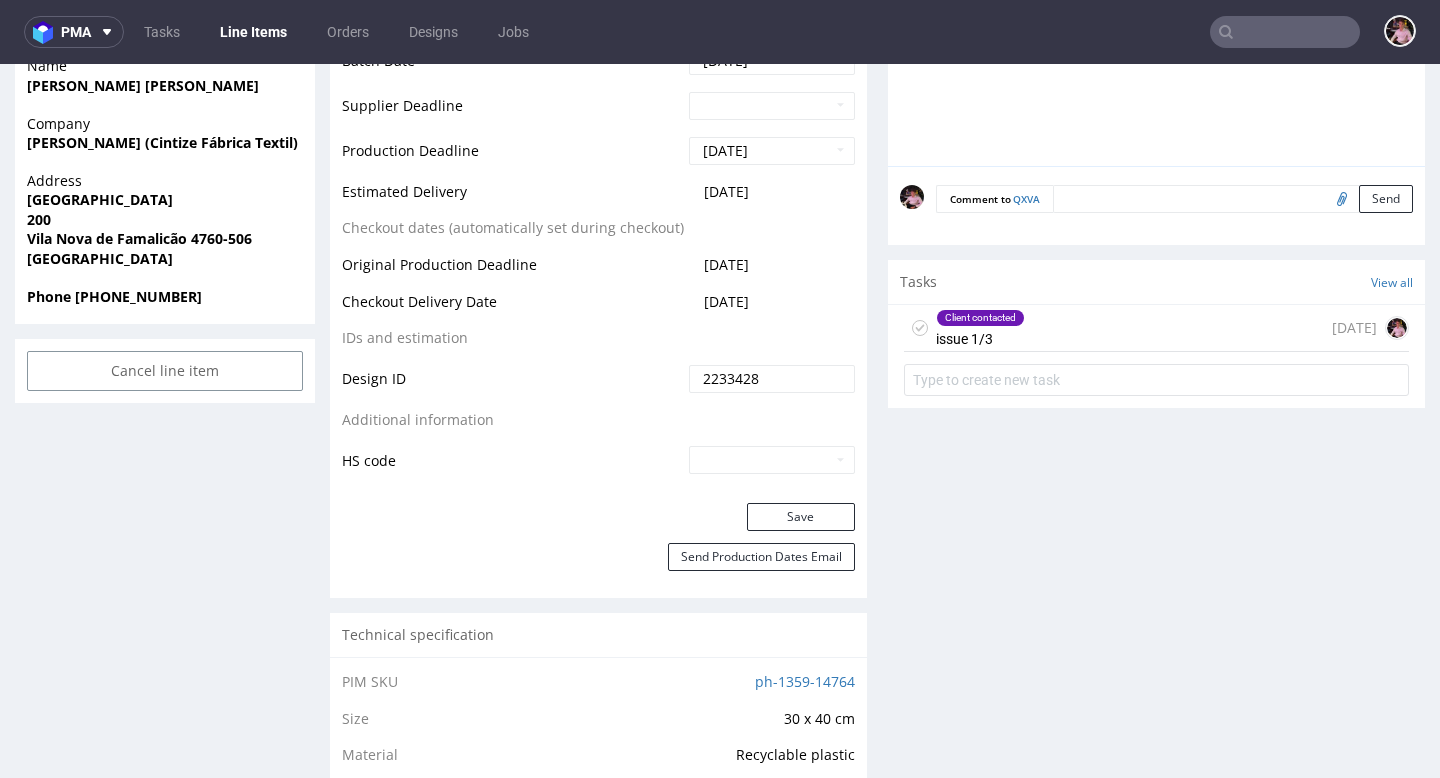 scroll, scrollTop: 0, scrollLeft: 0, axis: both 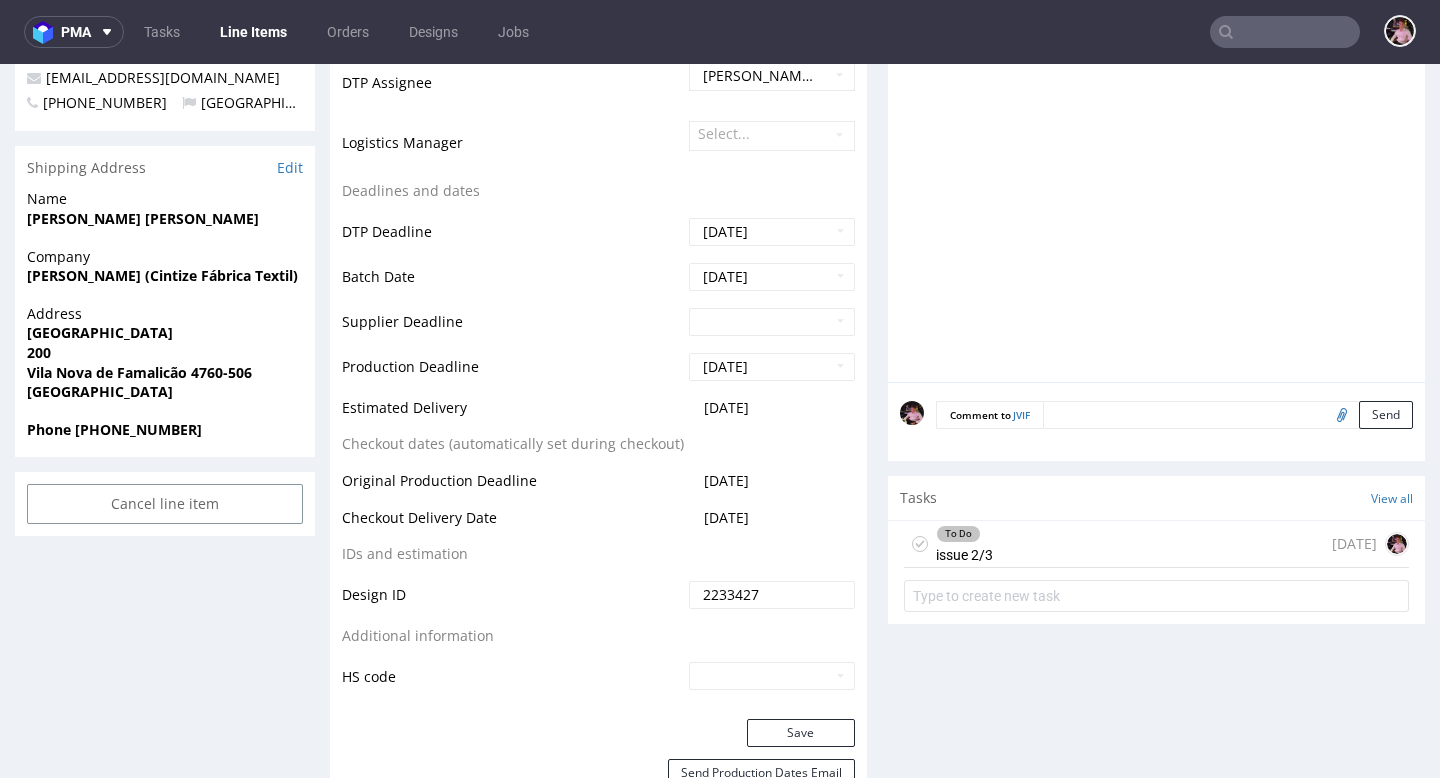 click on "To Do issue 2/3 7 days ago" at bounding box center (1156, 544) 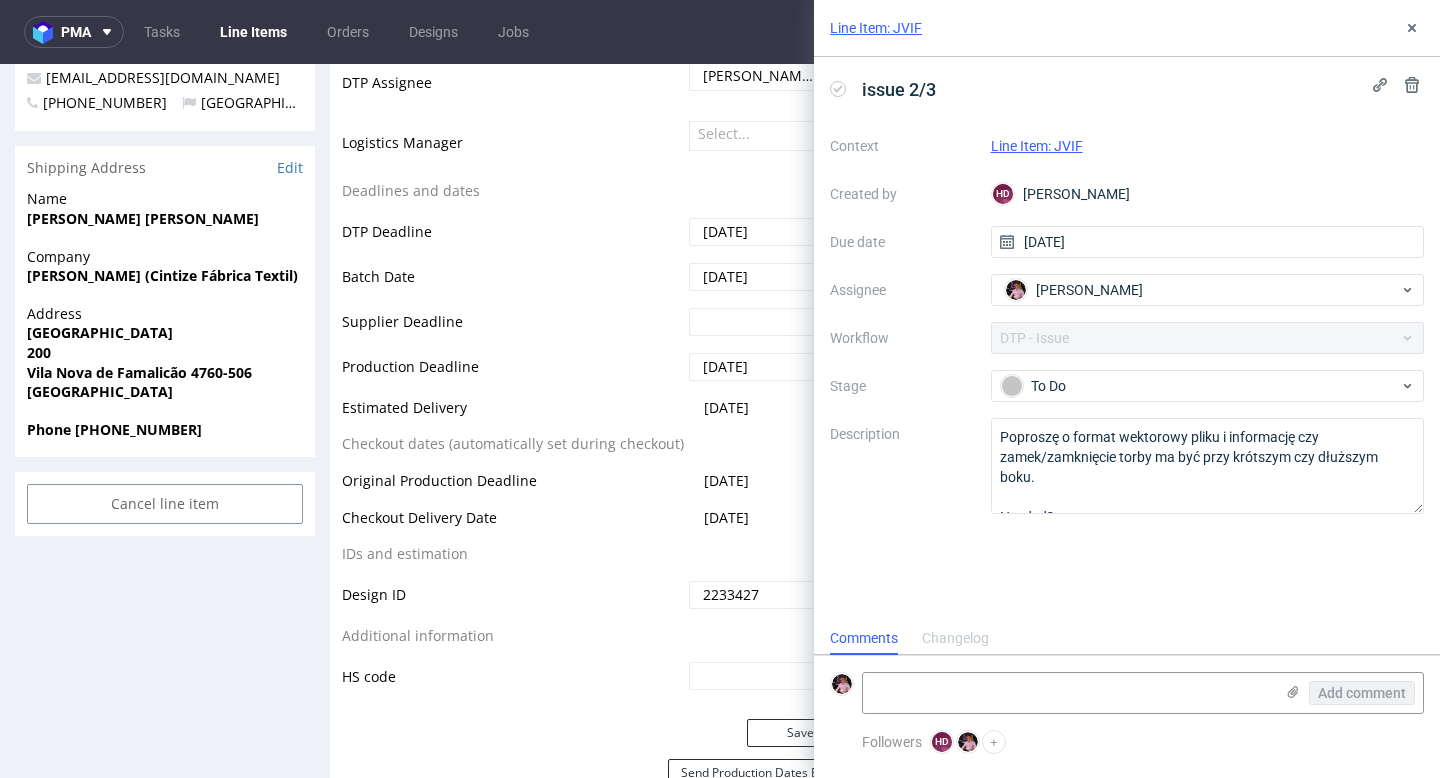 scroll, scrollTop: 16, scrollLeft: 0, axis: vertical 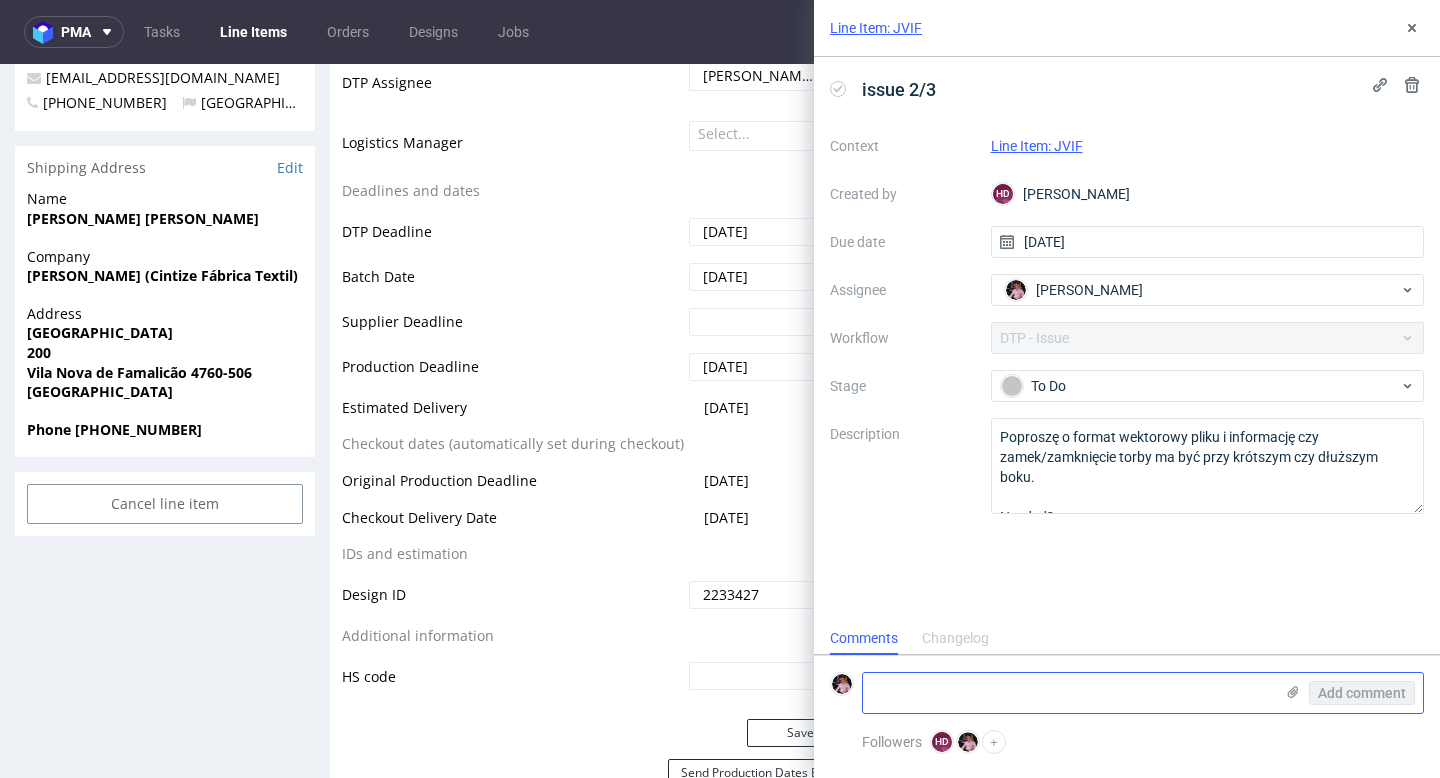 click at bounding box center [1068, 693] 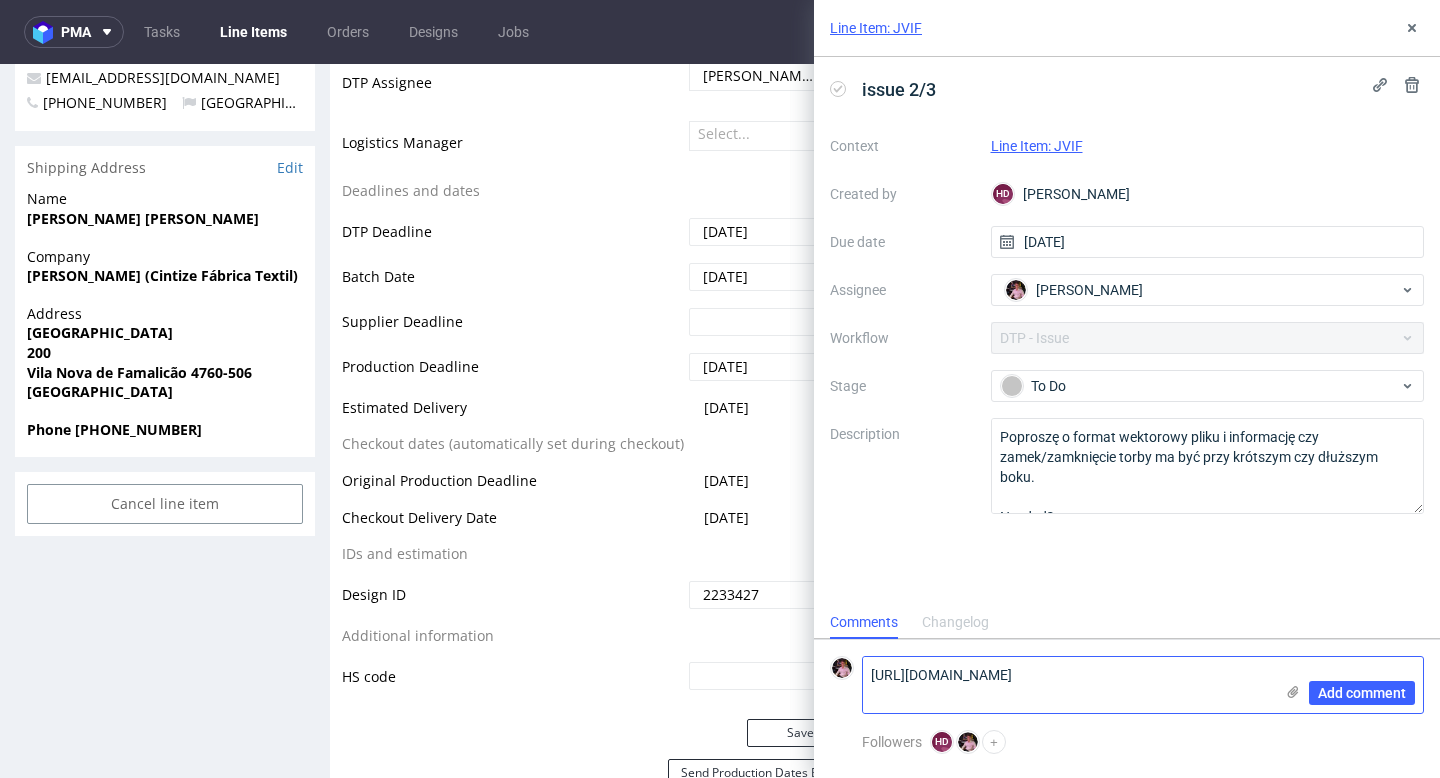scroll, scrollTop: 0, scrollLeft: 0, axis: both 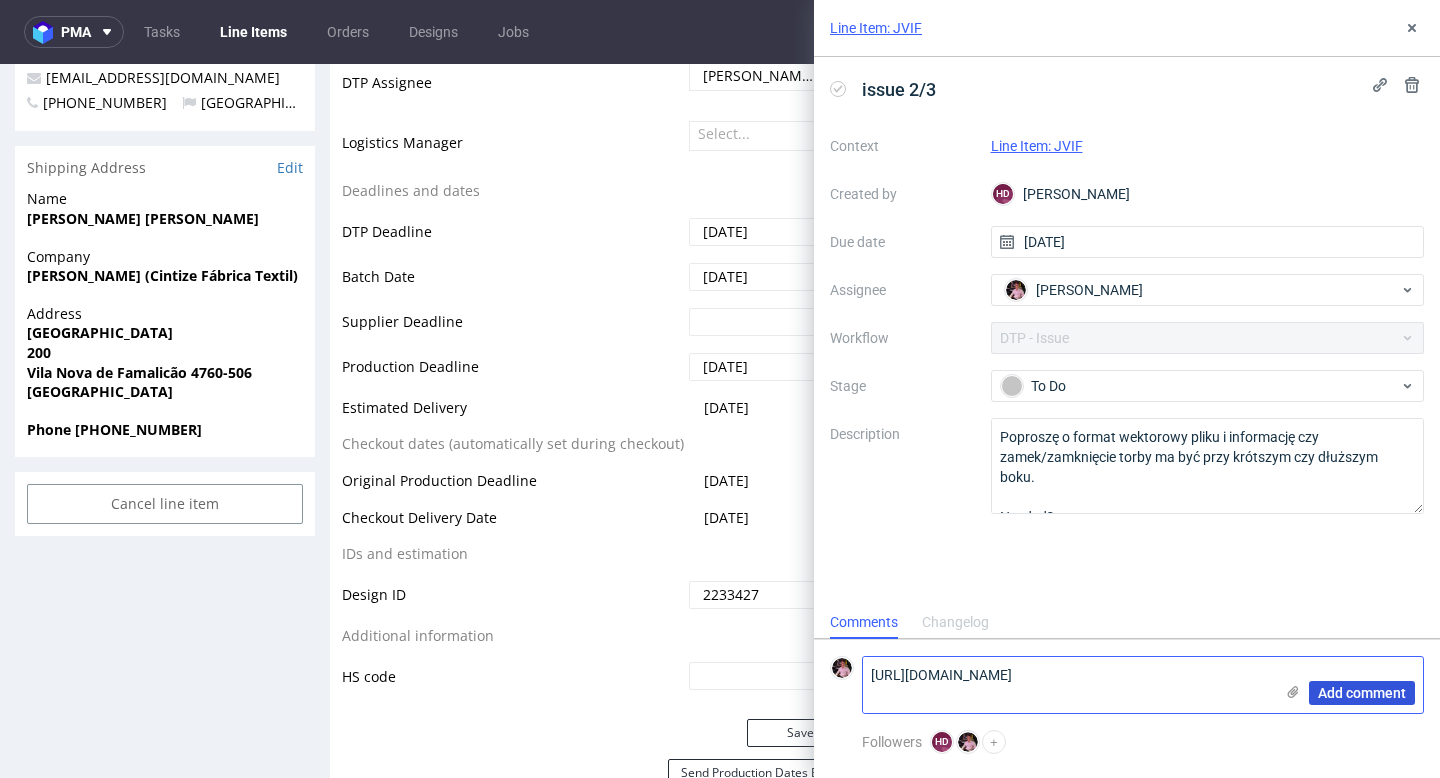 type on "https://app-eu1.hubspot.com/contacts/25600958/record/0-5/178302720219/" 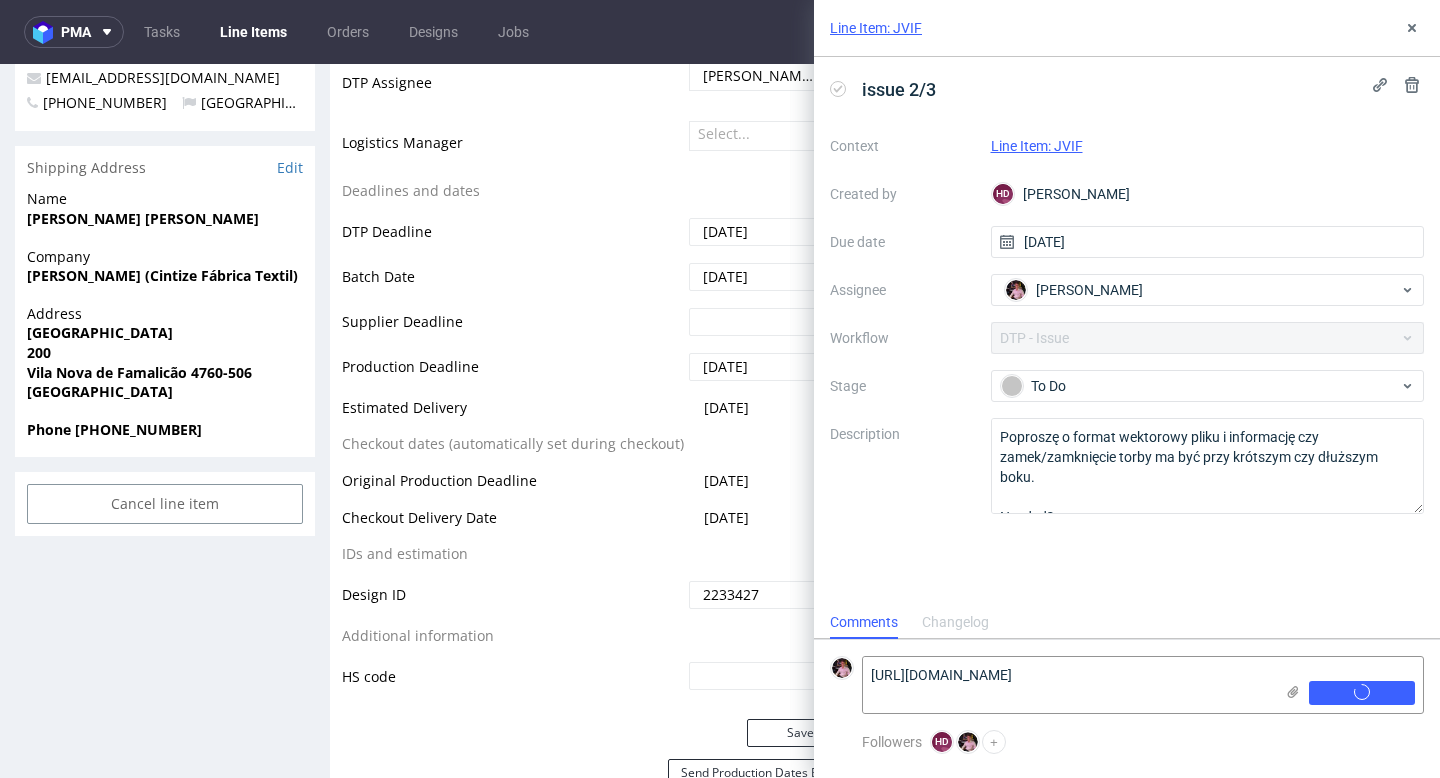 type 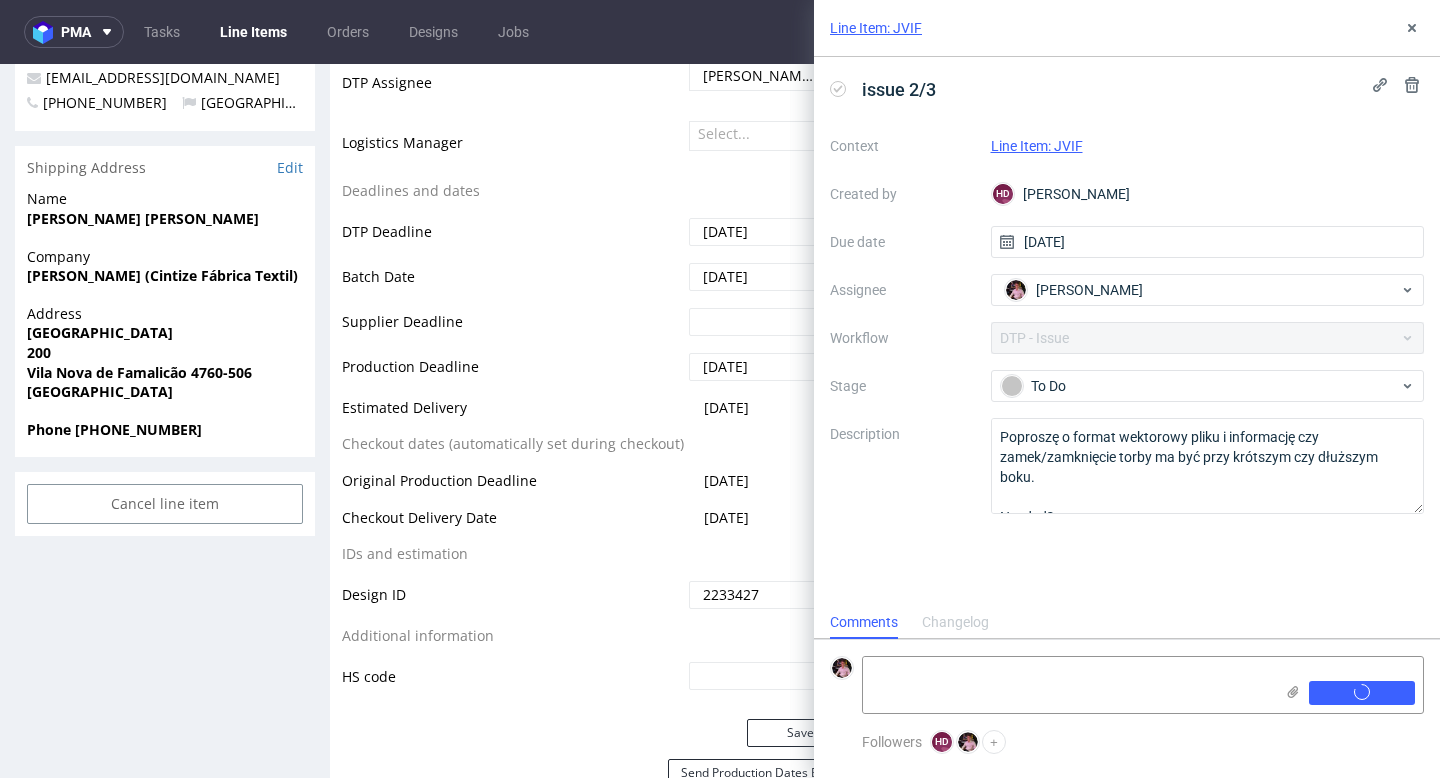scroll, scrollTop: 0, scrollLeft: 0, axis: both 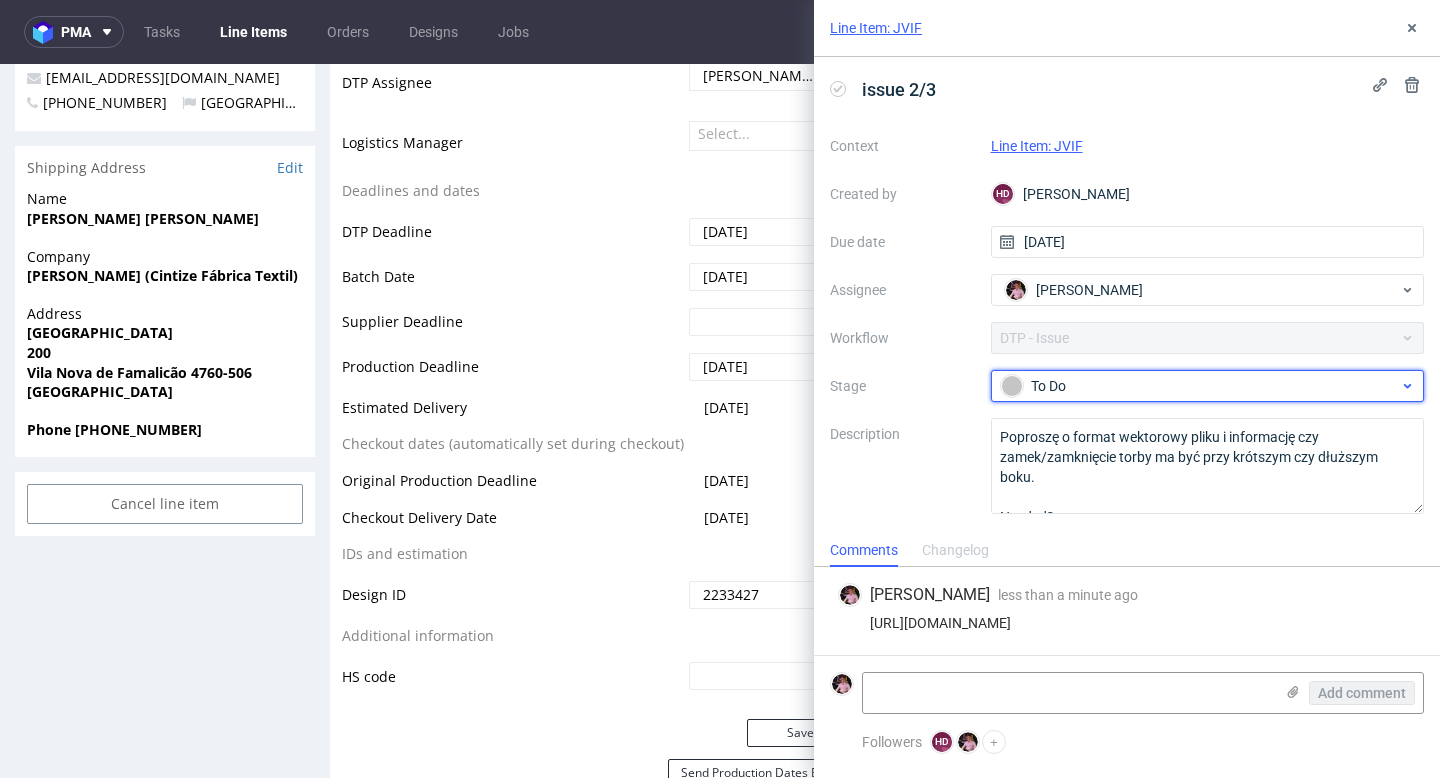 click on "To Do" at bounding box center (1200, 386) 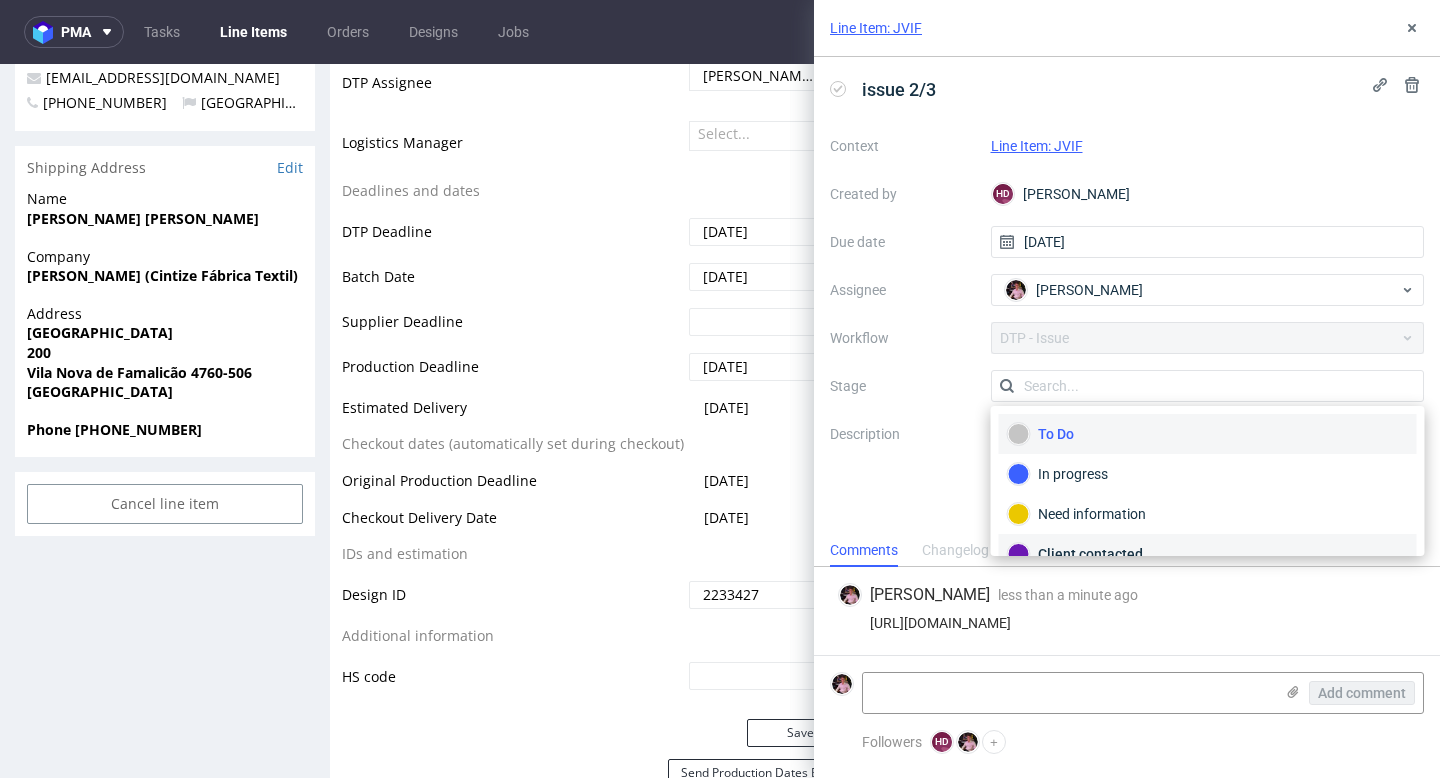 click on "Client contacted" at bounding box center [1208, 554] 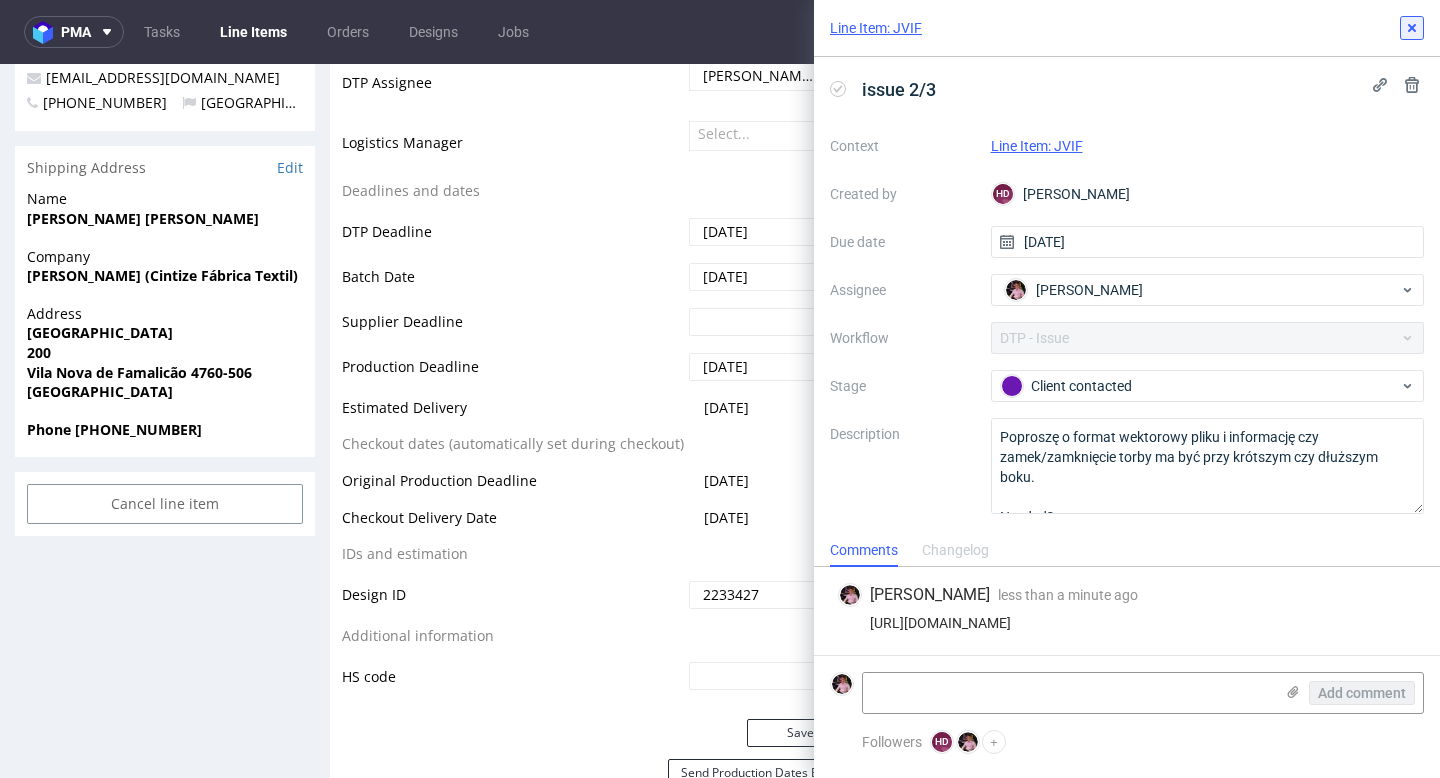 click 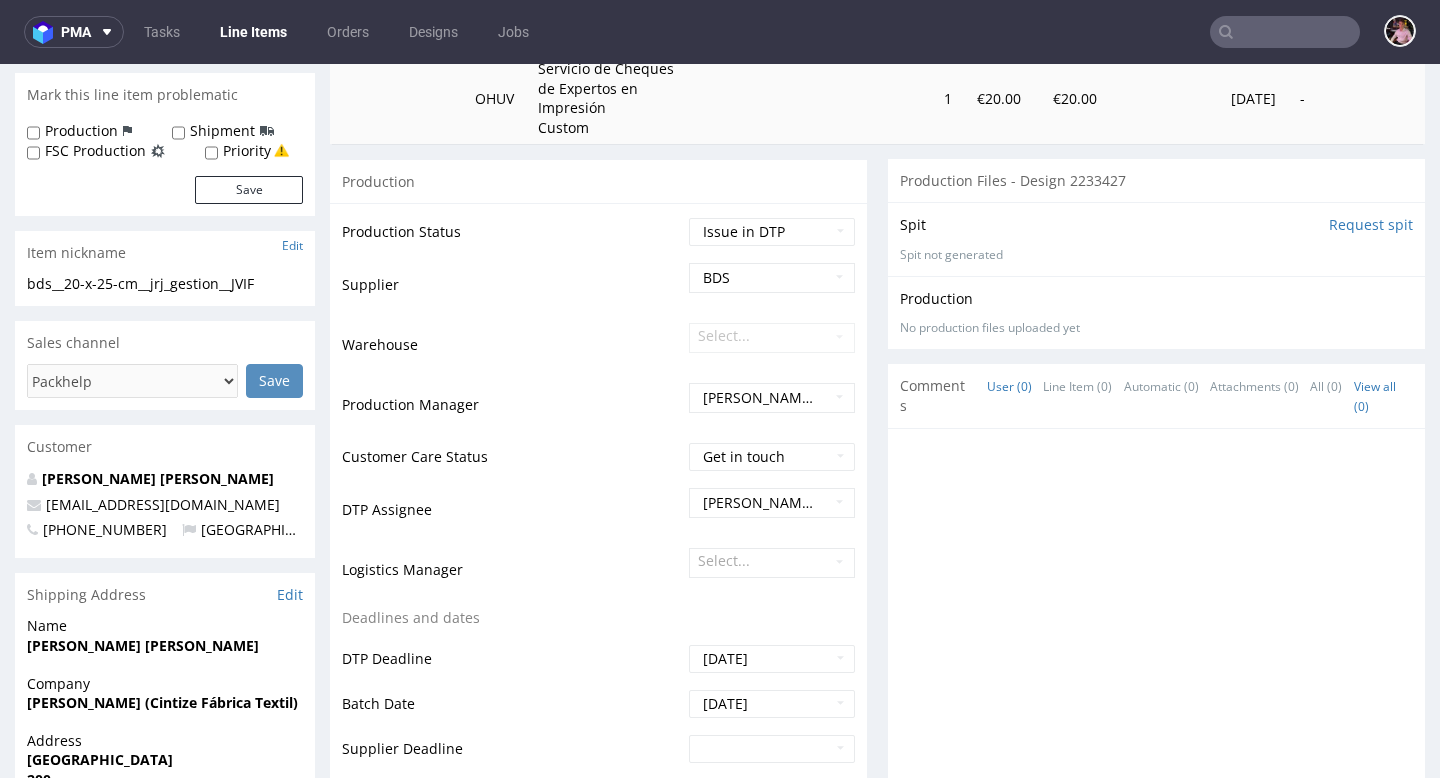 scroll, scrollTop: 0, scrollLeft: 0, axis: both 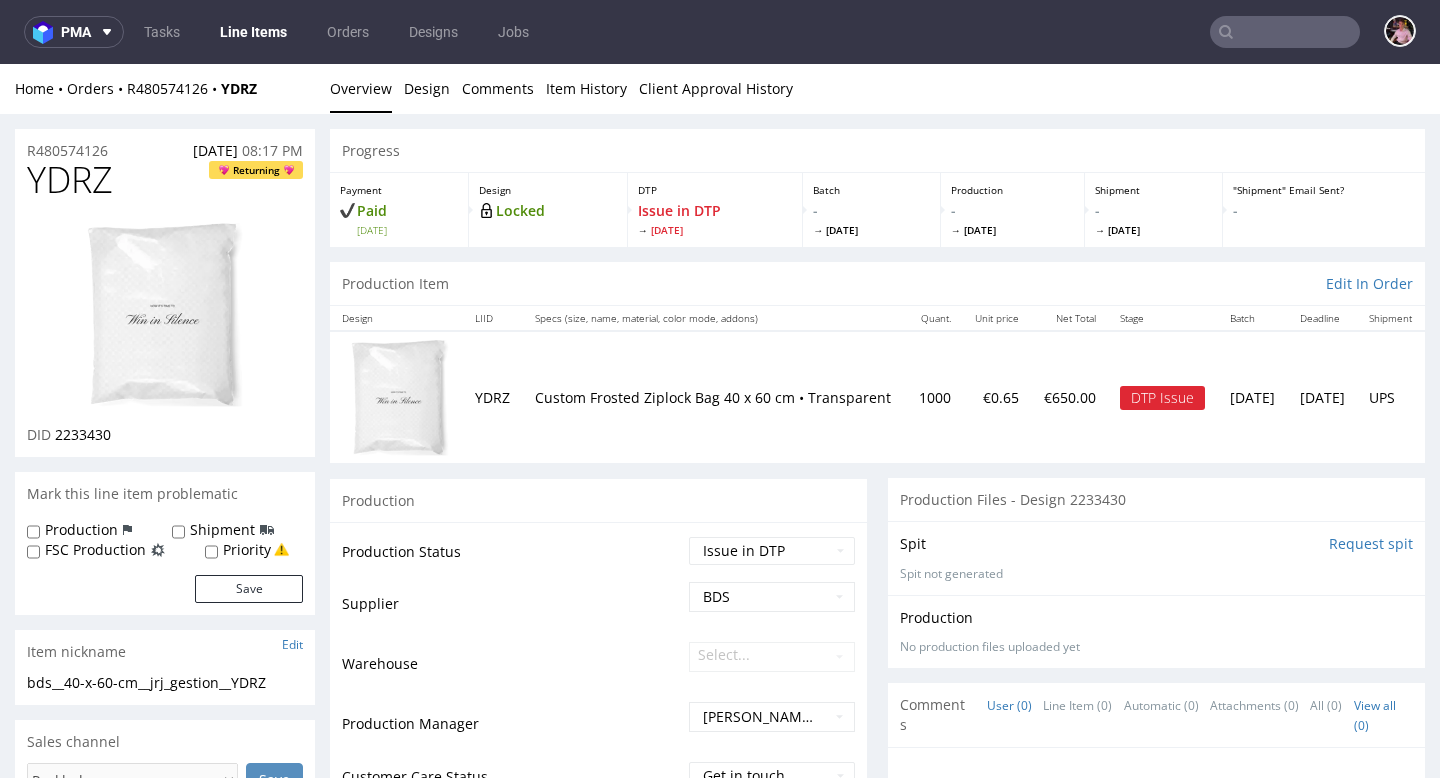 click on "Home Orders R480574126 YDRZ" at bounding box center [165, 89] 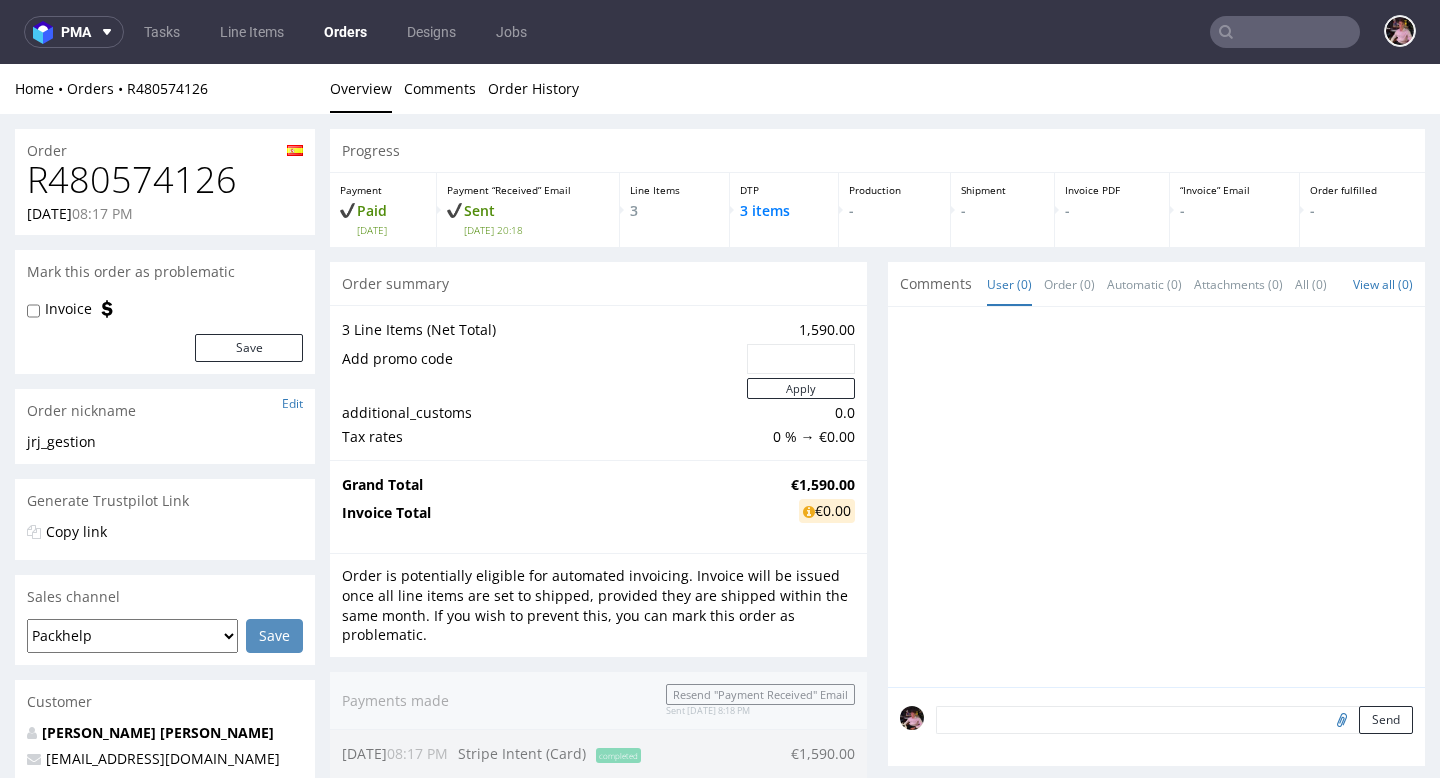 scroll, scrollTop: 0, scrollLeft: 0, axis: both 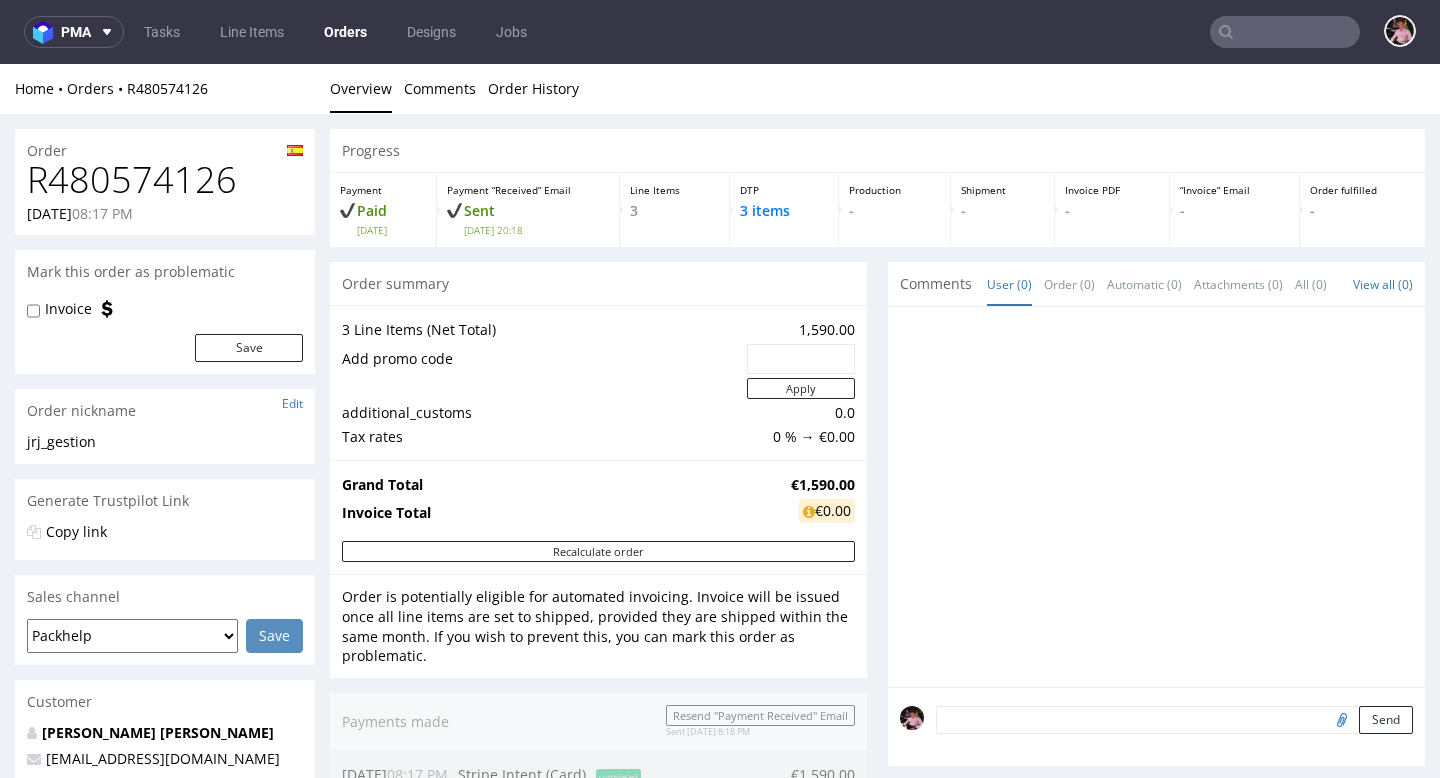 click at bounding box center (1285, 32) 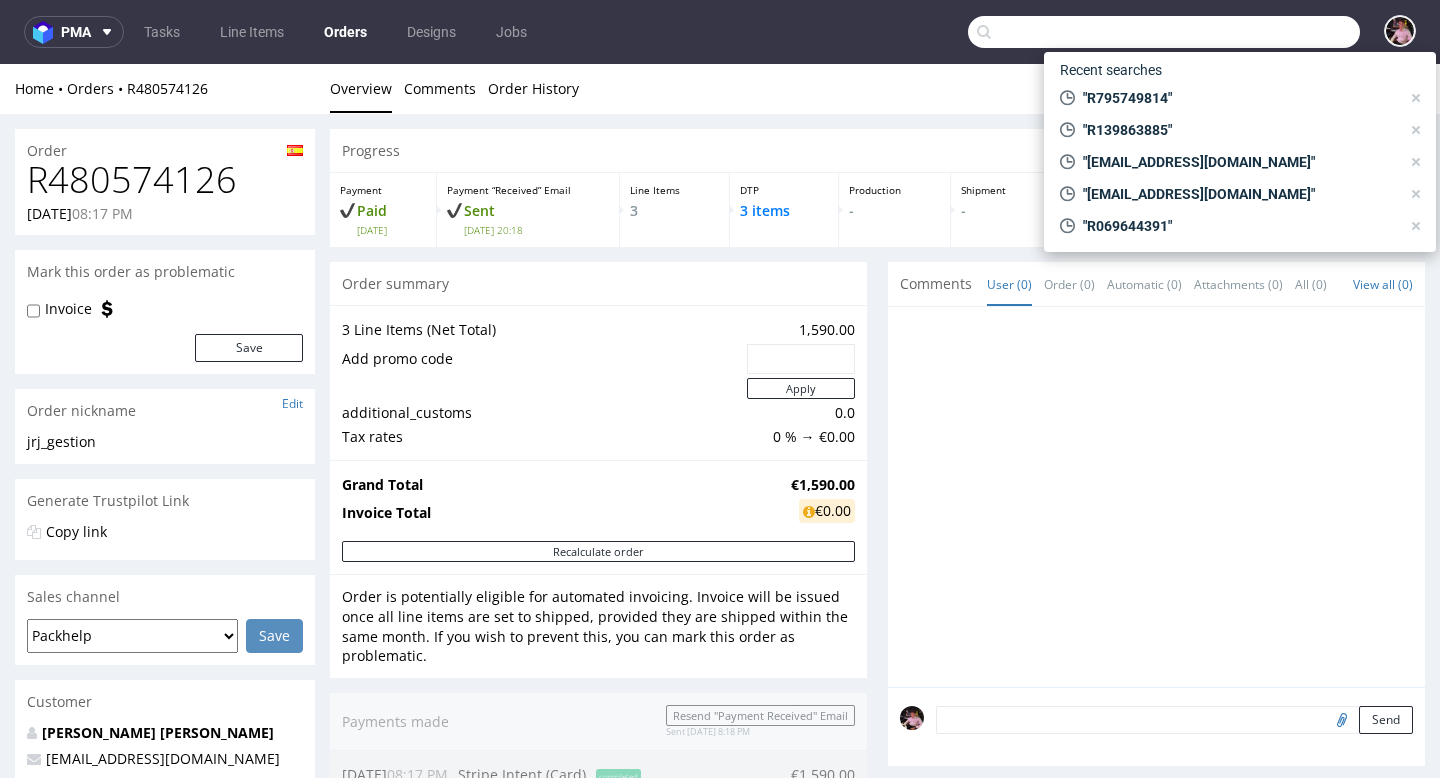 paste on "QAVC" 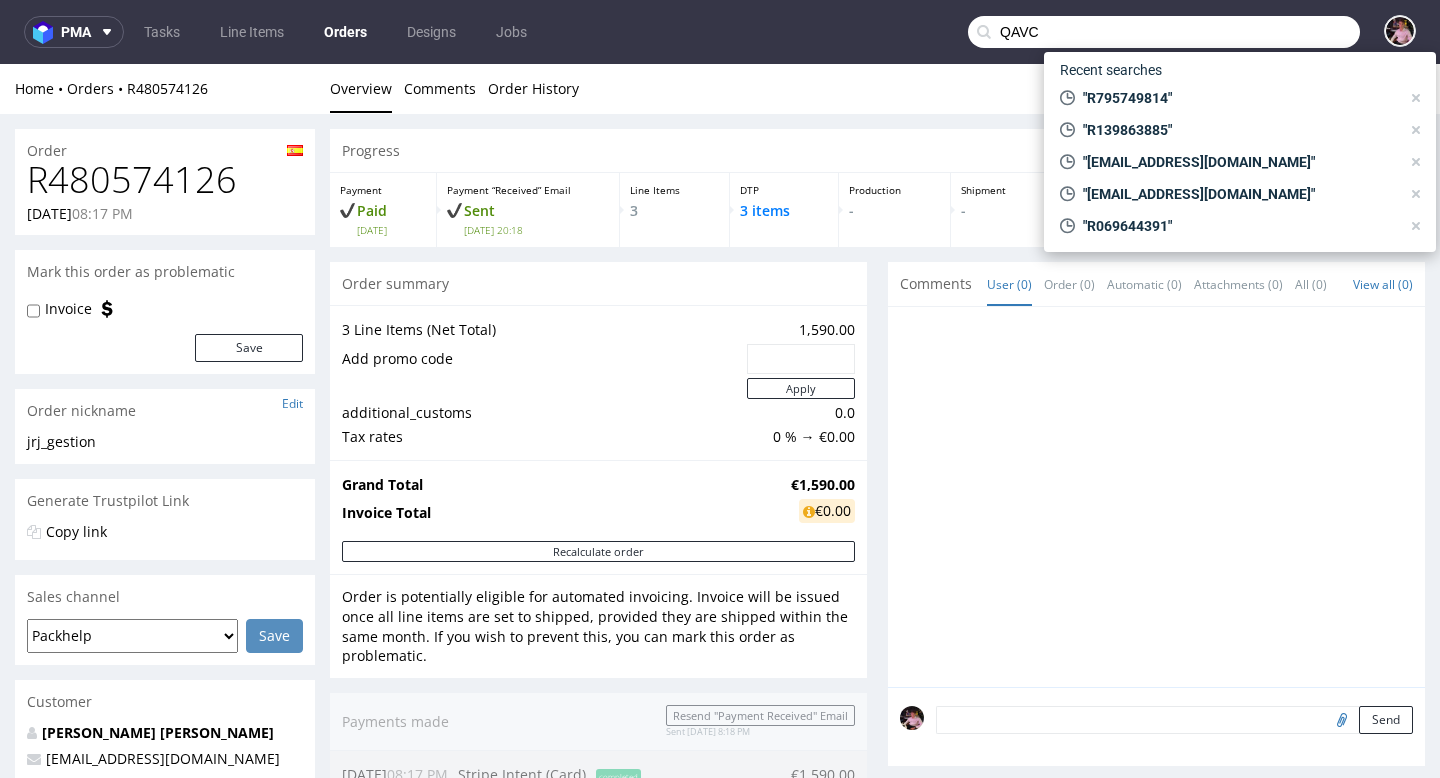 type on "QAVC" 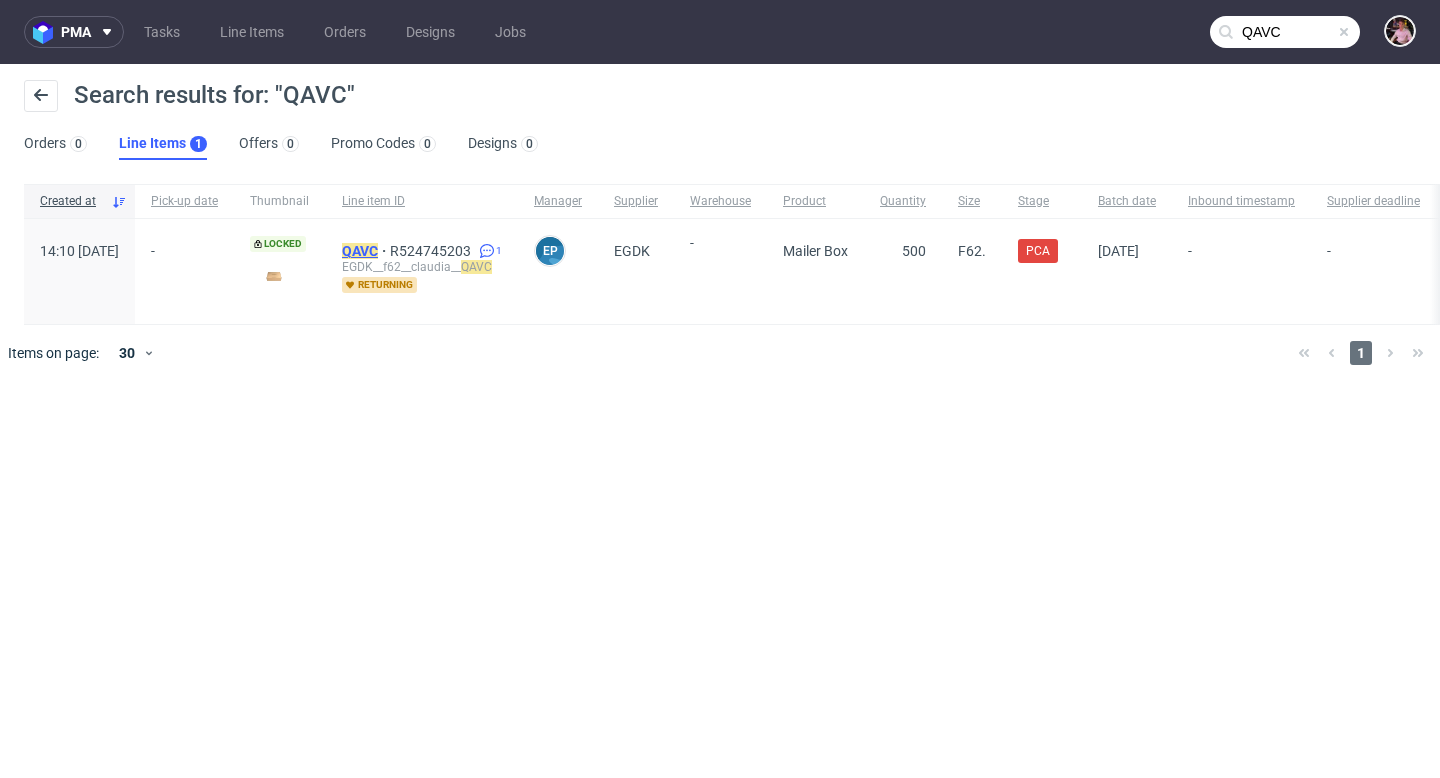 click on "QAVC" 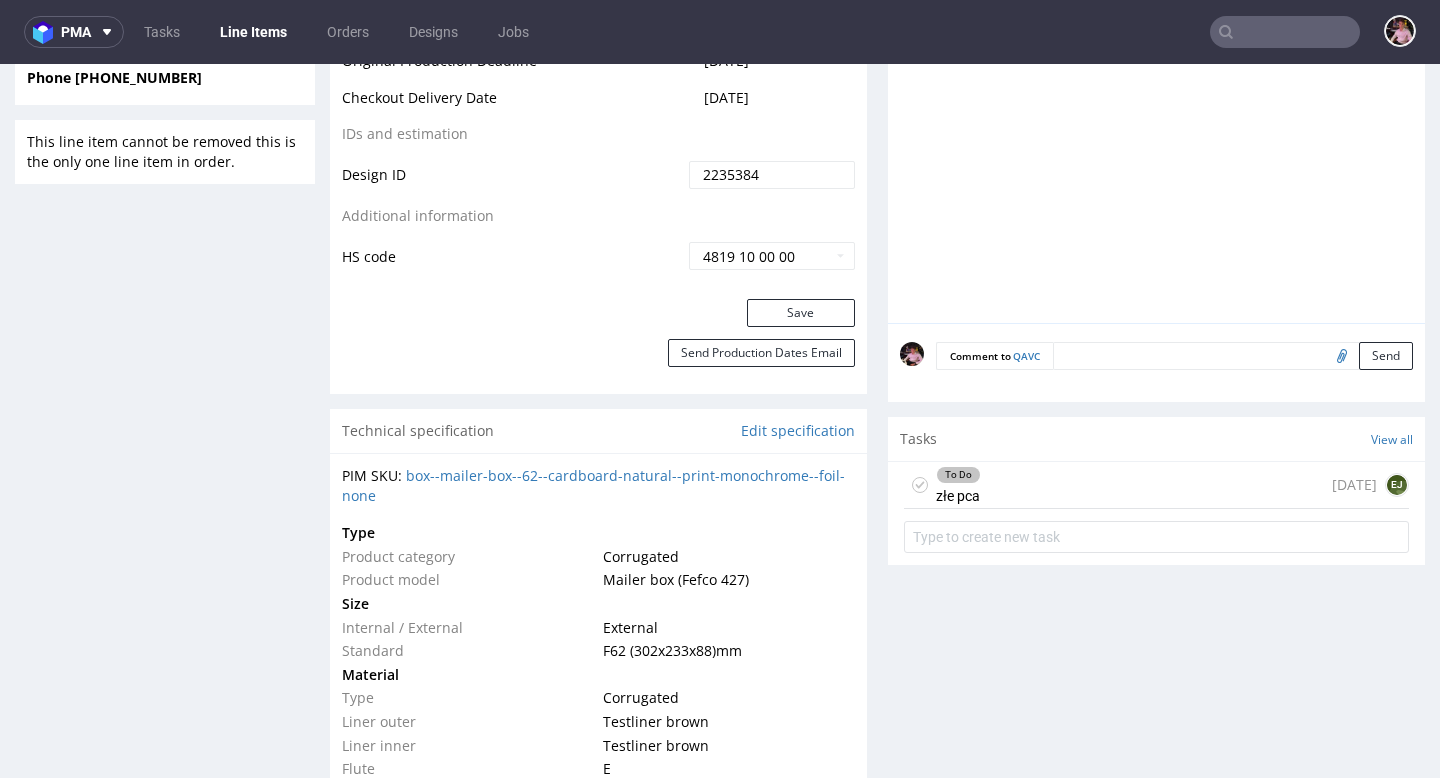 scroll, scrollTop: 1106, scrollLeft: 0, axis: vertical 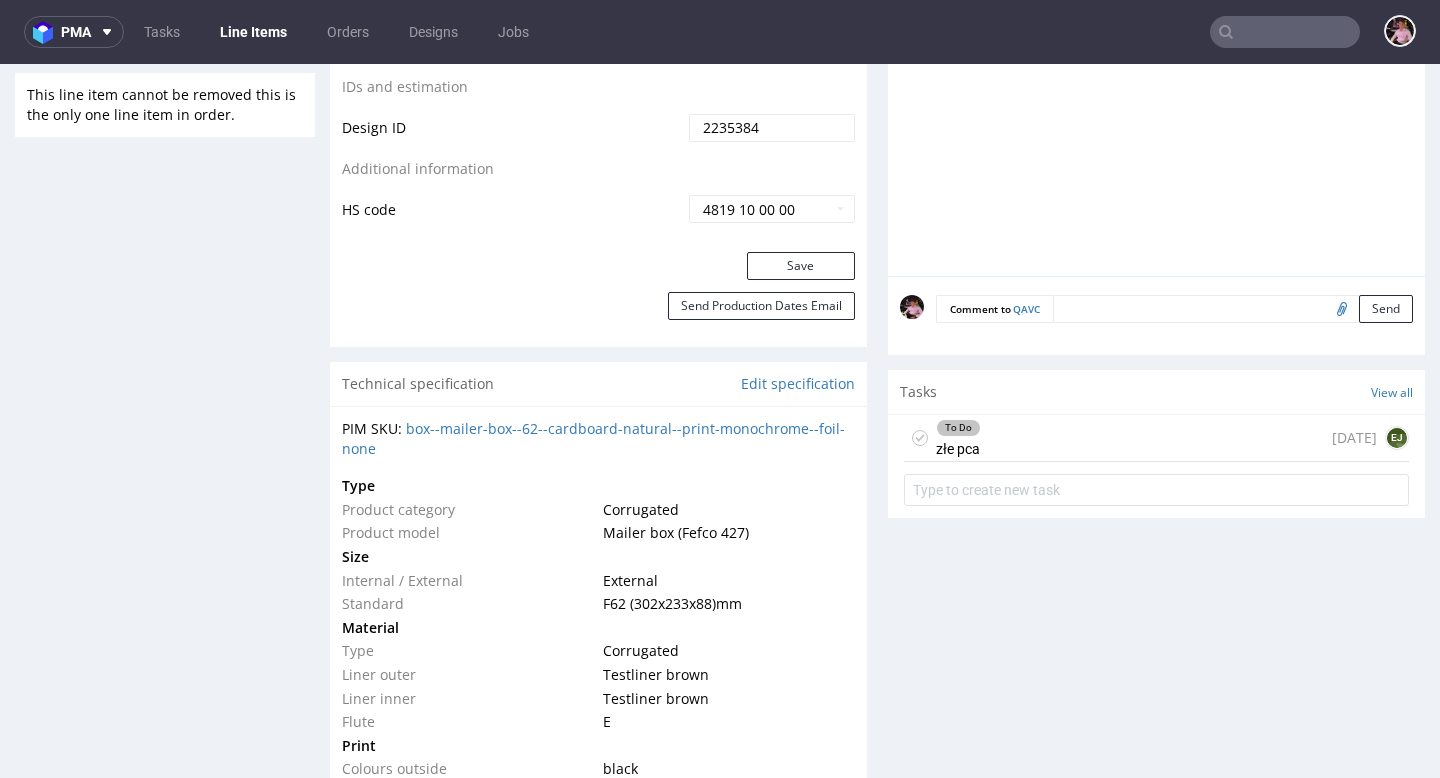 click on "To Do złe pca 1 day ago EJ" at bounding box center (1156, 438) 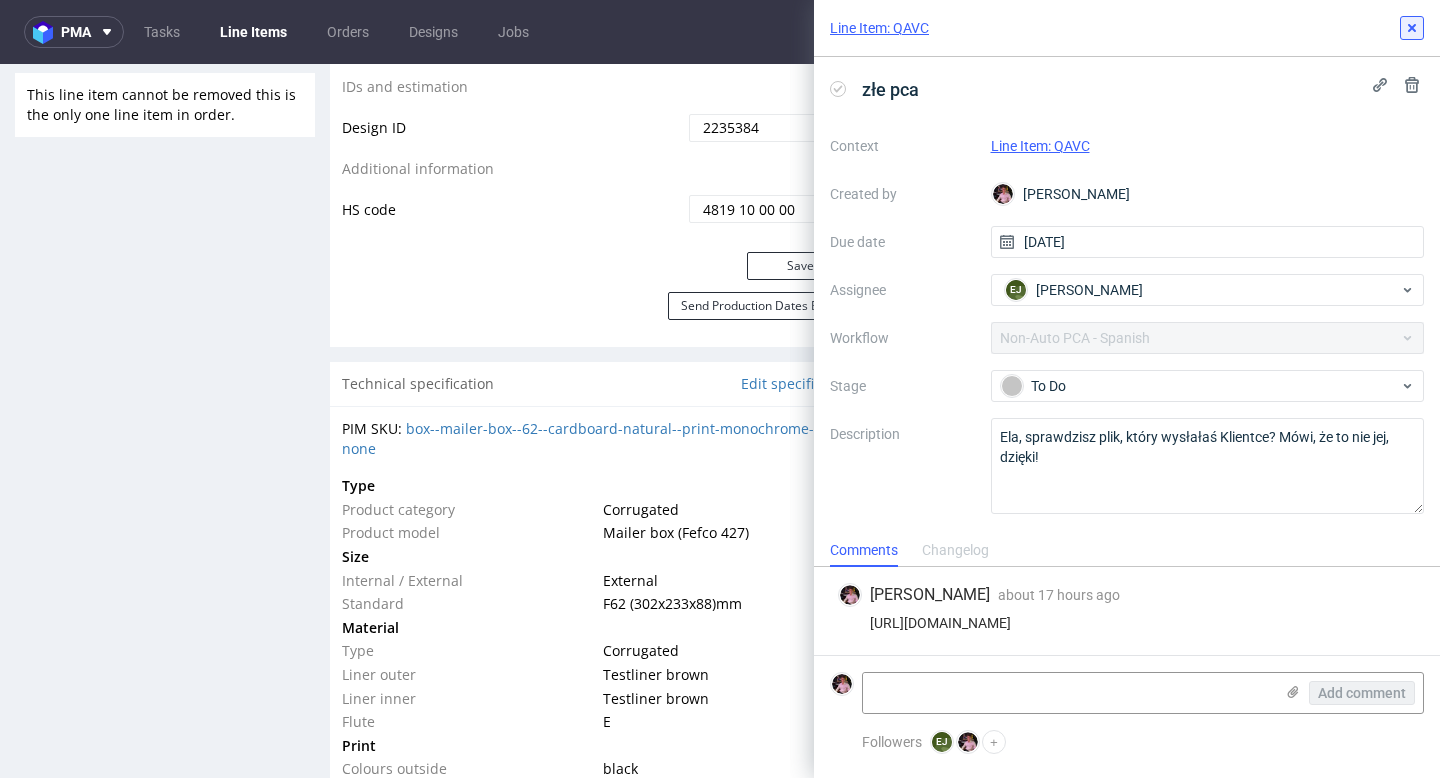 click 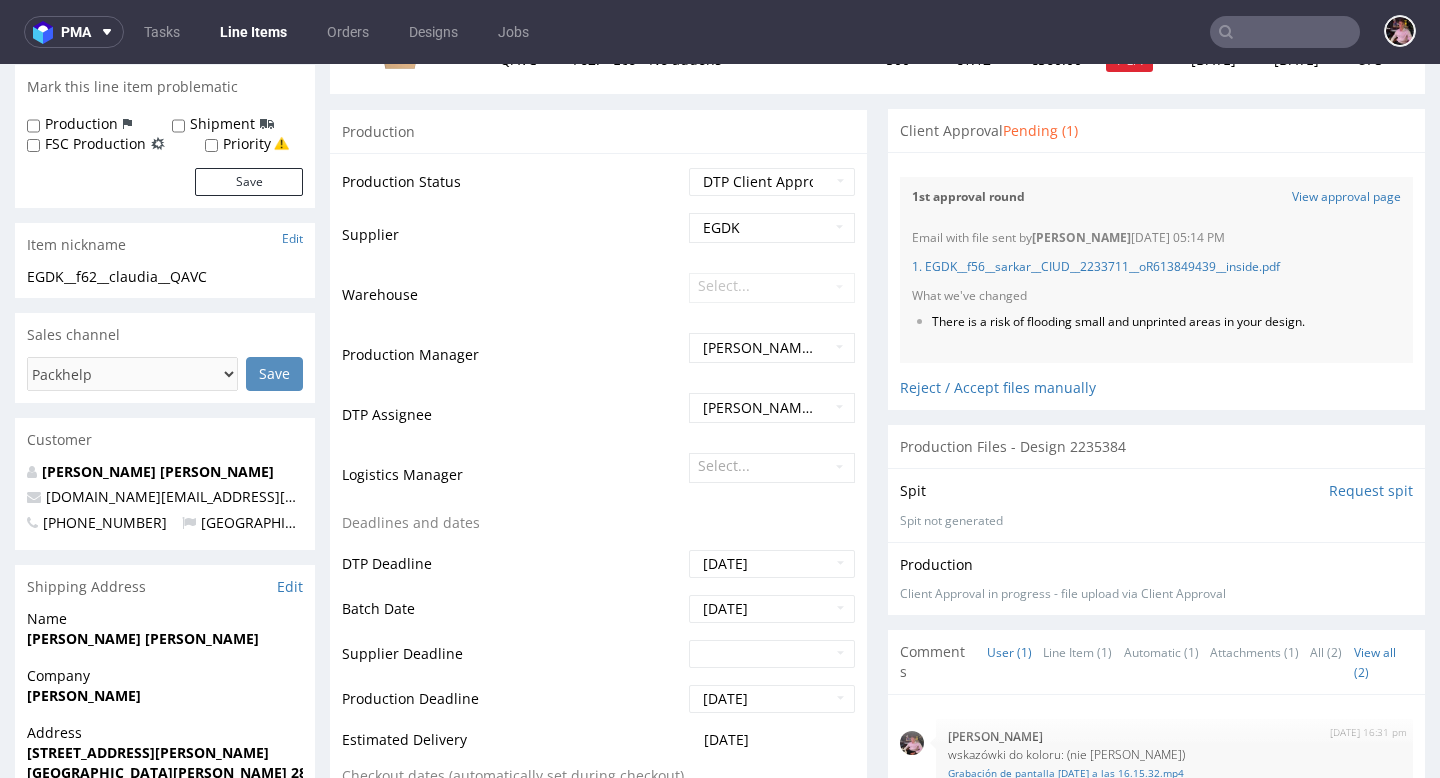 scroll, scrollTop: 308, scrollLeft: 0, axis: vertical 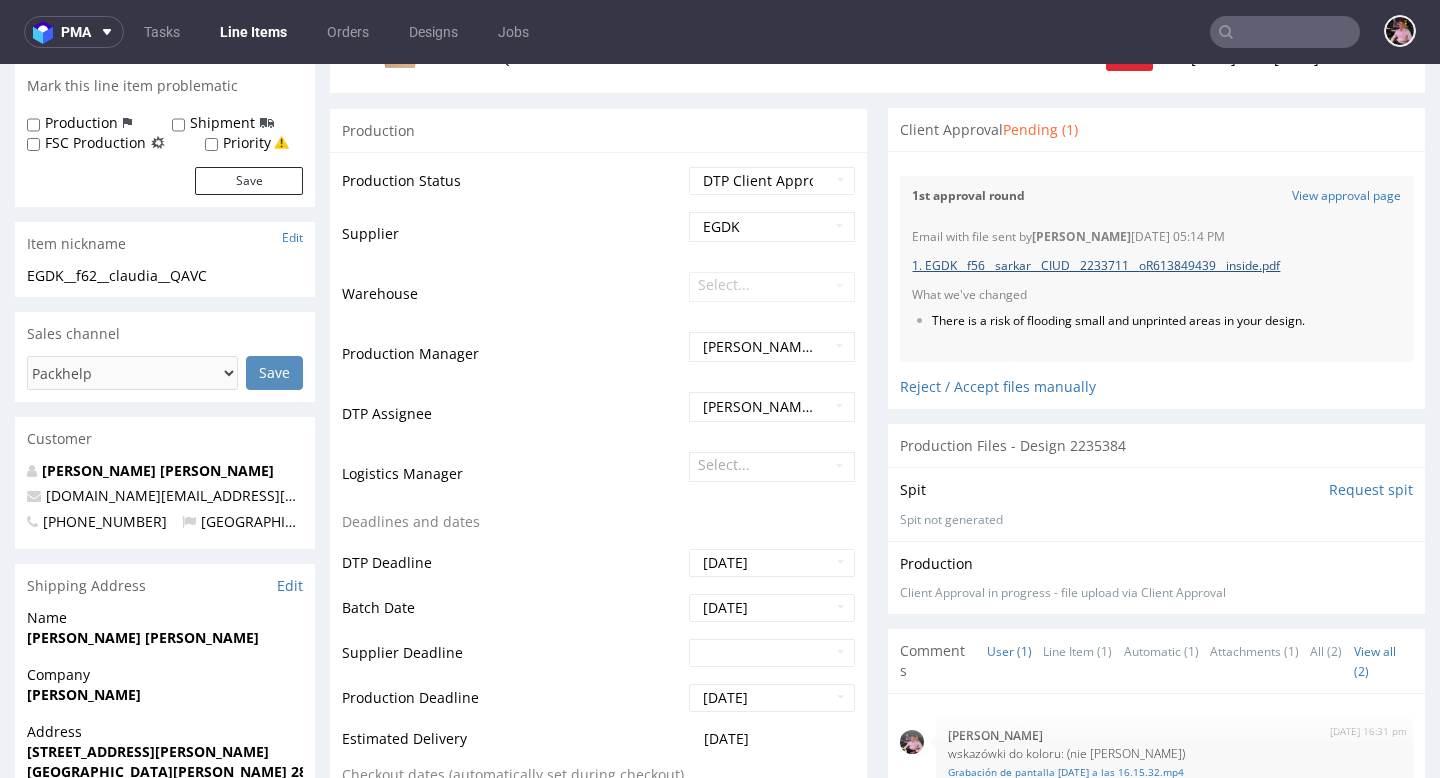 click on "1. EGDK__f56__sarkar__CIUD__2233711__oR613849439__inside.pdf" at bounding box center (1096, 265) 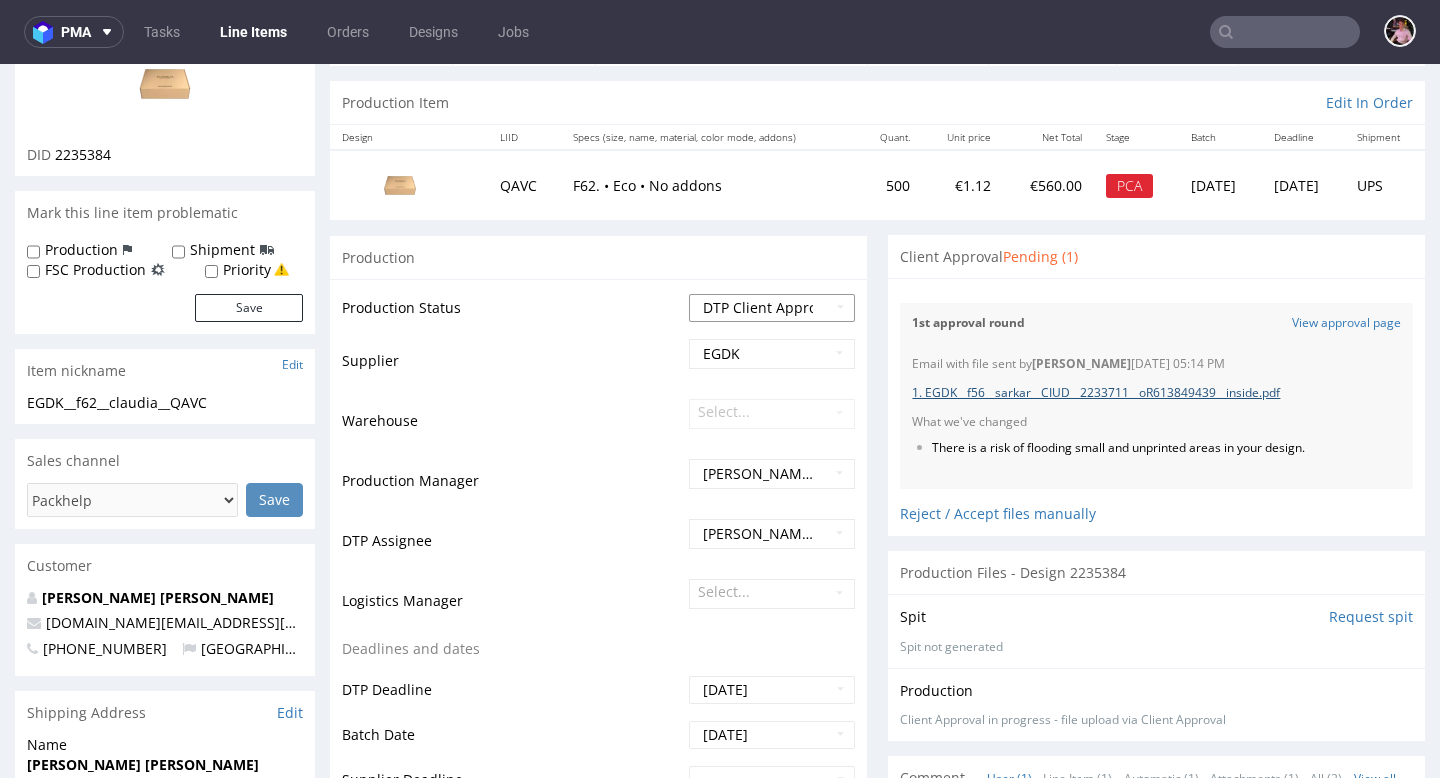 scroll, scrollTop: 0, scrollLeft: 0, axis: both 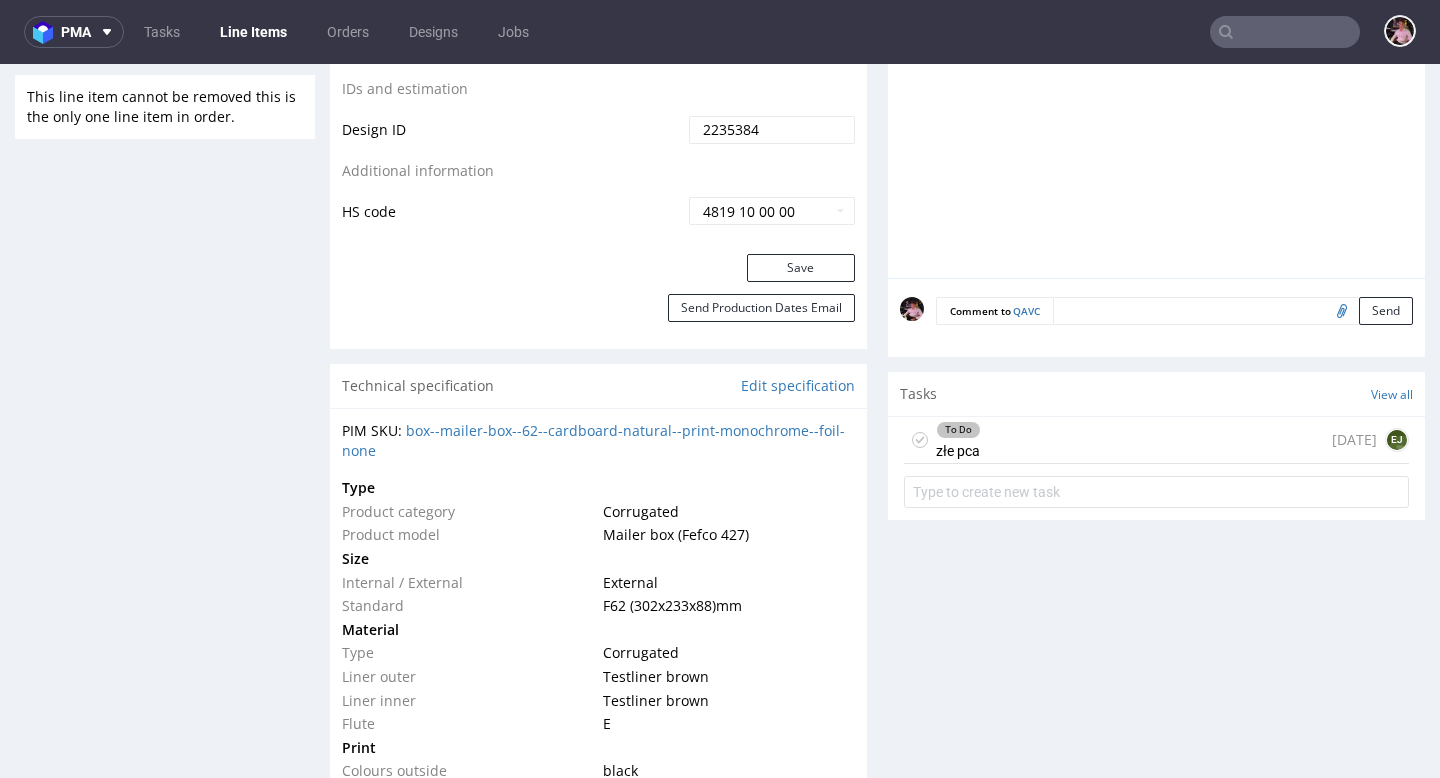click on "To Do złe pca 1 day ago EJ" at bounding box center [1156, 440] 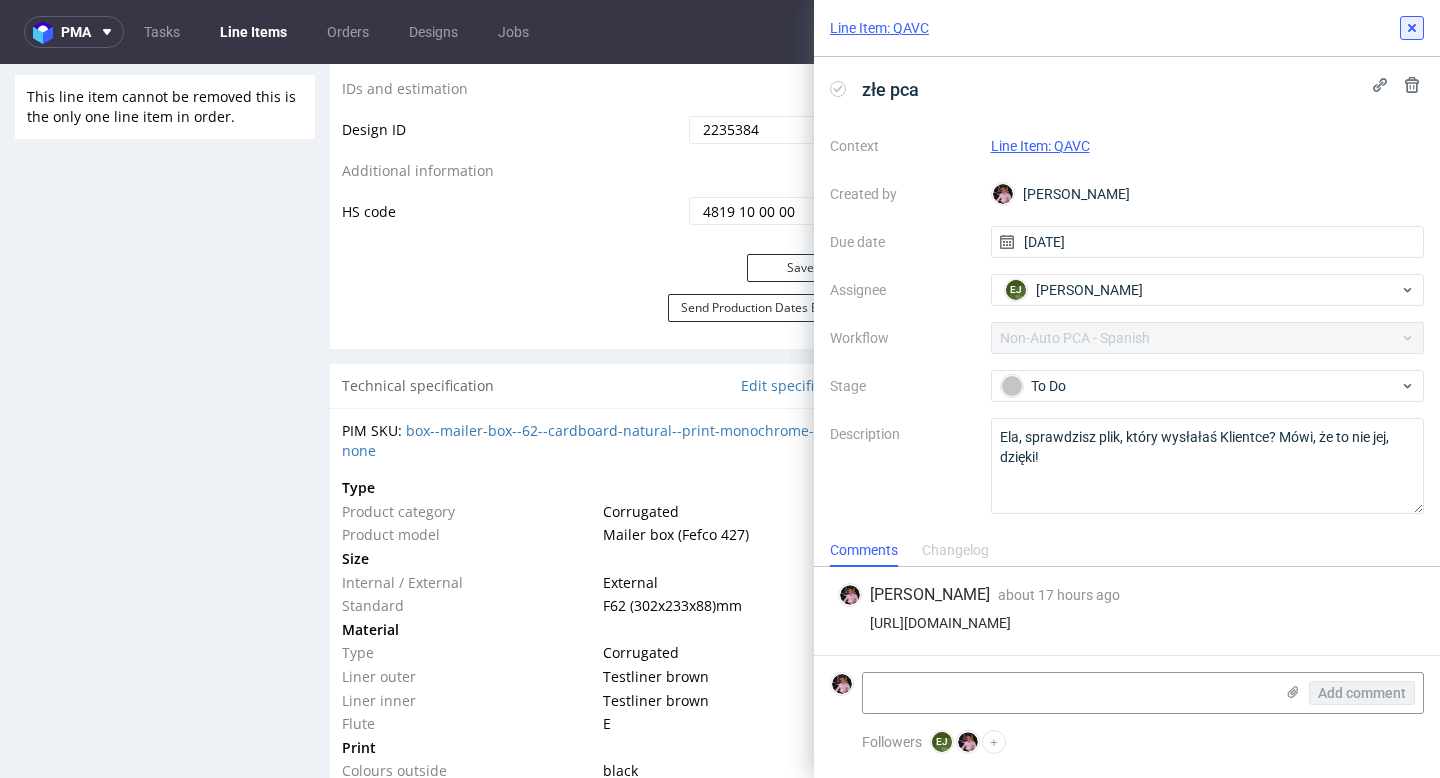 click 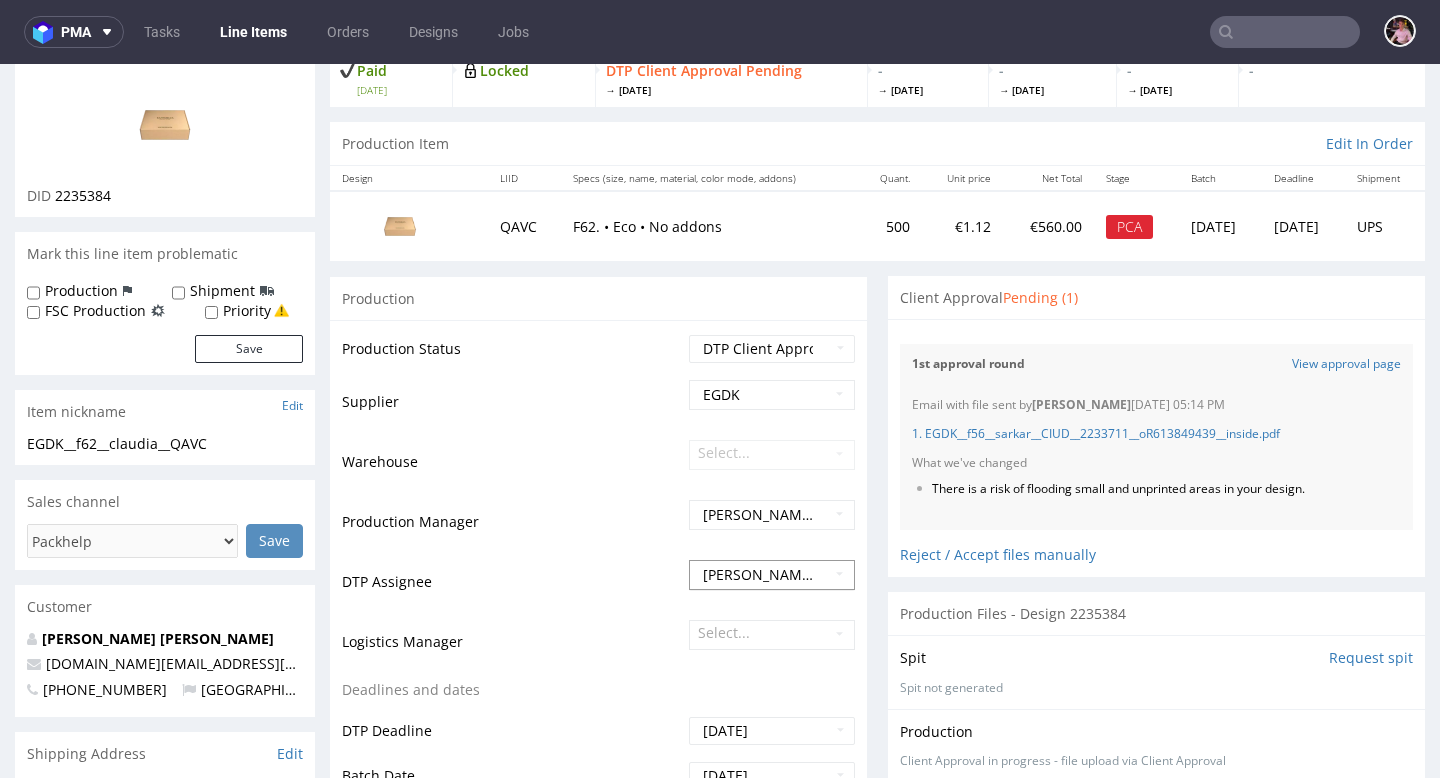 scroll, scrollTop: 0, scrollLeft: 0, axis: both 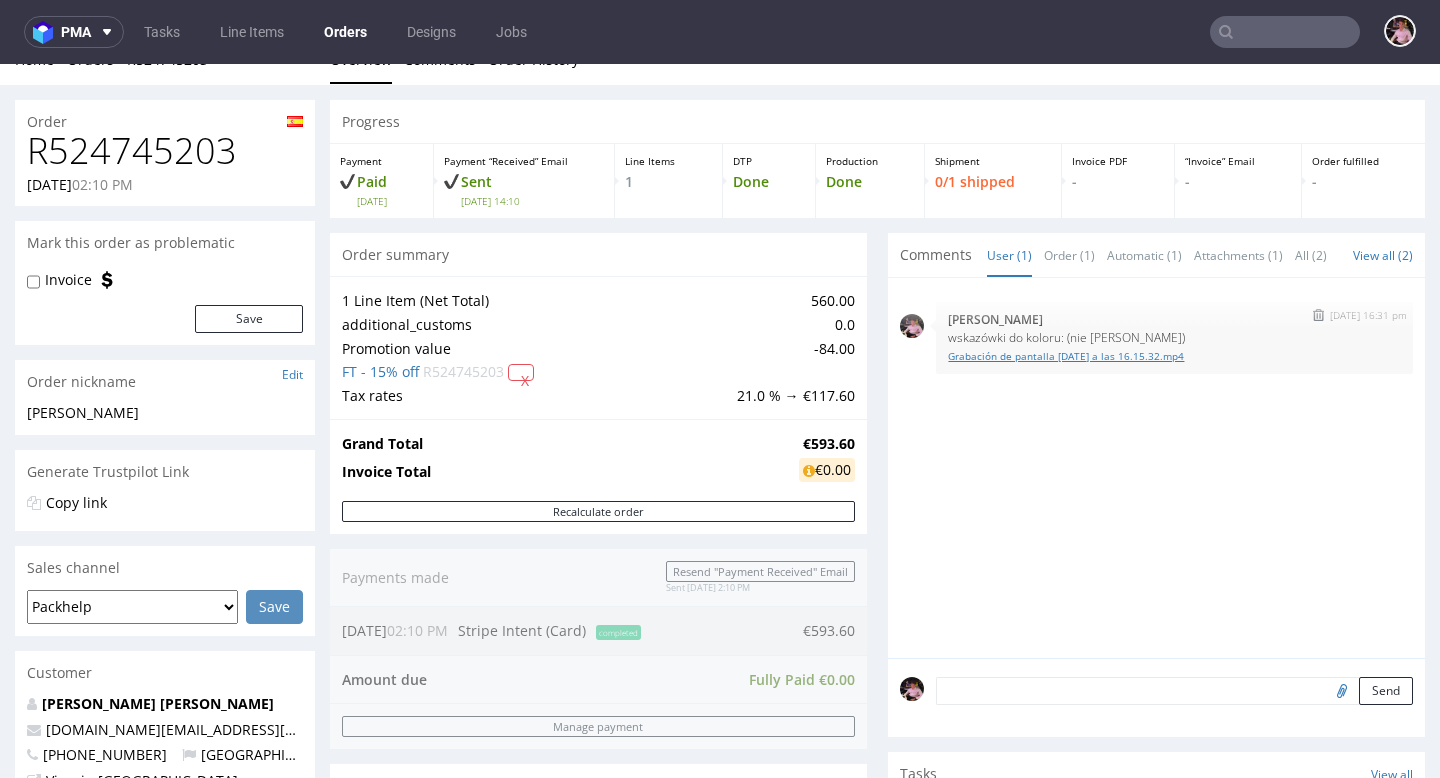 click on "Grabación de pantalla 2025-07-07 a las 16.15.32.mp4" at bounding box center (1174, 356) 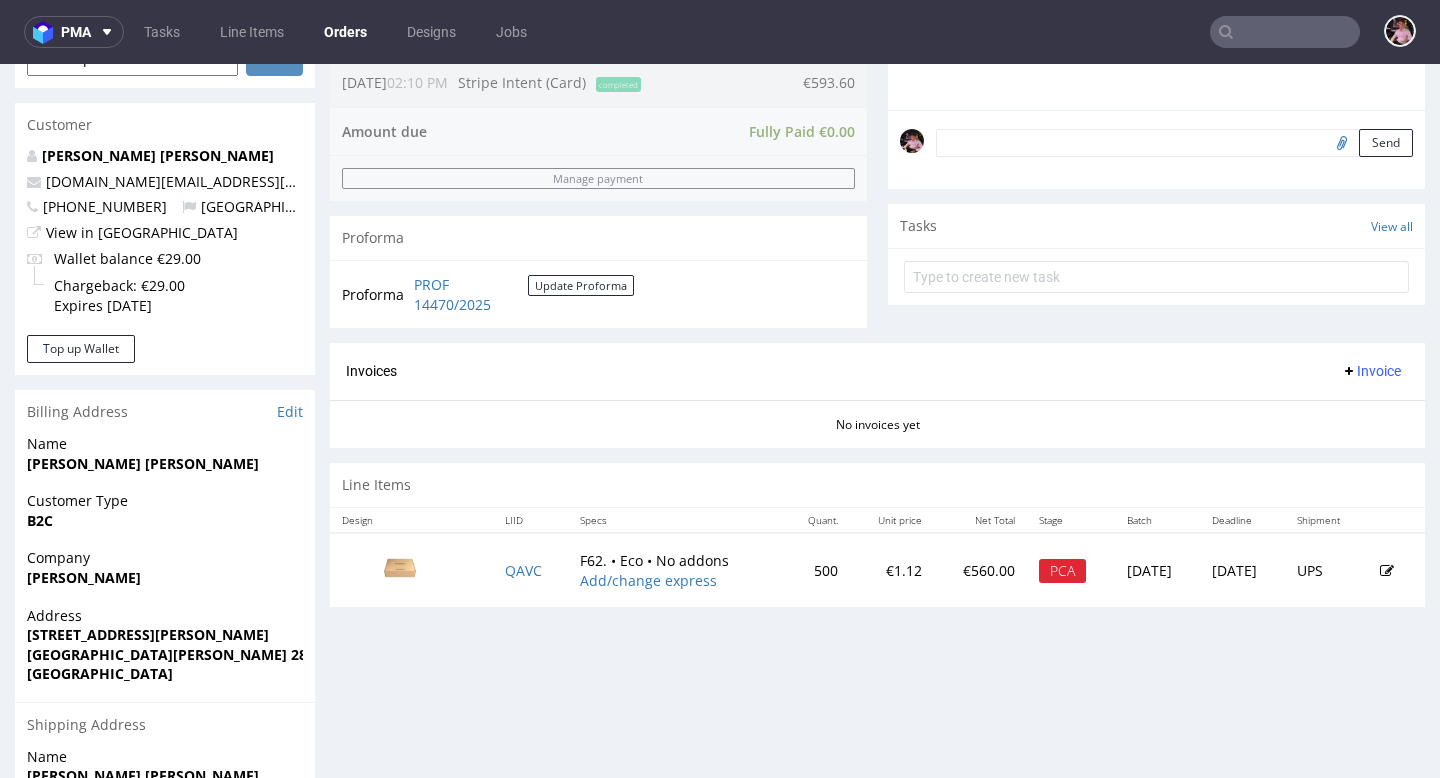 scroll, scrollTop: 819, scrollLeft: 0, axis: vertical 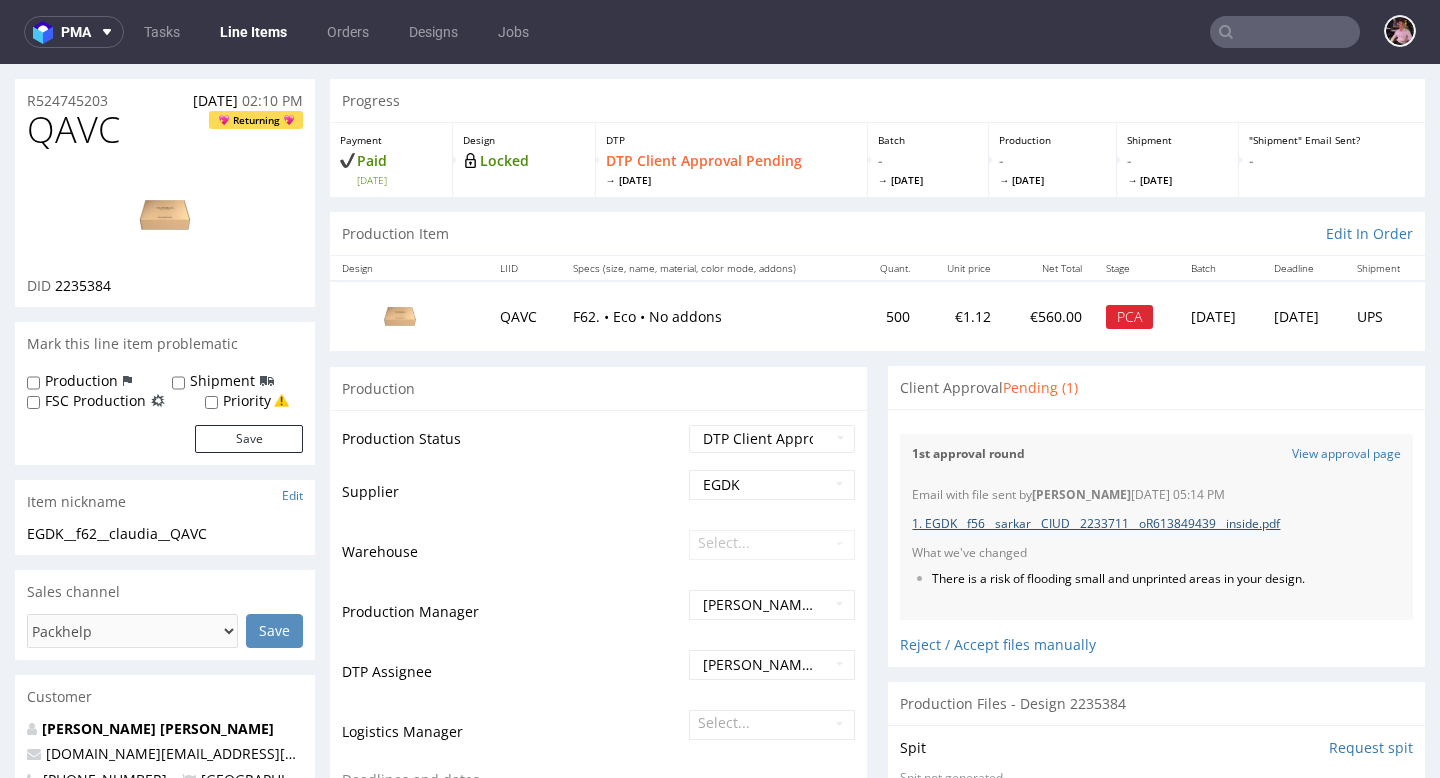 click on "1. EGDK__f56__sarkar__CIUD__2233711__oR613849439__inside.pdf" at bounding box center [1096, 523] 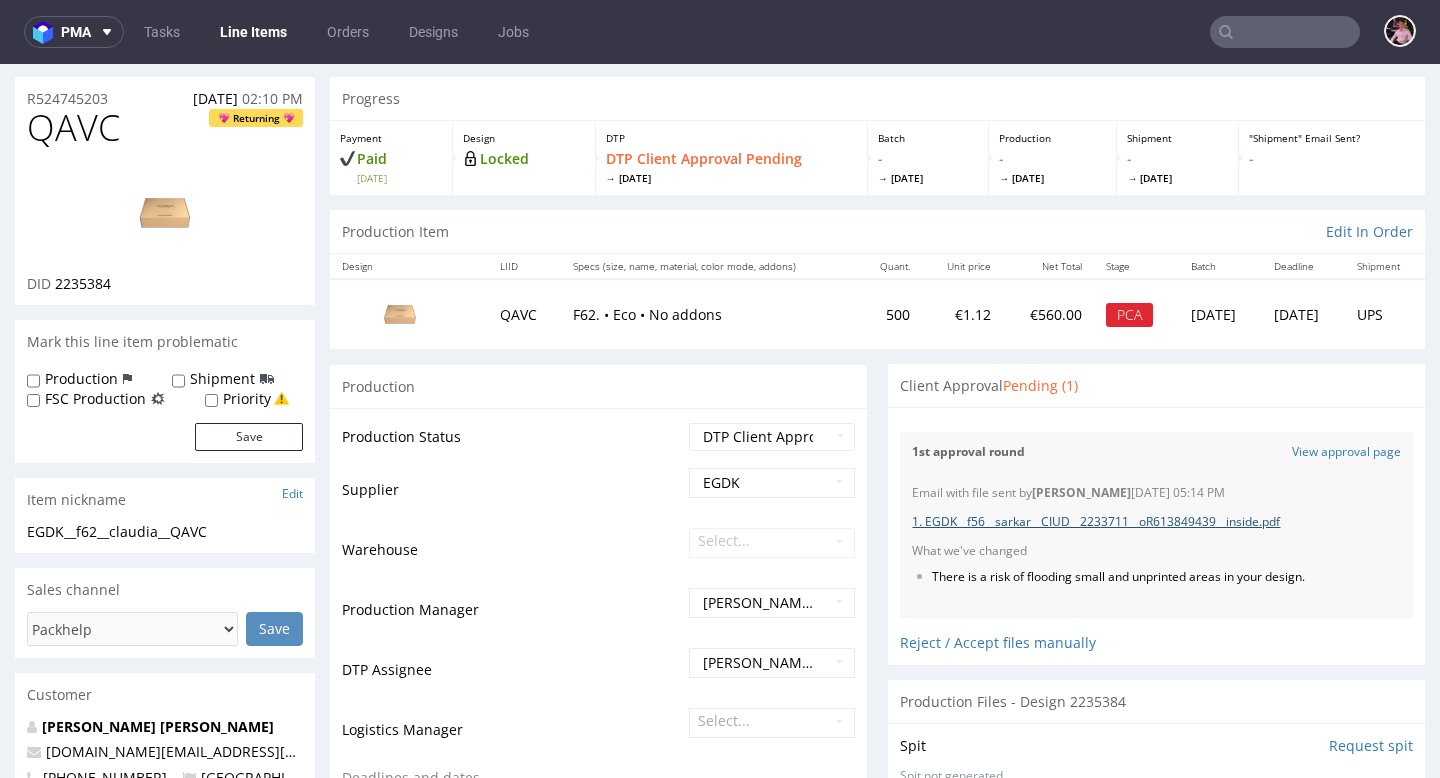 scroll, scrollTop: 0, scrollLeft: 0, axis: both 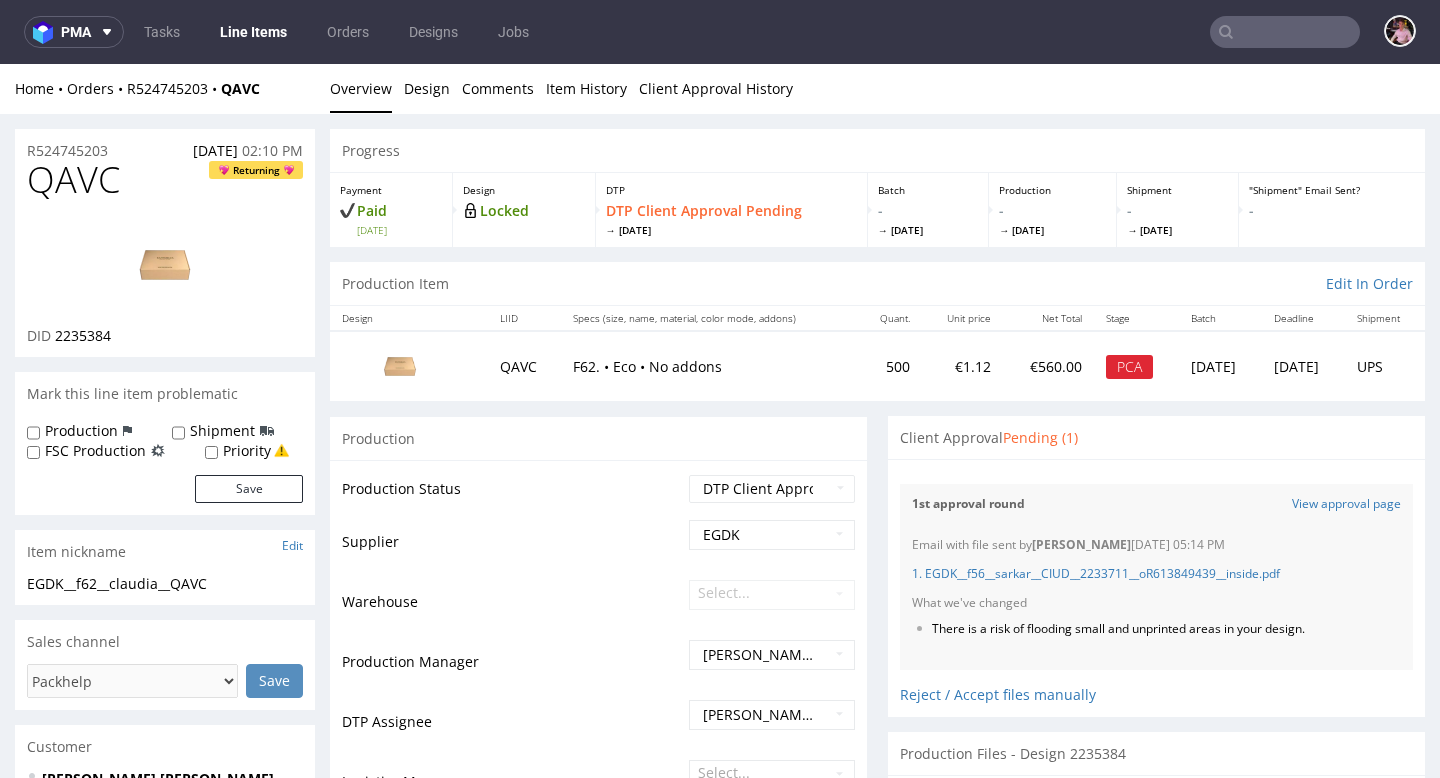 click at bounding box center (1285, 32) 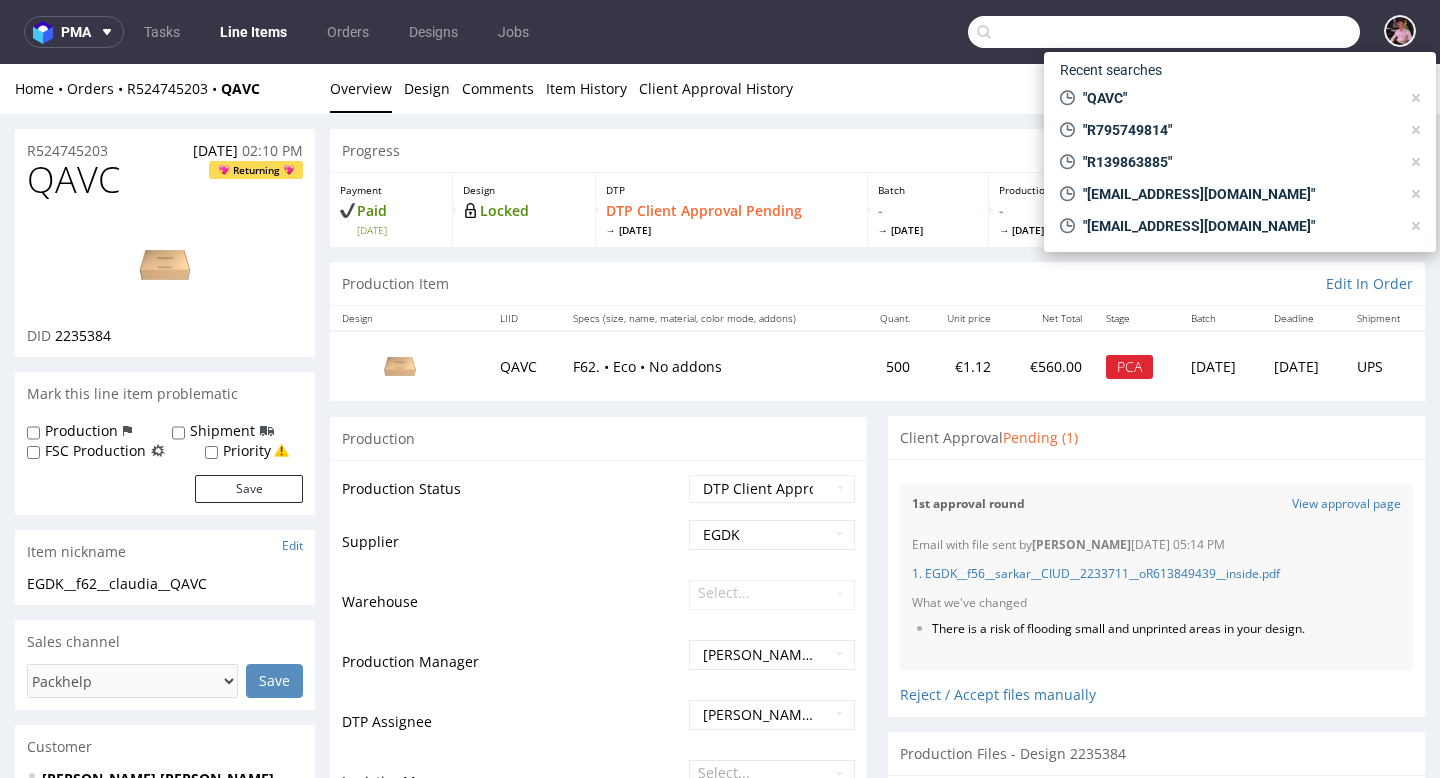 paste on "carlotrucino@gmail.com" 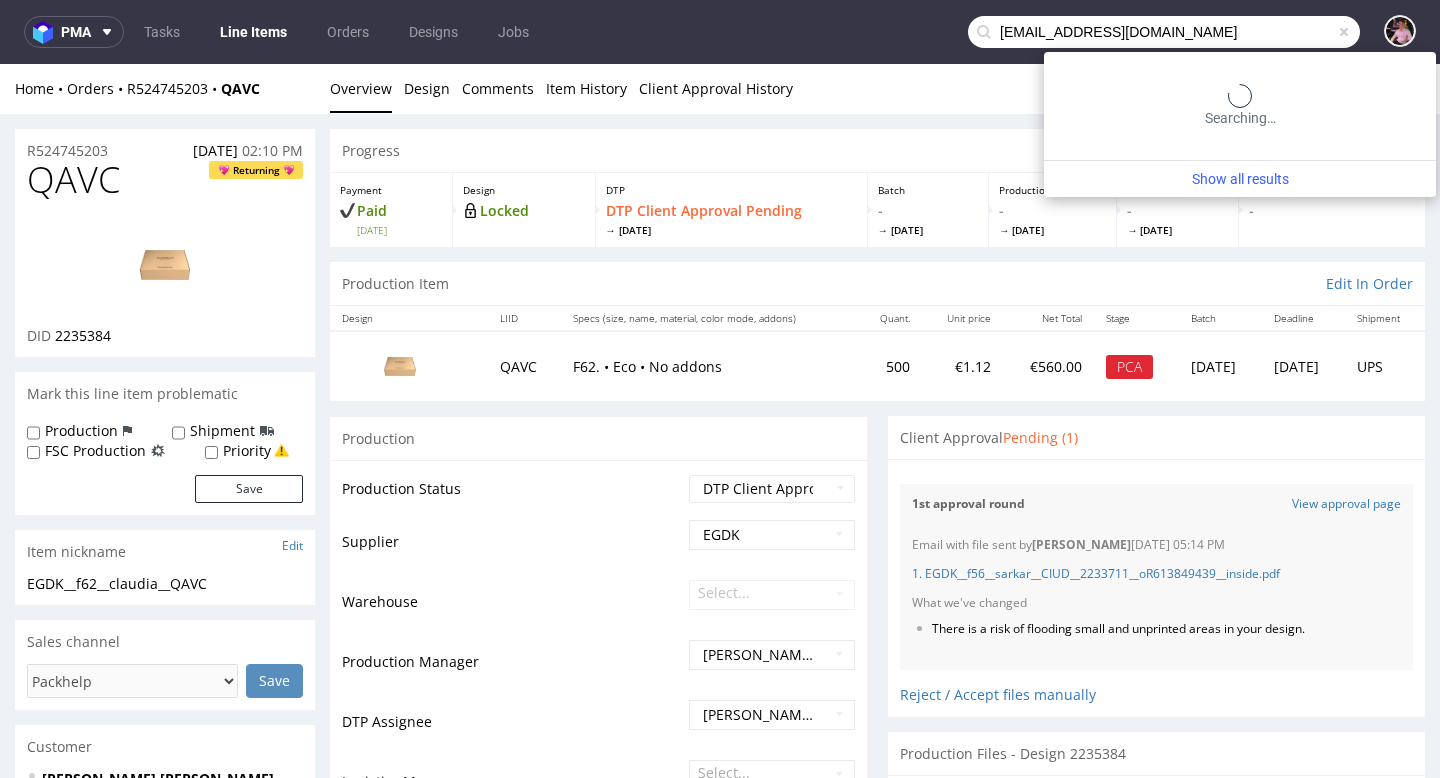 type on "carlotrucino@gmail.com" 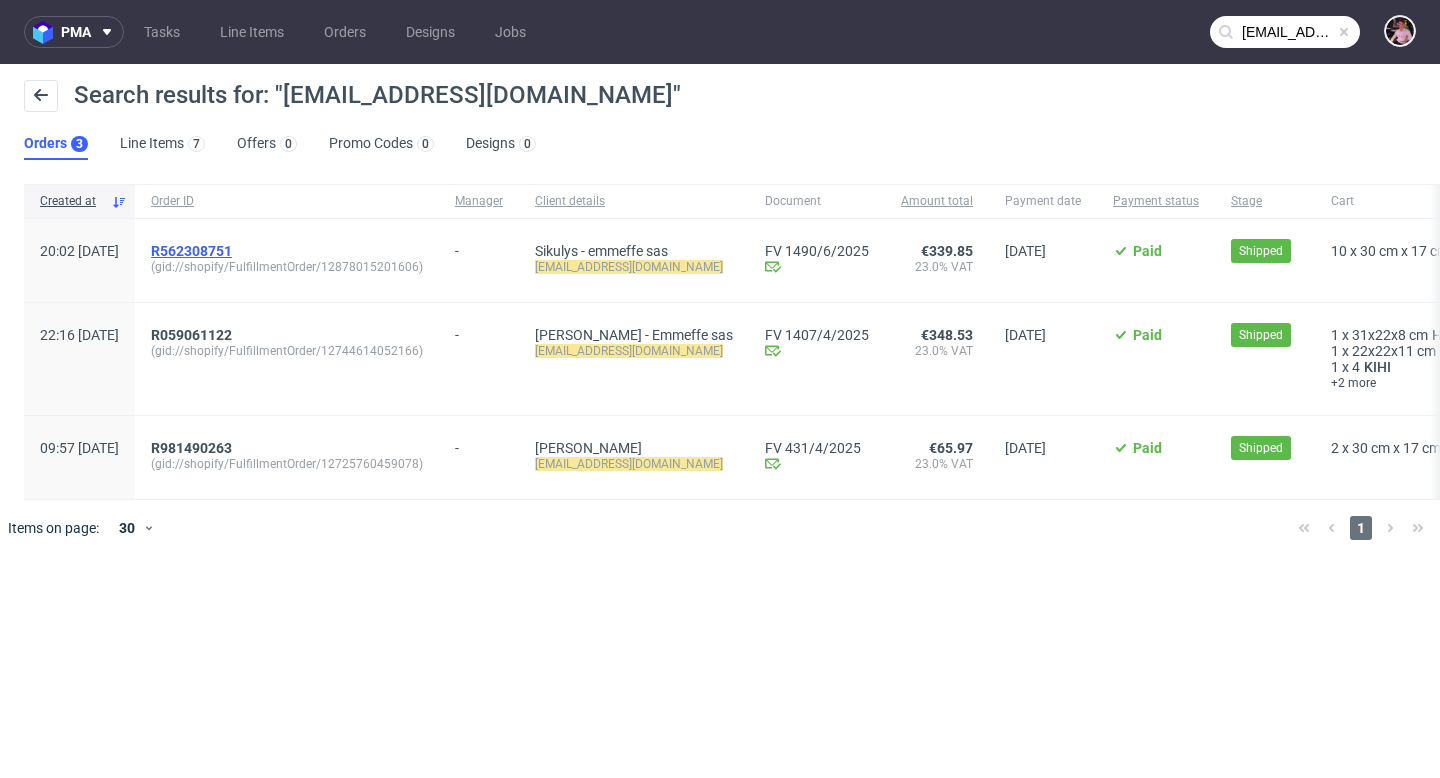 click on "R562308751" at bounding box center (191, 251) 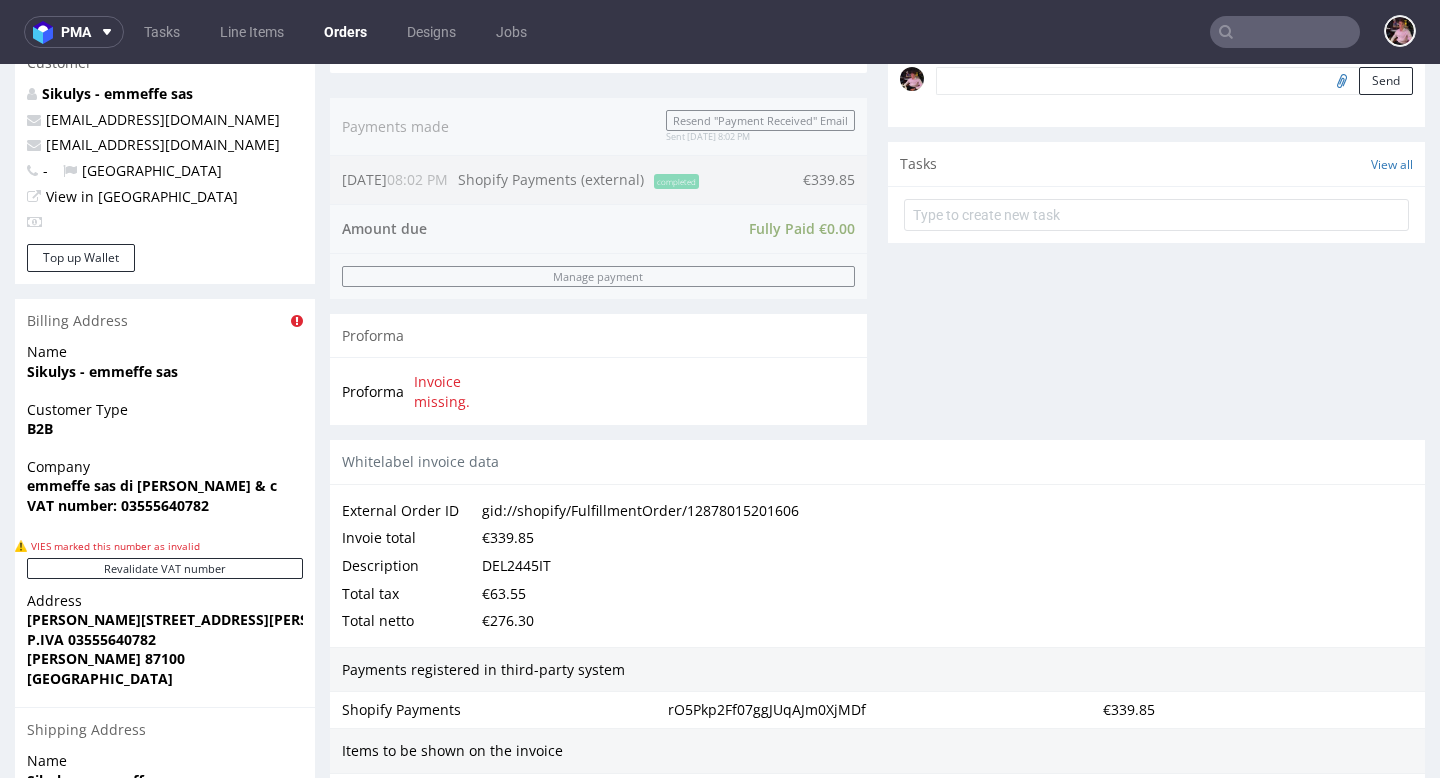 scroll, scrollTop: 1123, scrollLeft: 0, axis: vertical 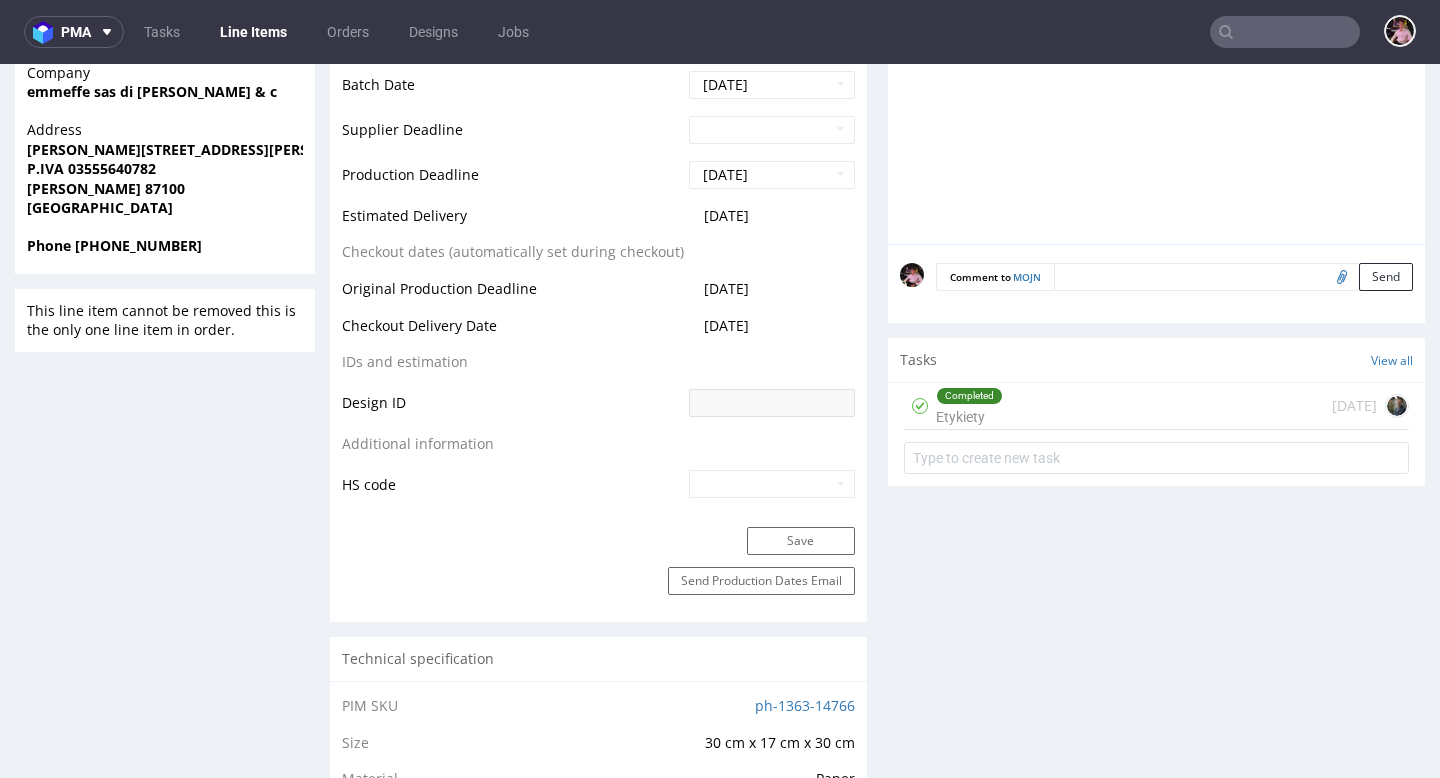 click on "Completed Etykiety" at bounding box center [969, 406] 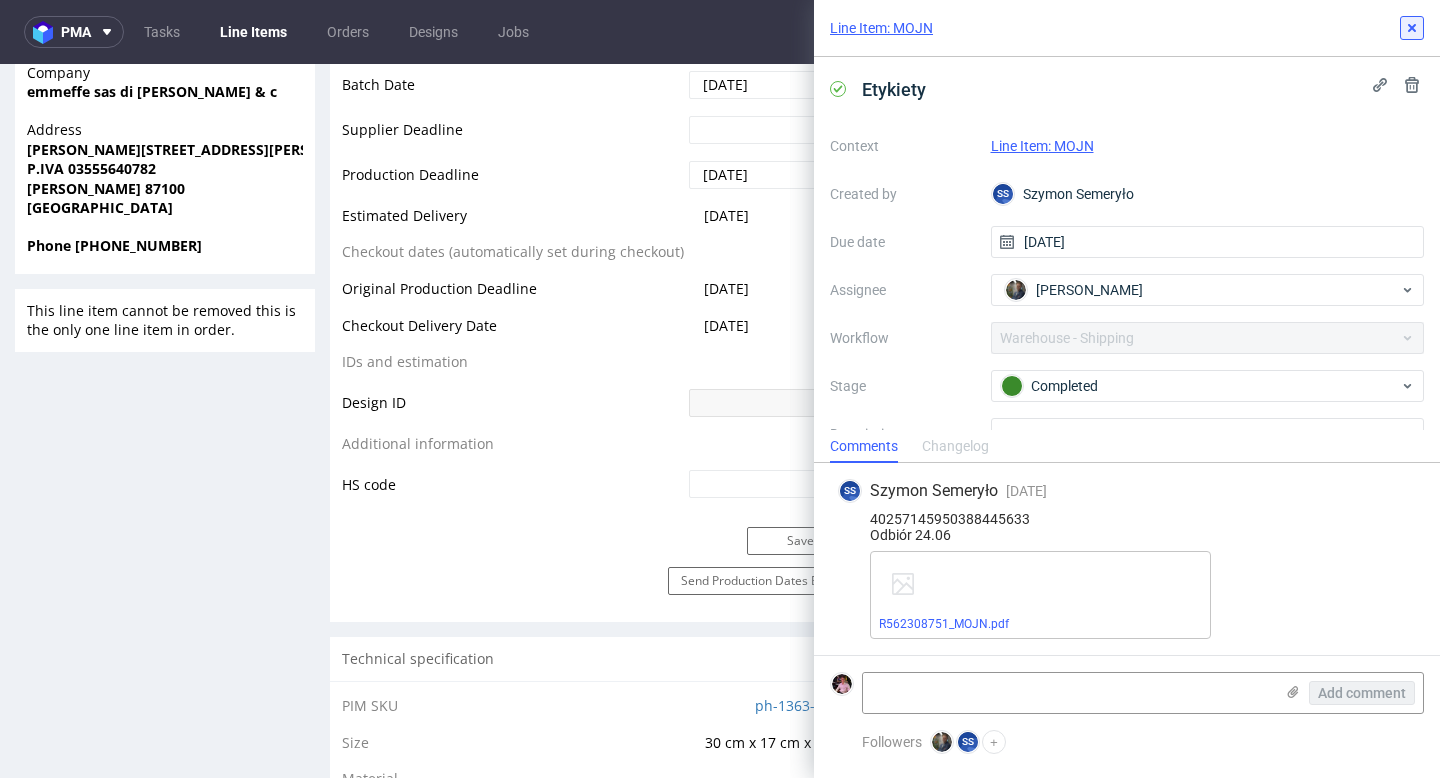 click 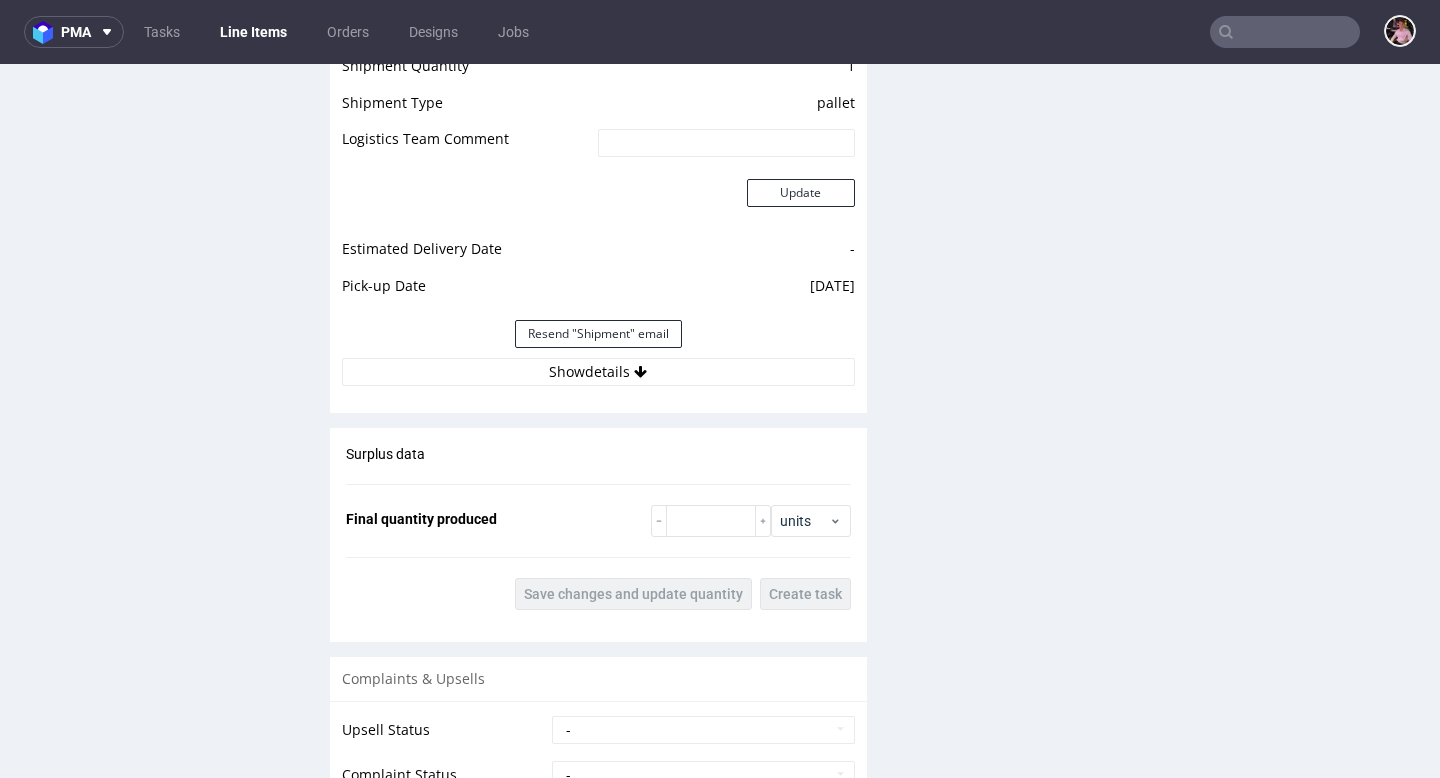 scroll, scrollTop: 1841, scrollLeft: 0, axis: vertical 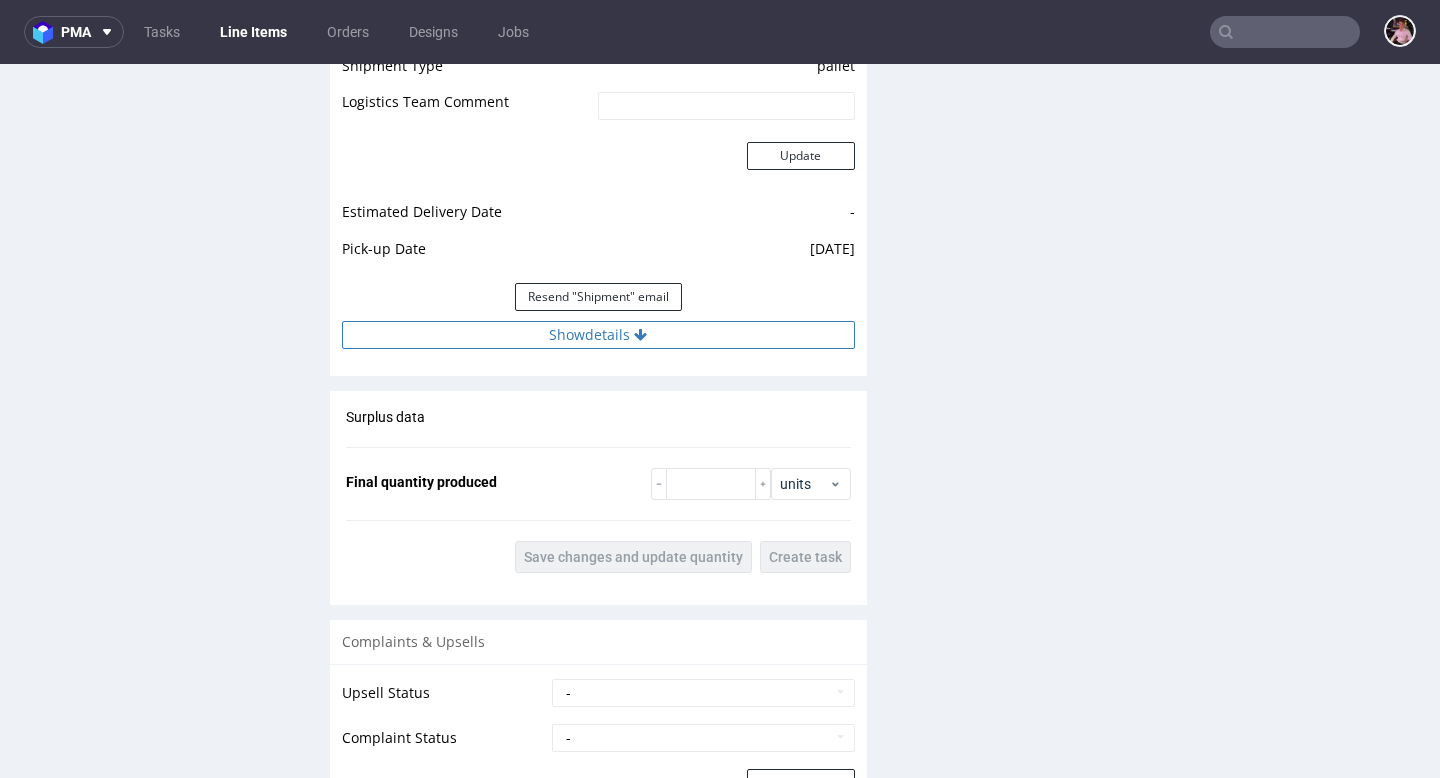 click on "Show  details" at bounding box center (598, 335) 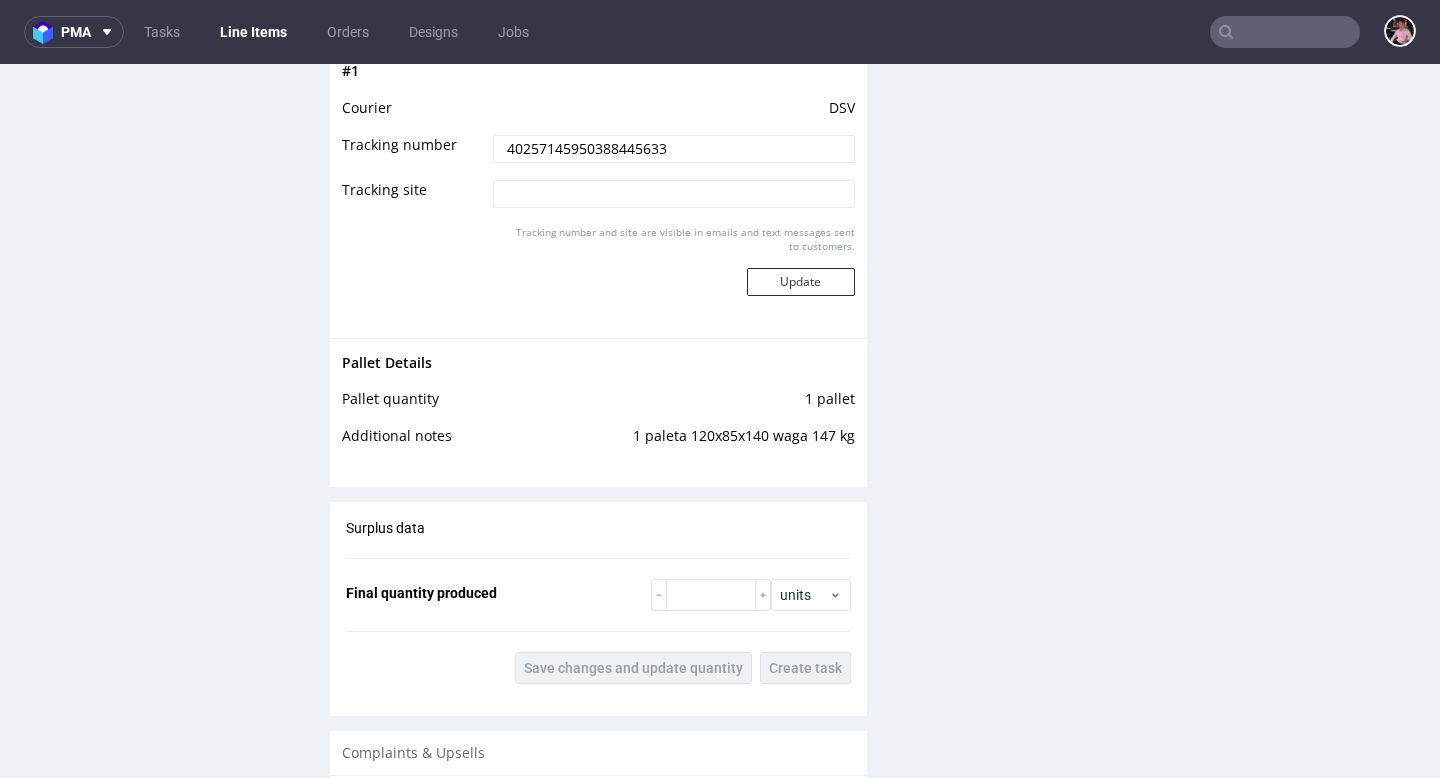 scroll, scrollTop: 2054, scrollLeft: 0, axis: vertical 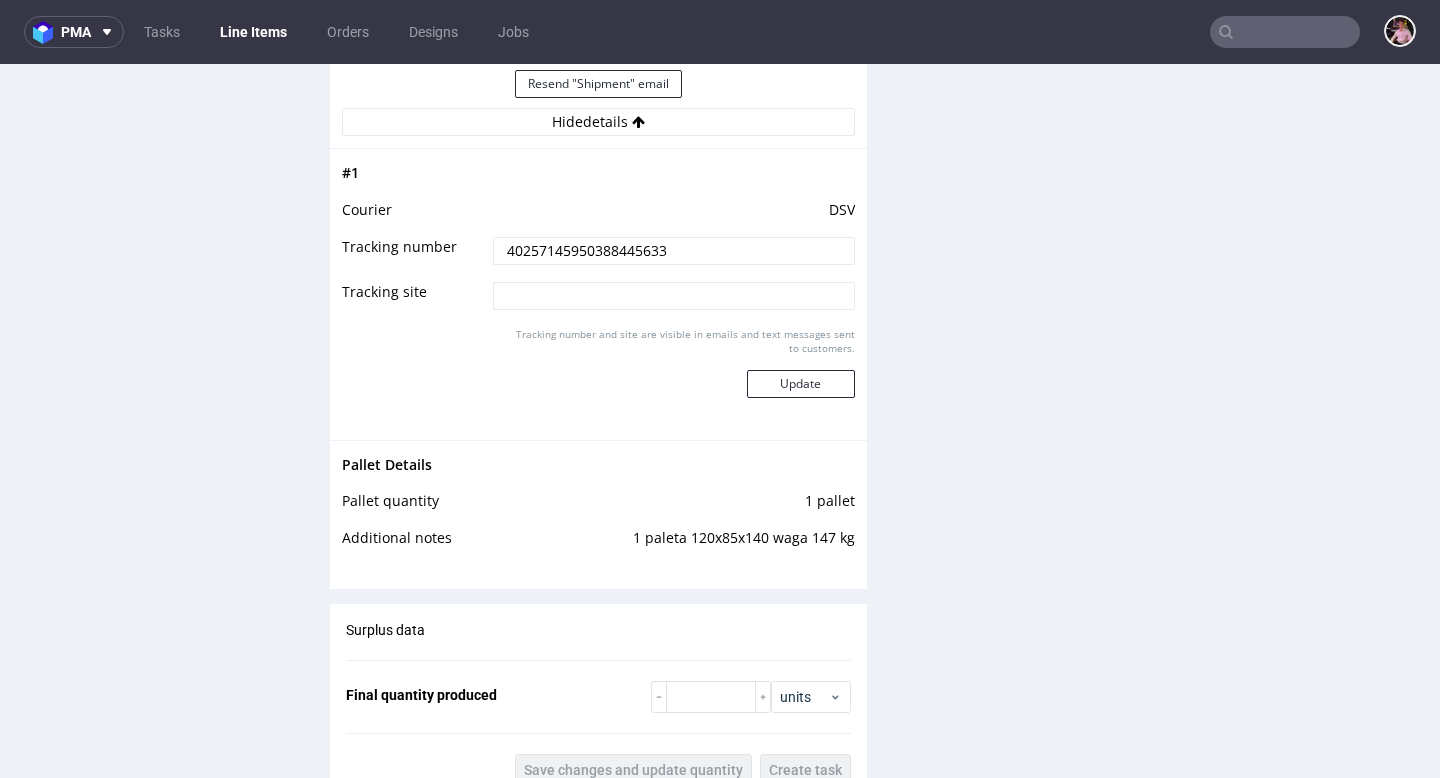 drag, startPoint x: 722, startPoint y: 254, endPoint x: 458, endPoint y: 256, distance: 264.00757 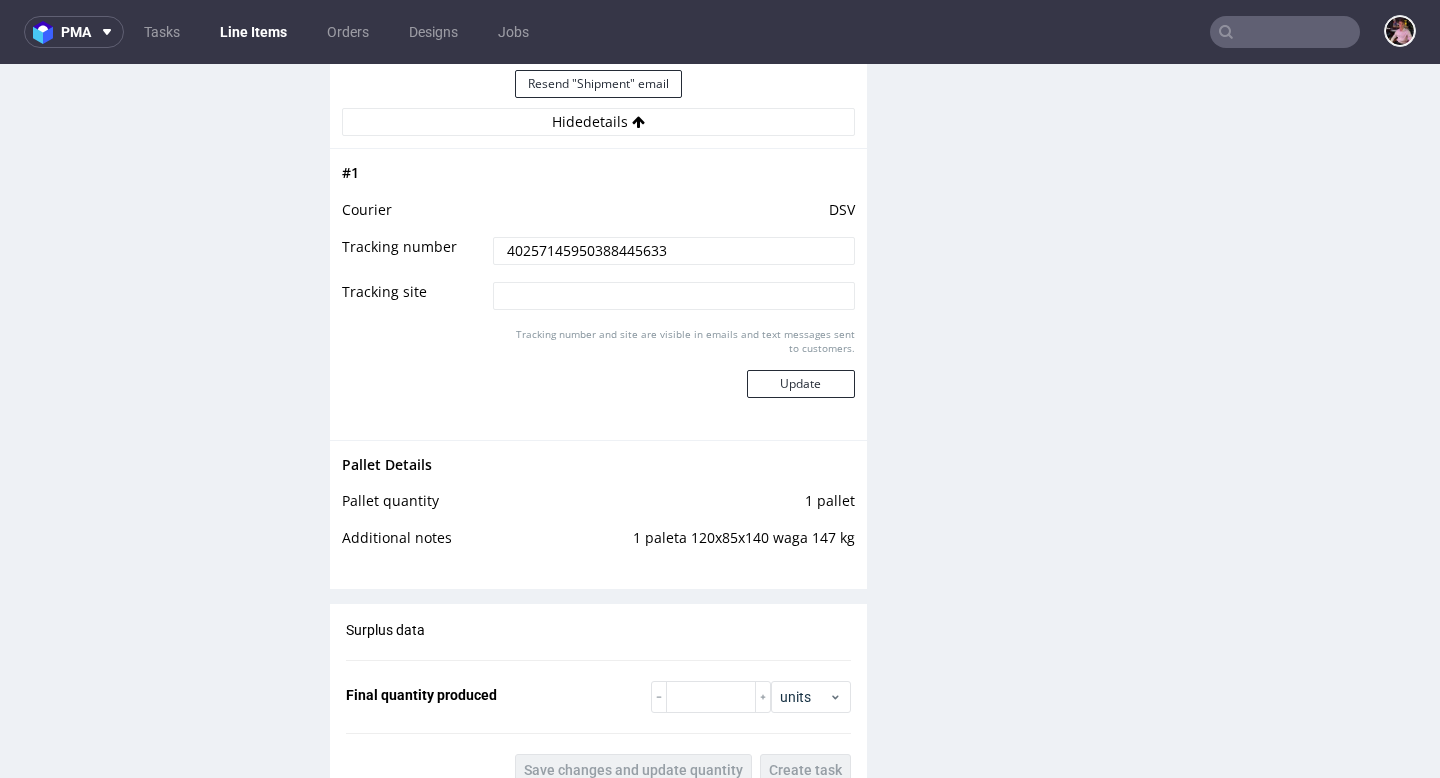 click at bounding box center (1285, 32) 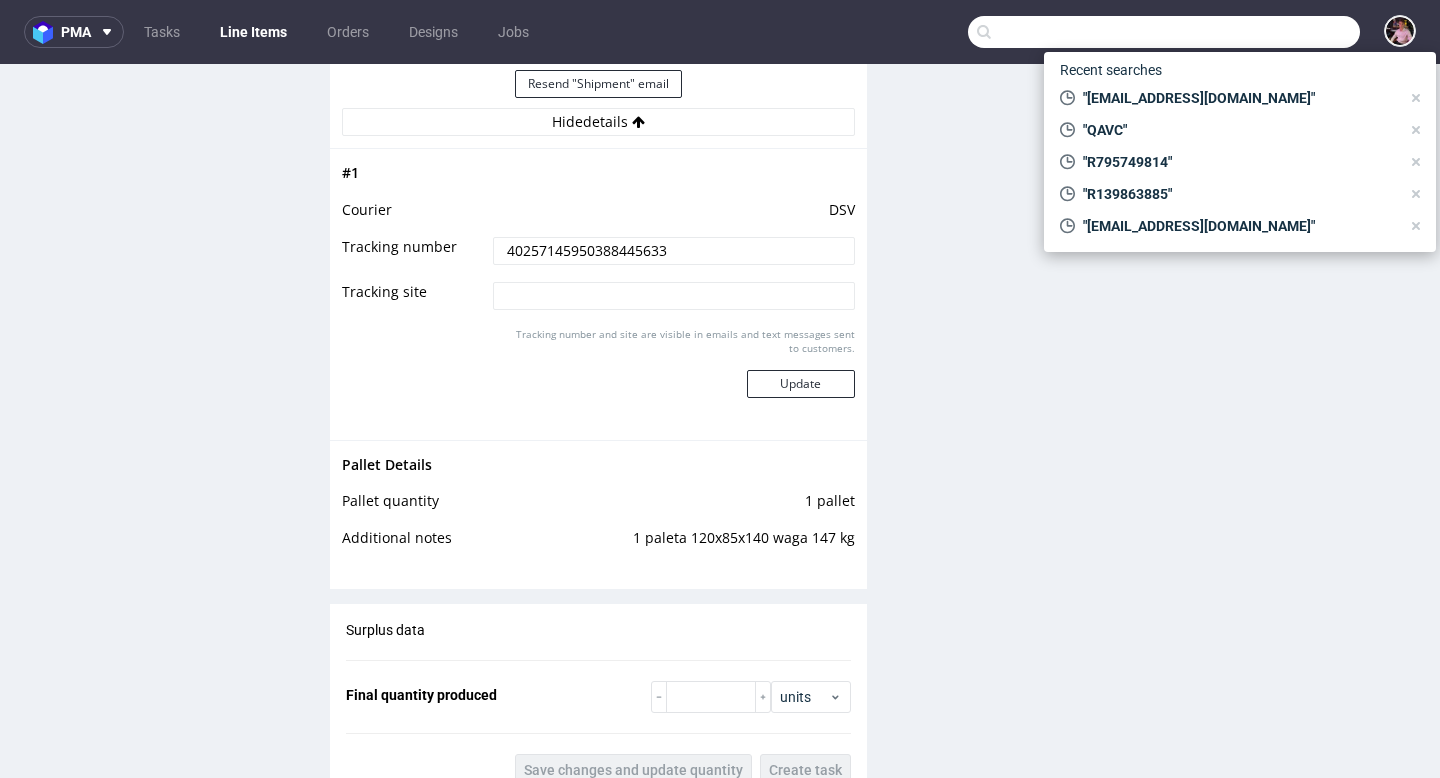 paste on "R198243645" 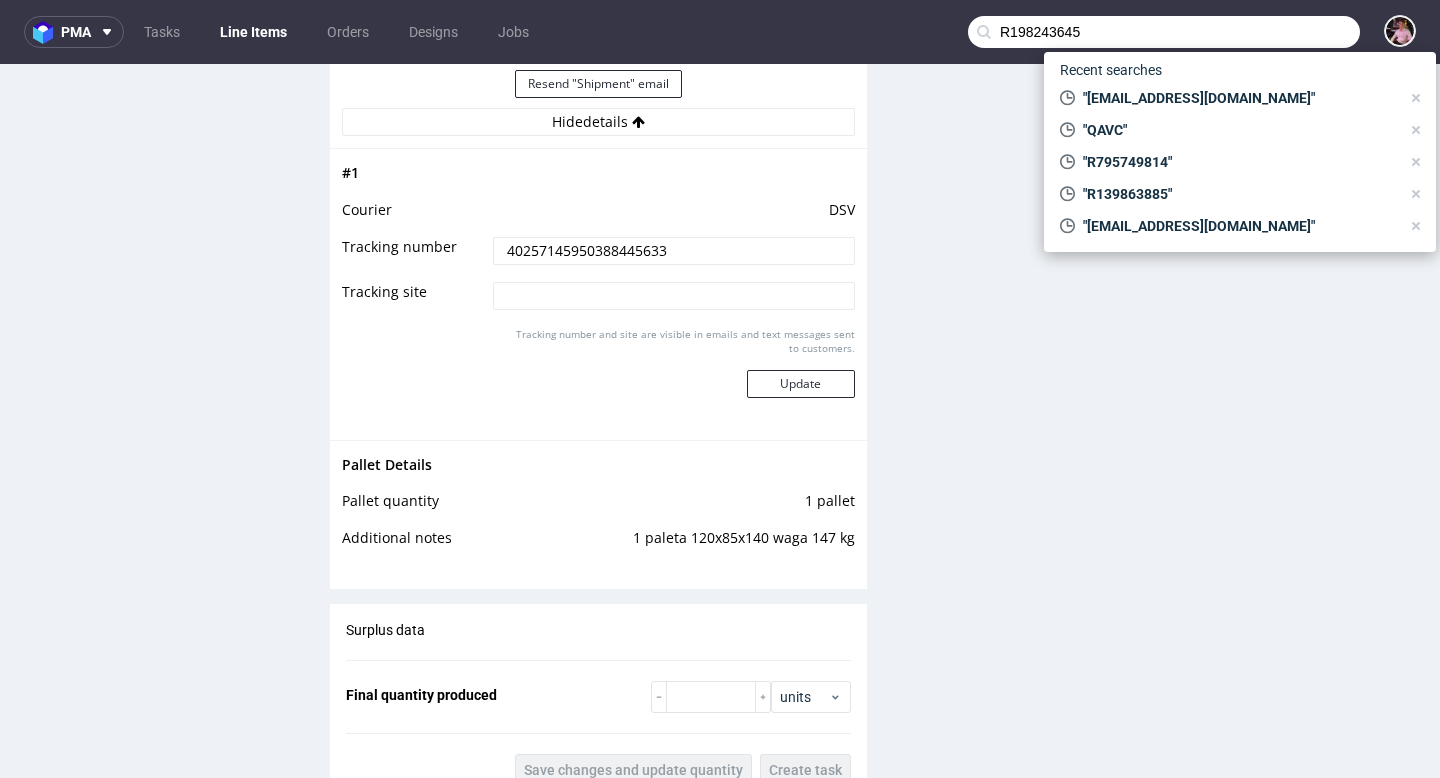 type on "R198243645" 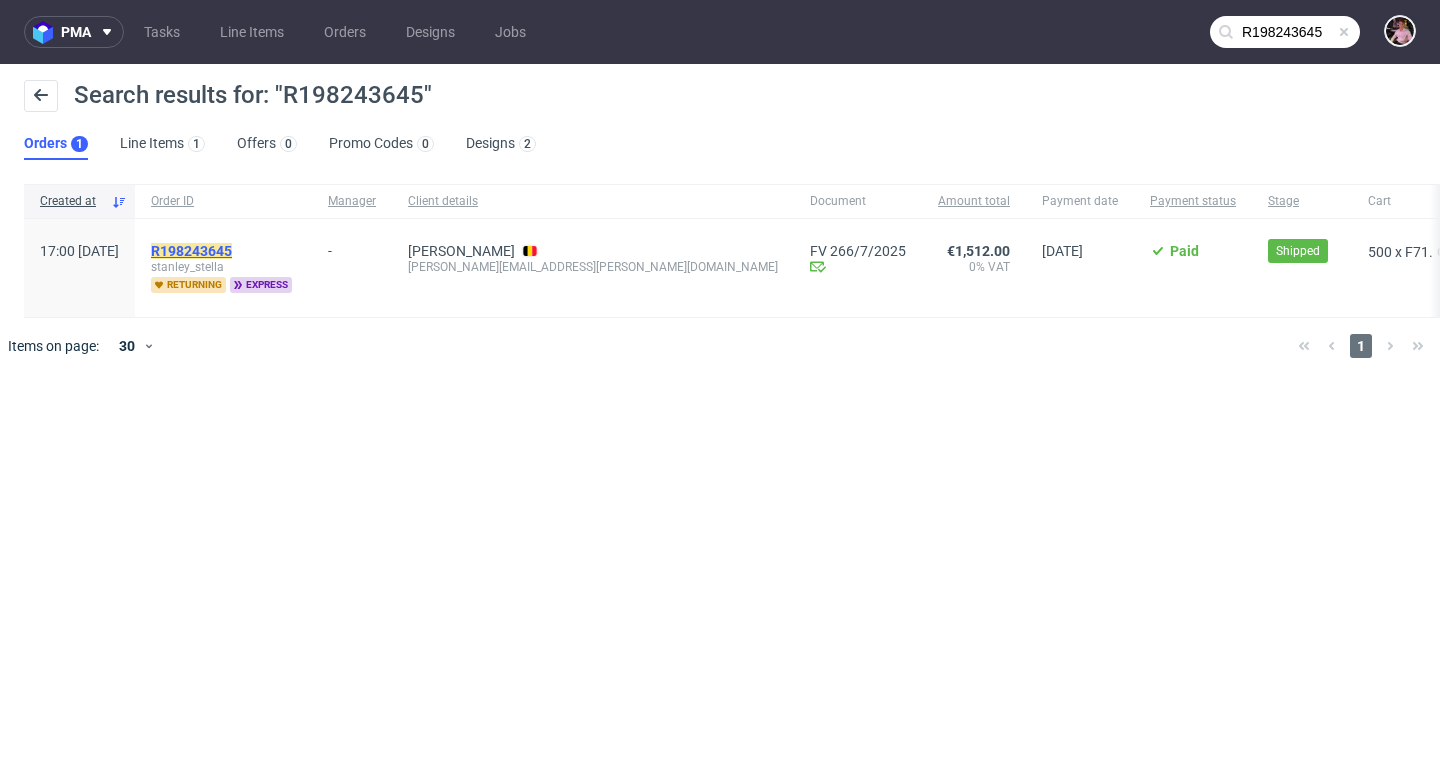 click on "R198243645" 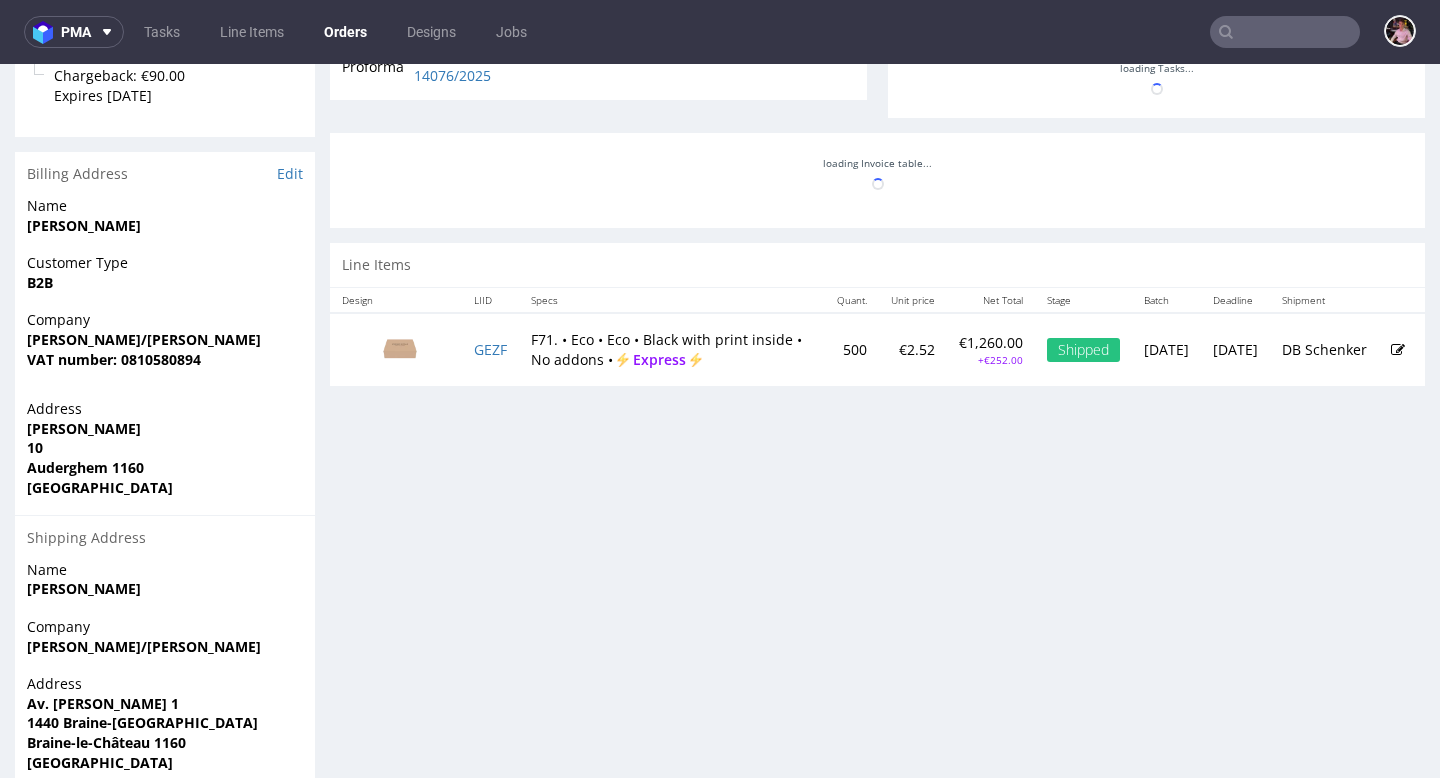 scroll, scrollTop: 808, scrollLeft: 0, axis: vertical 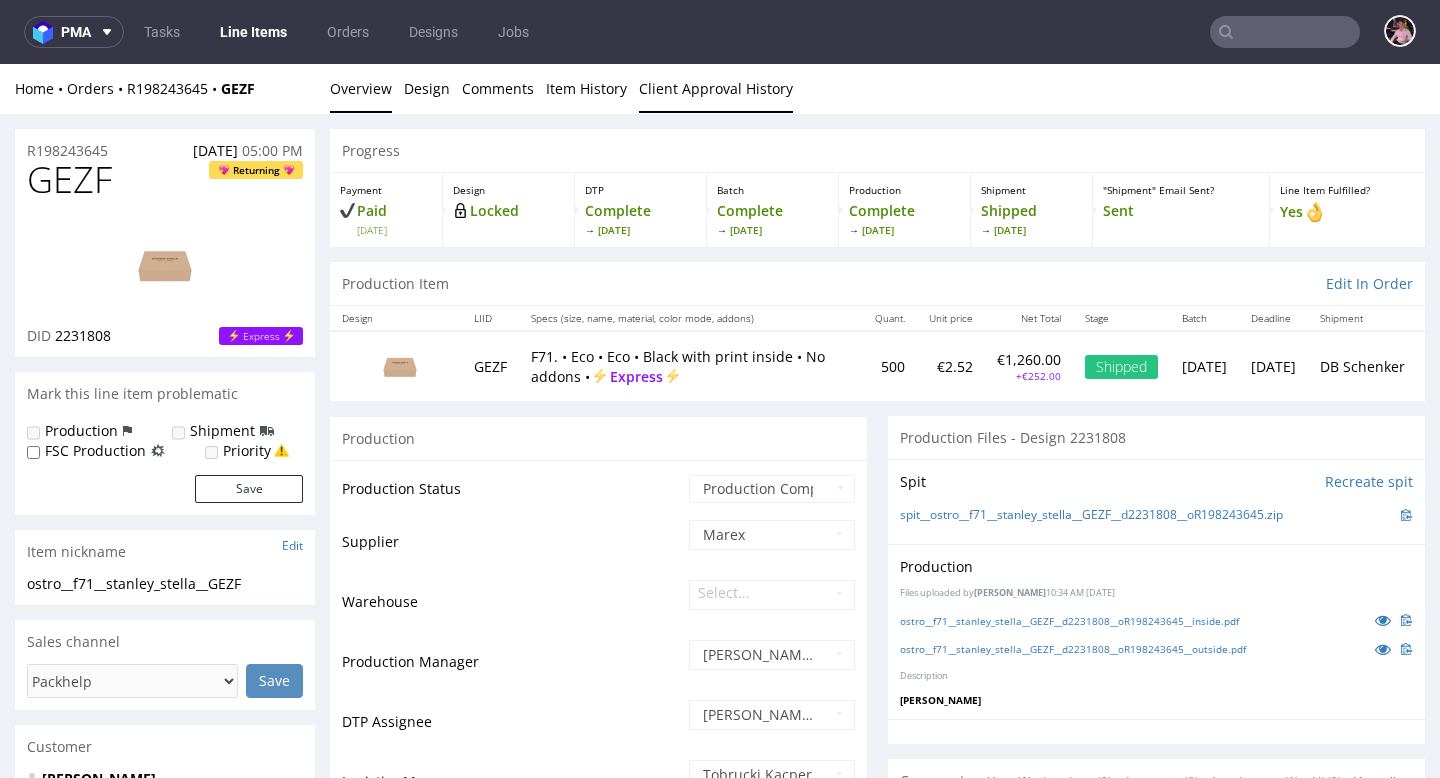 click on "Client Approval History" at bounding box center (716, 88) 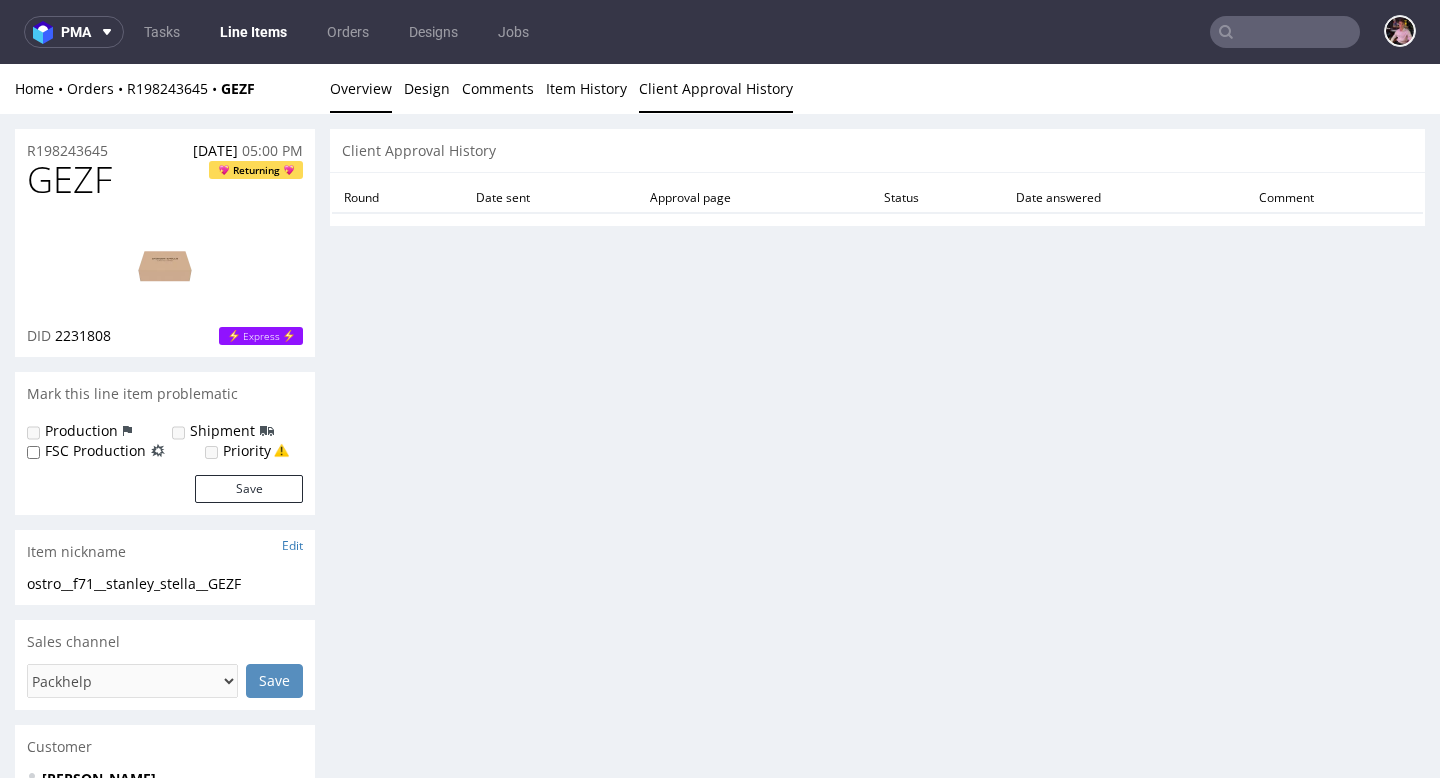 click on "Overview" at bounding box center [361, 88] 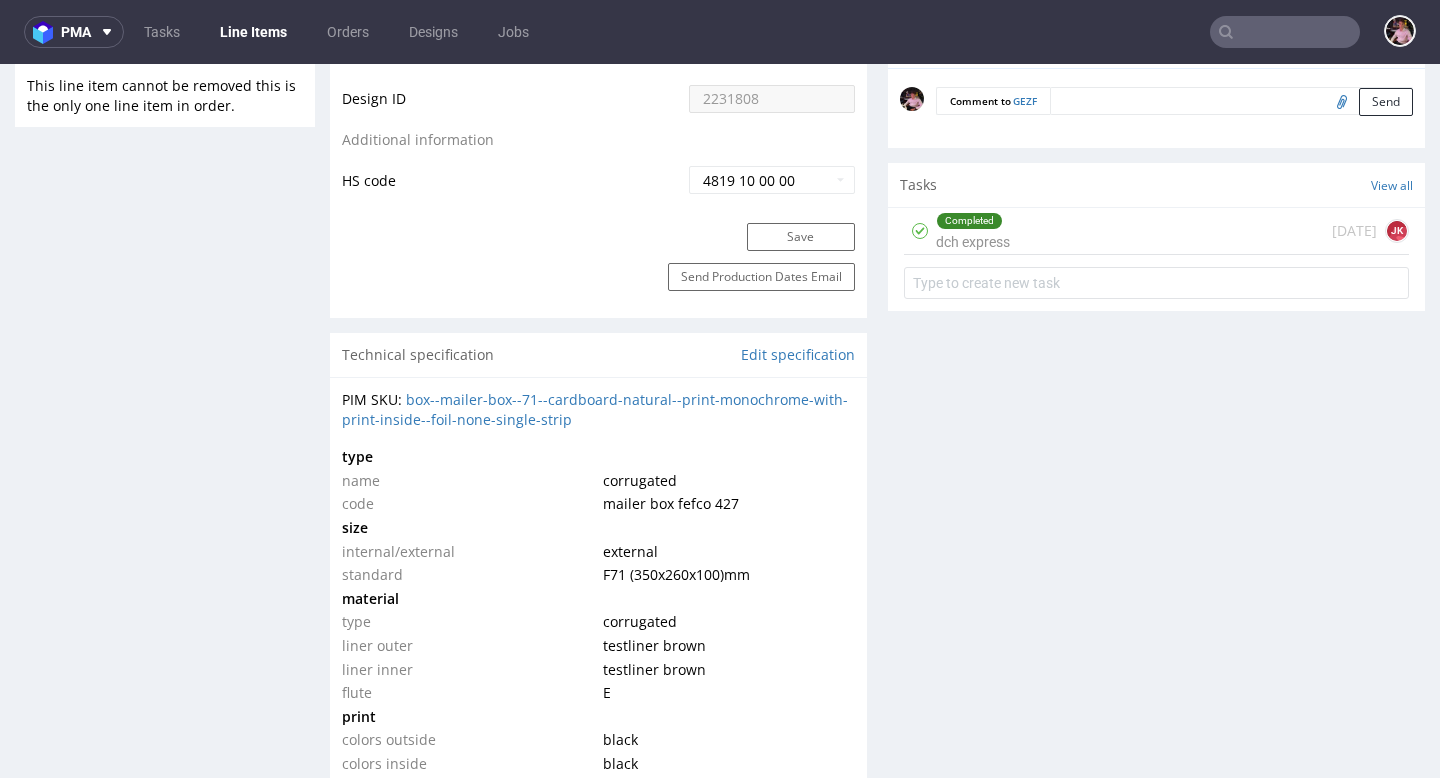 scroll, scrollTop: 1125, scrollLeft: 0, axis: vertical 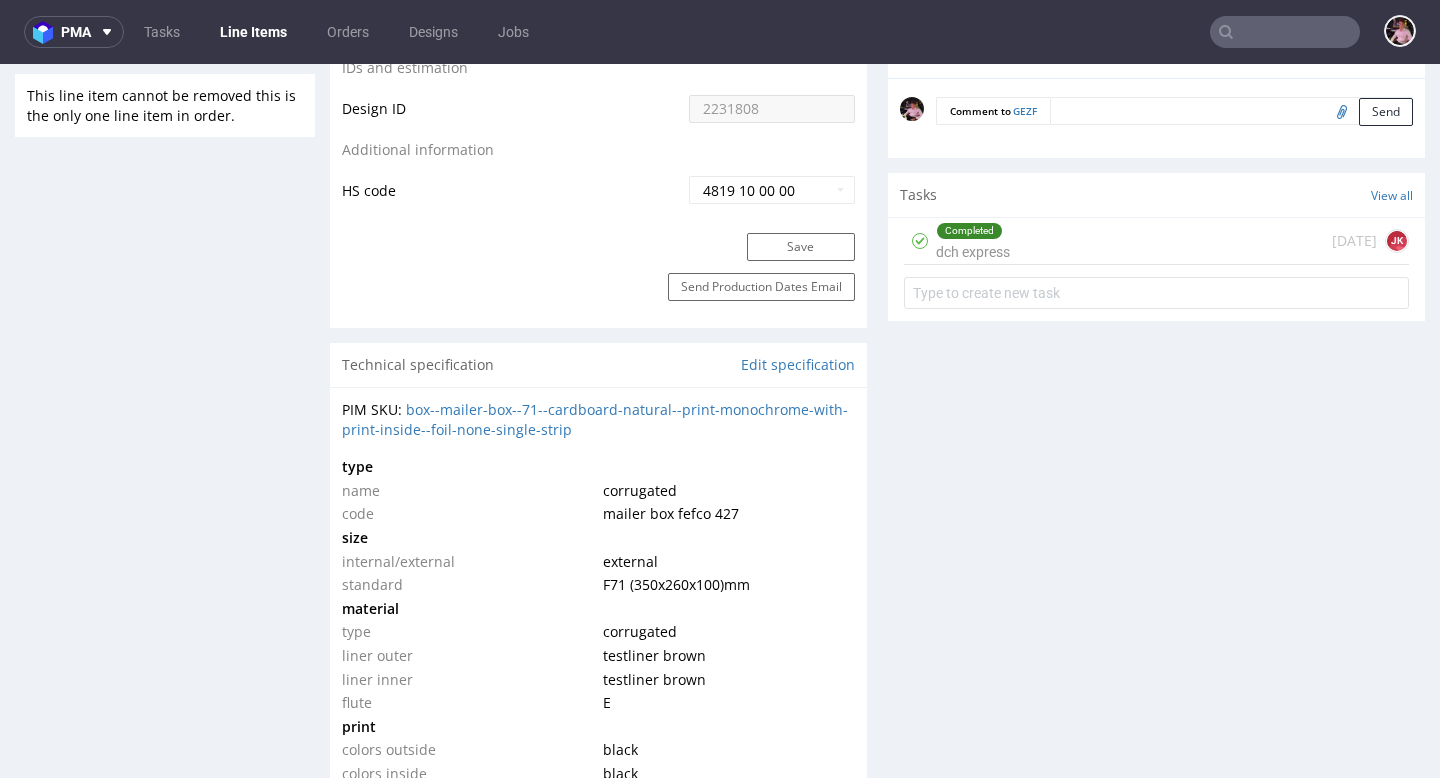 click on "Completed dch express 8 days ago JK" at bounding box center (1156, 241) 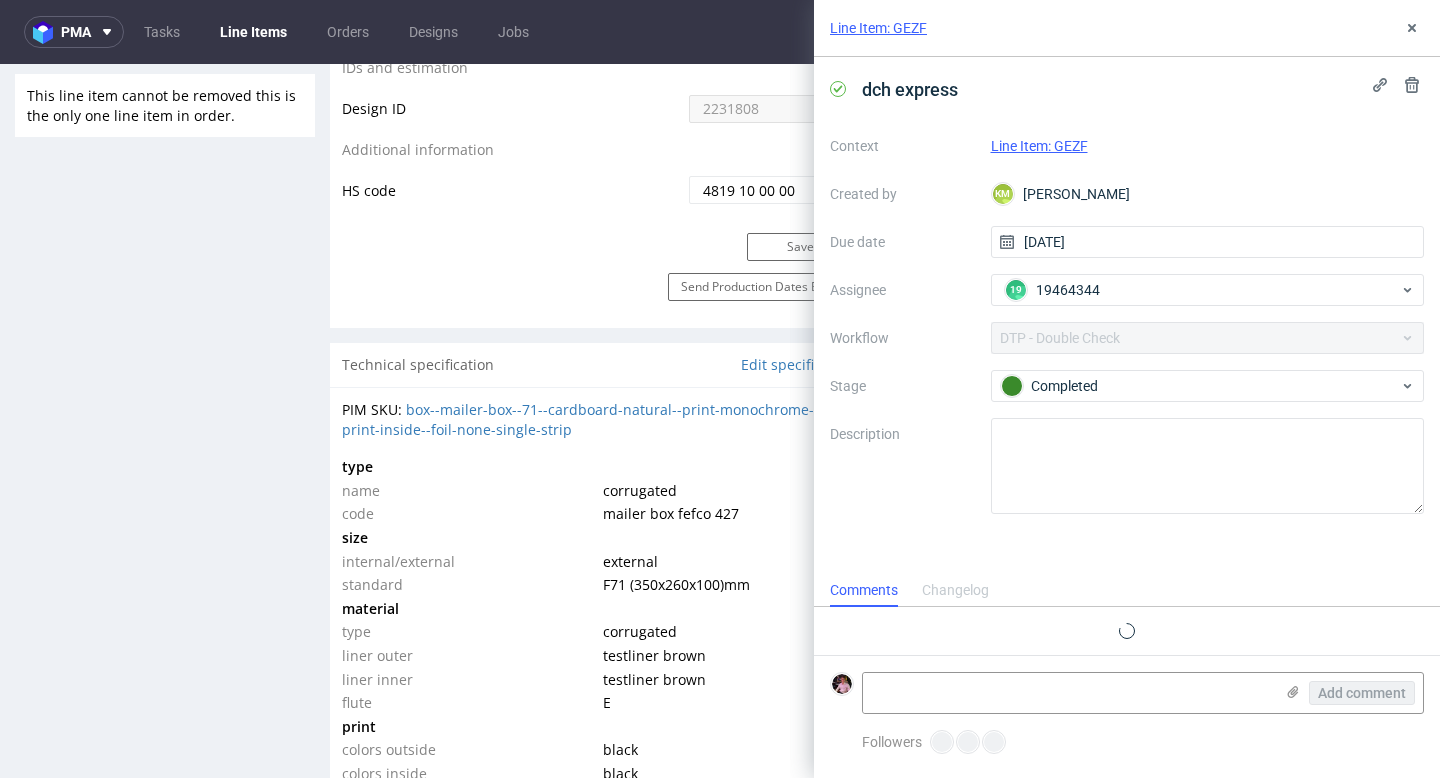 scroll, scrollTop: 16, scrollLeft: 0, axis: vertical 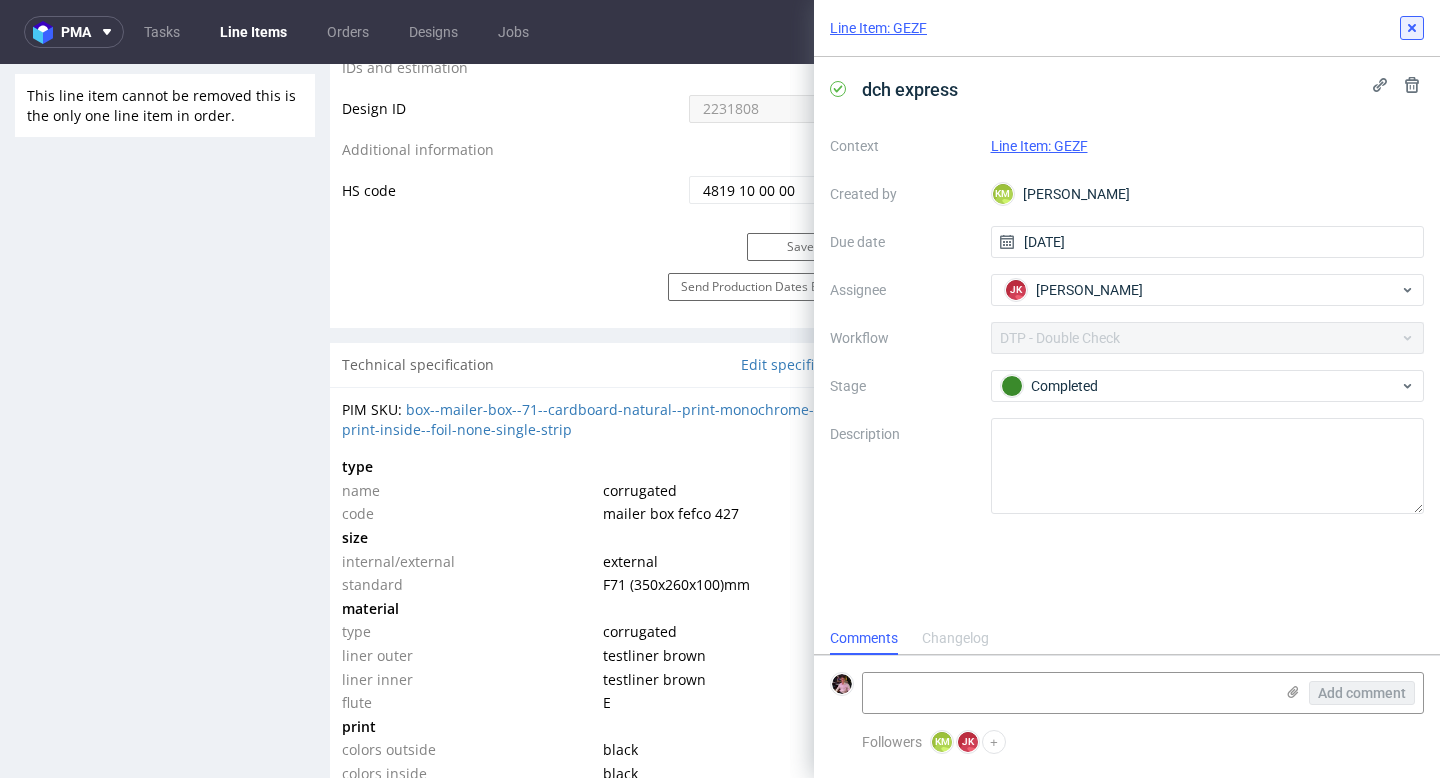 click 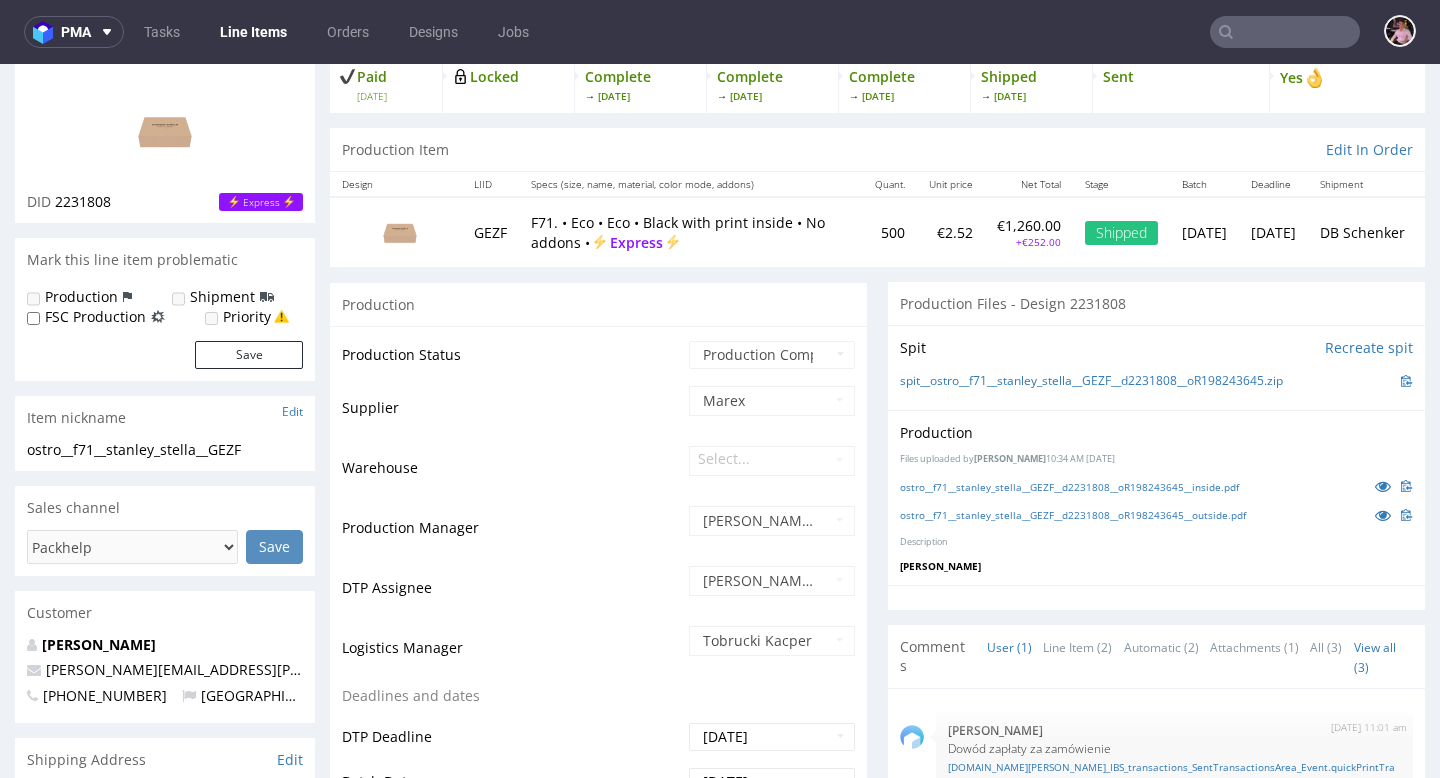 scroll, scrollTop: 163, scrollLeft: 0, axis: vertical 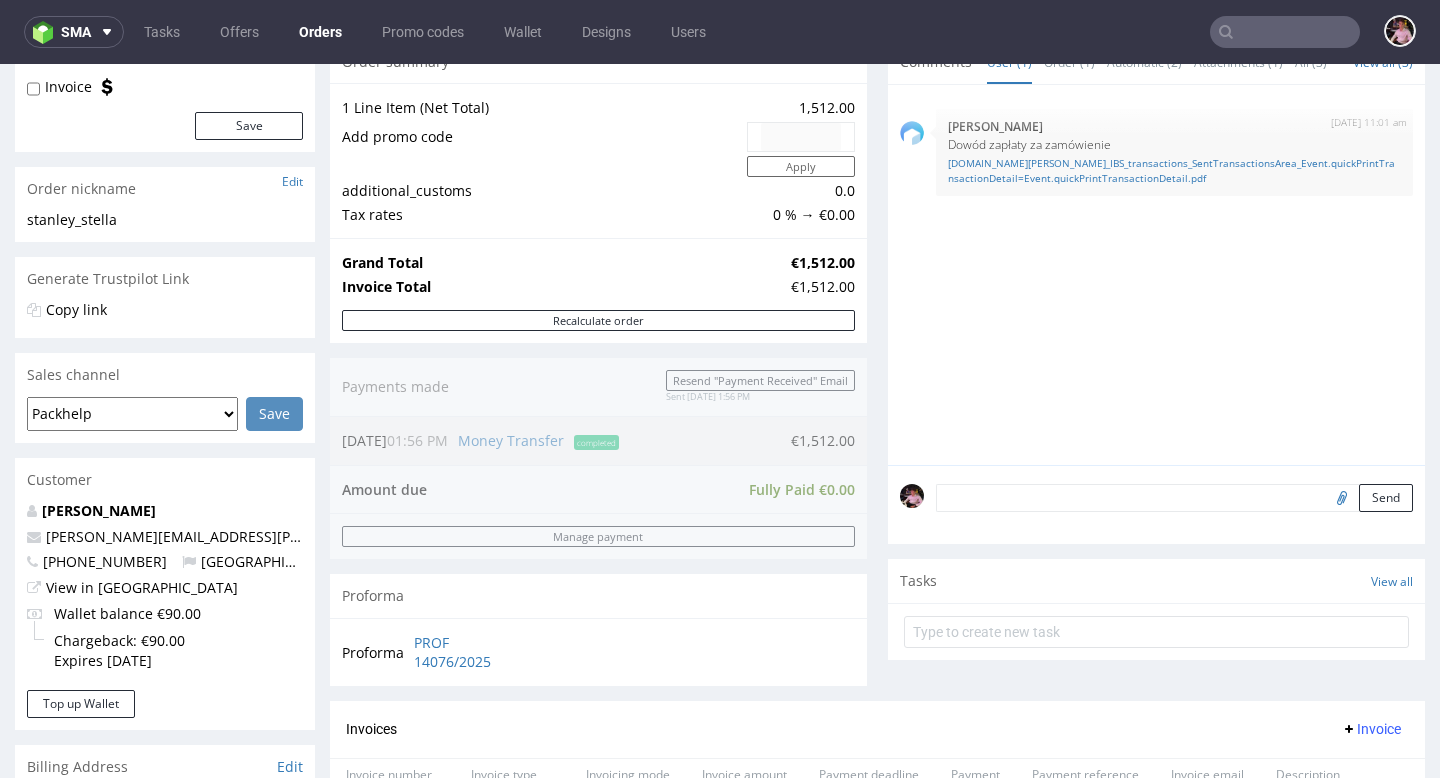 click on "[PERSON_NAME]" at bounding box center (165, 511) 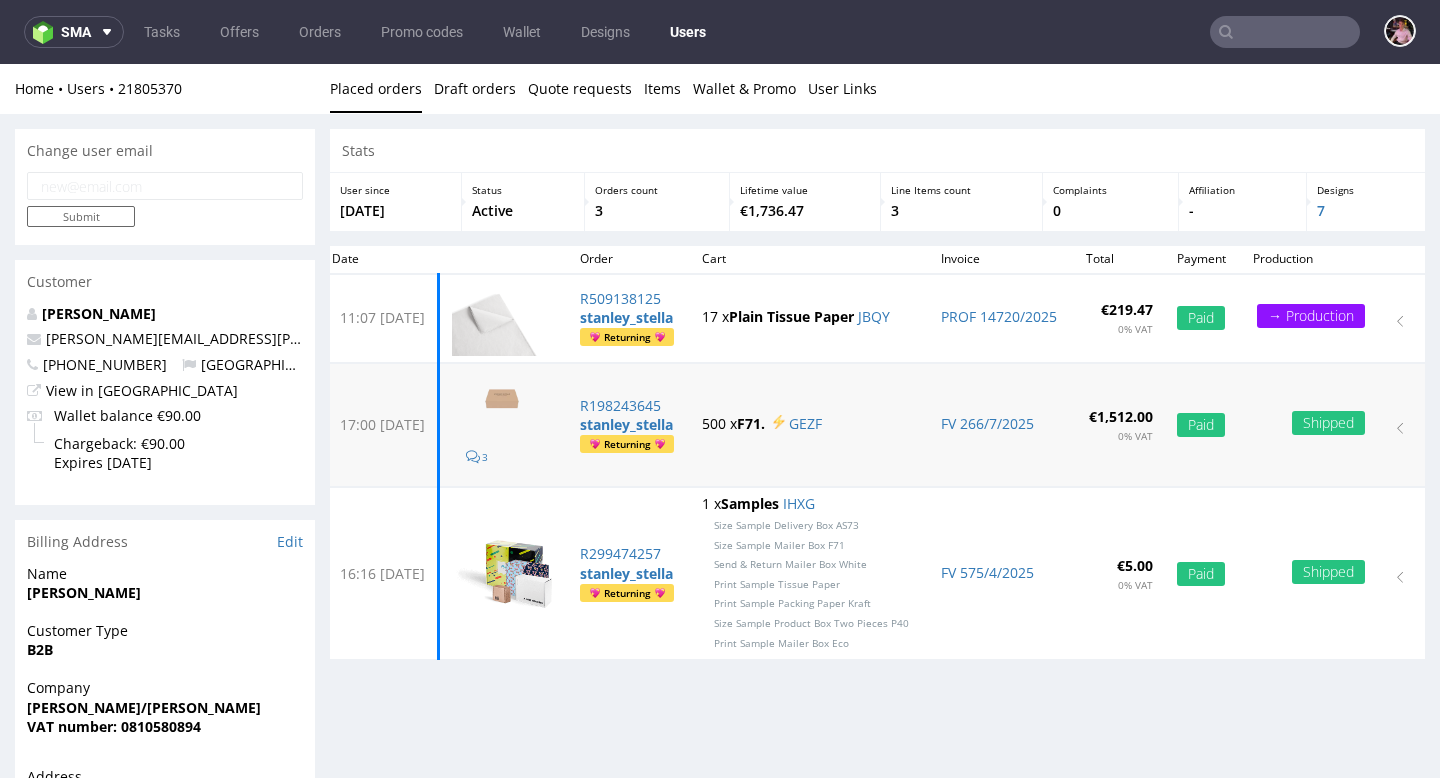 scroll, scrollTop: 0, scrollLeft: 0, axis: both 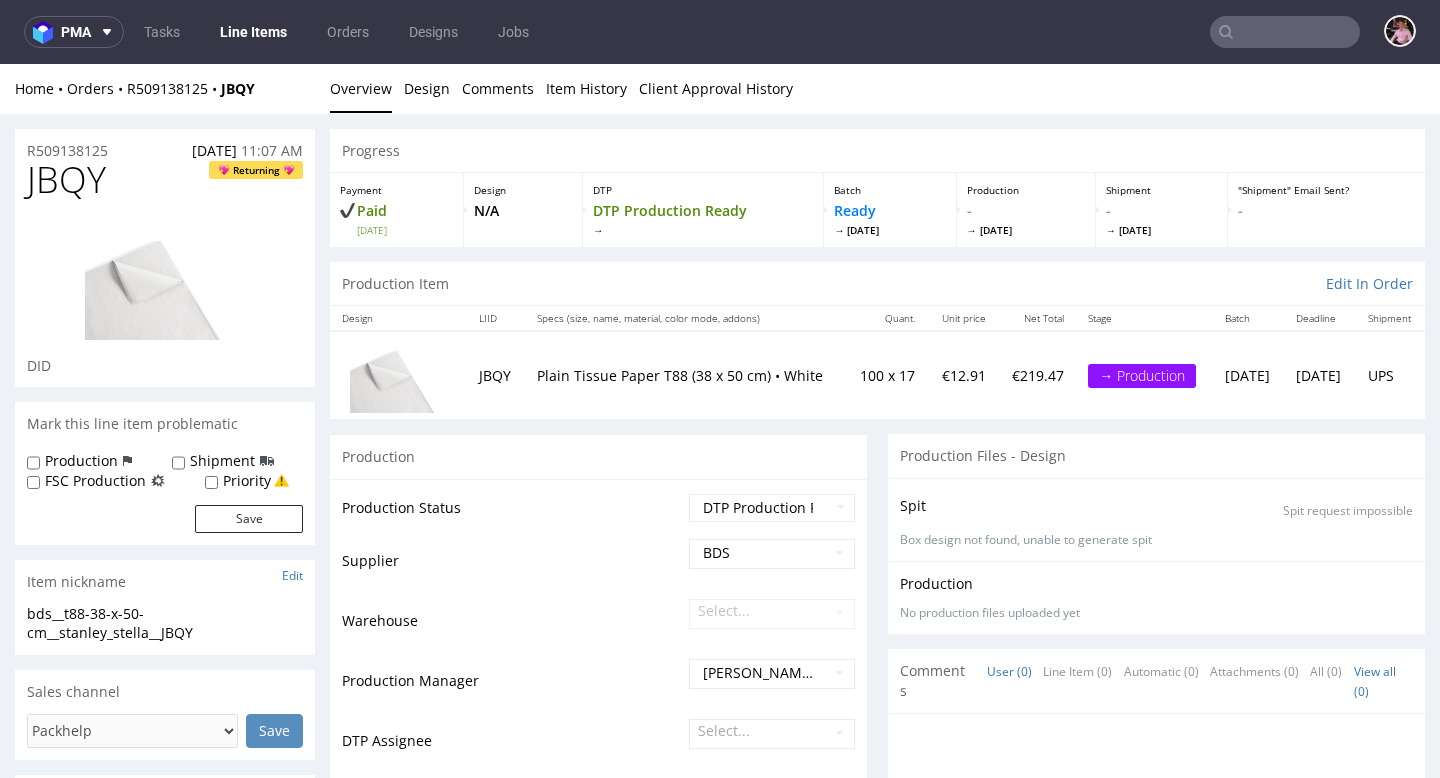 click at bounding box center [1285, 32] 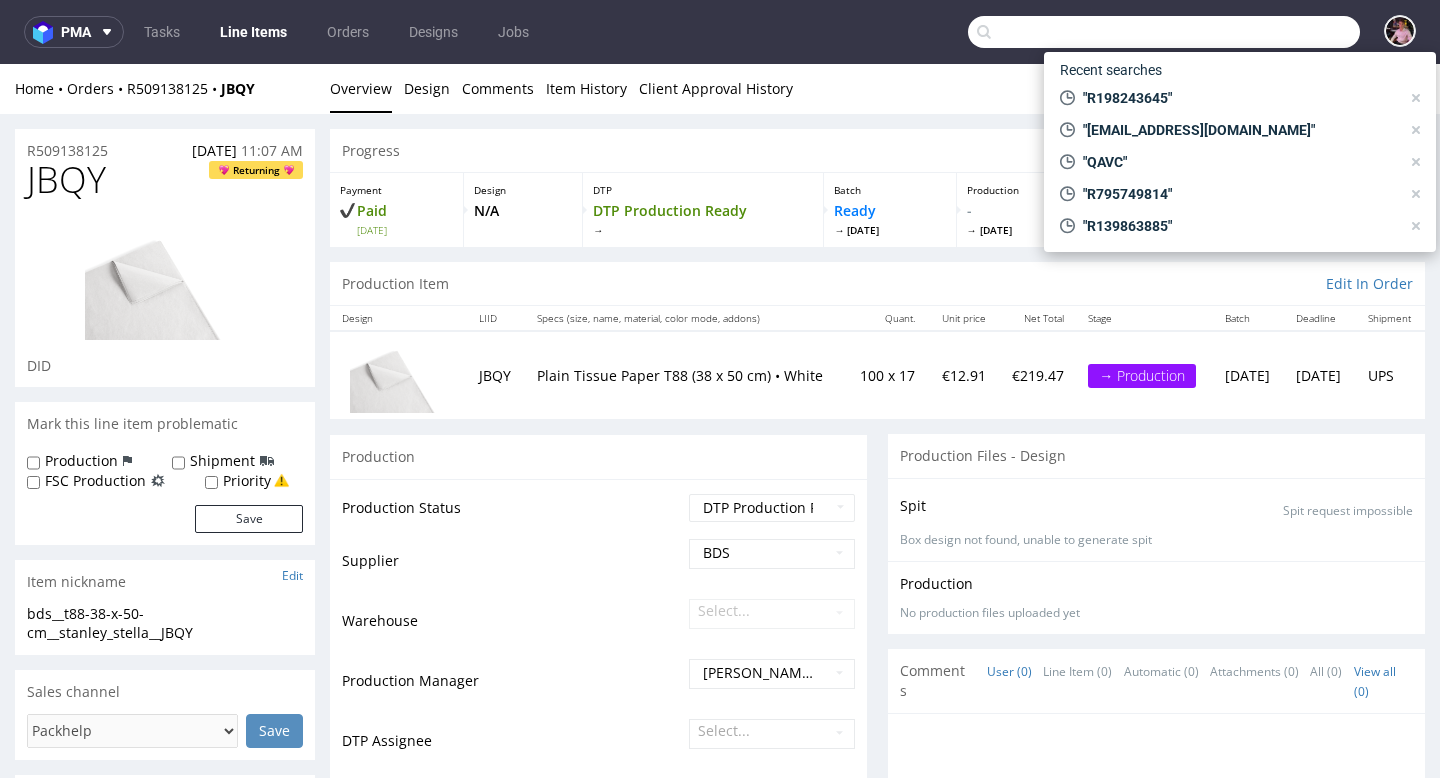 paste on "R043451792" 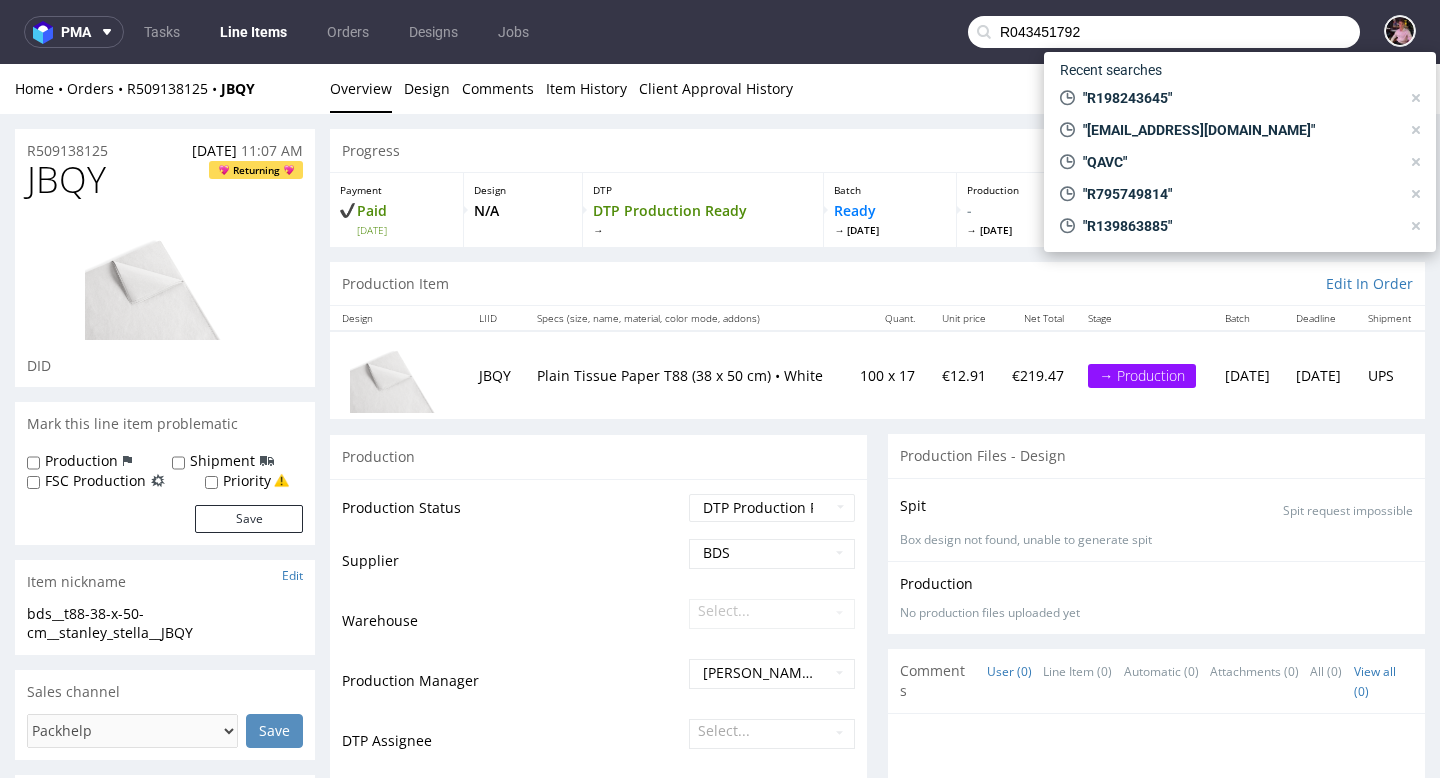 type on "R043451792" 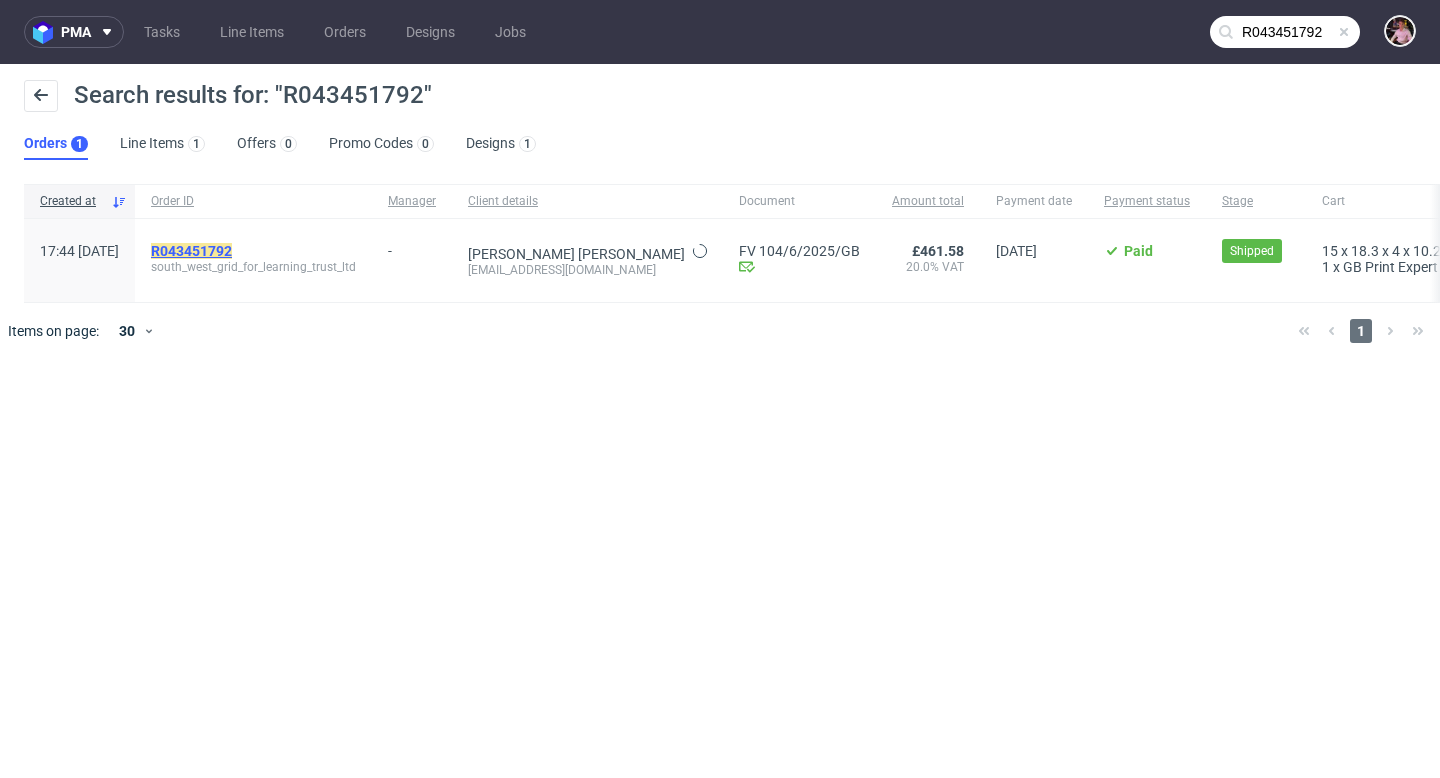 click on "R043451792" 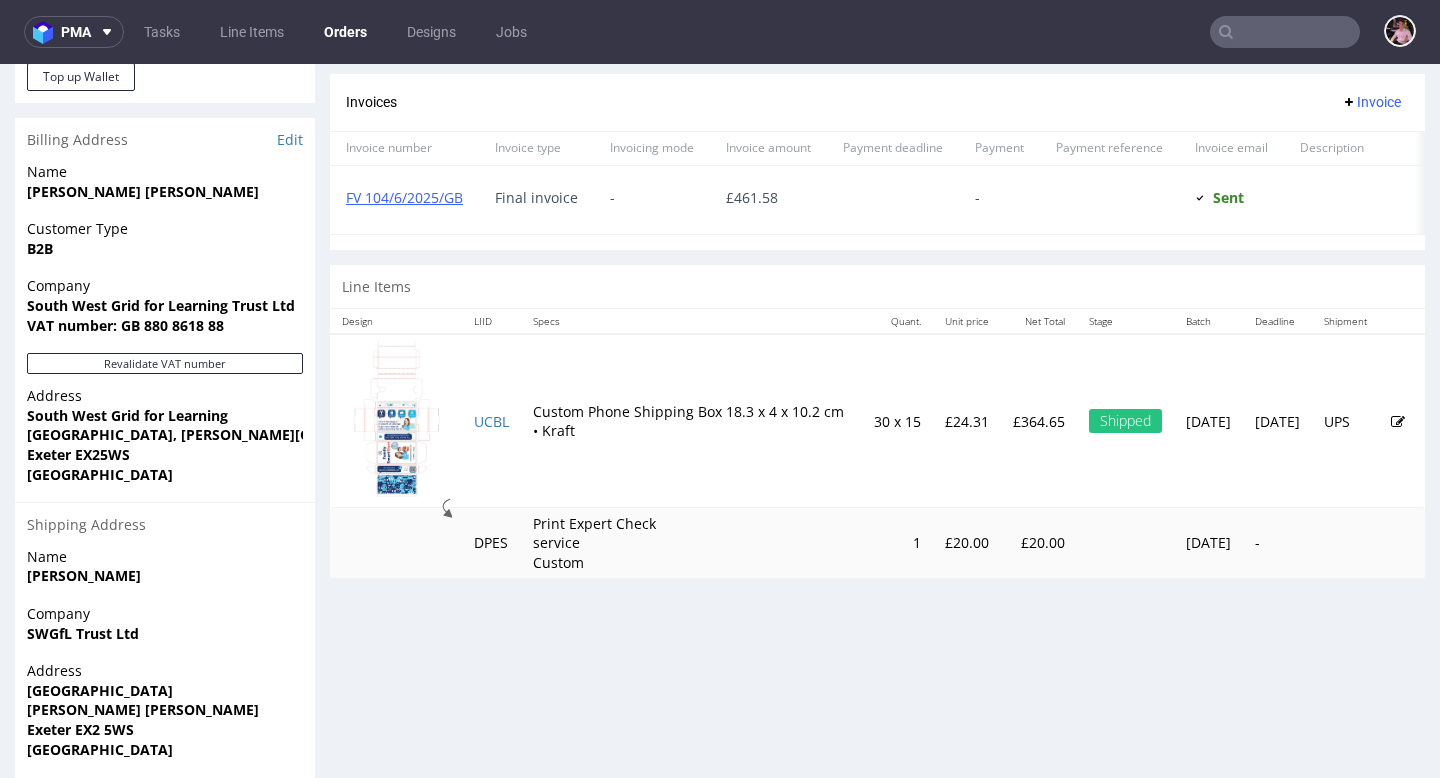 scroll, scrollTop: 861, scrollLeft: 0, axis: vertical 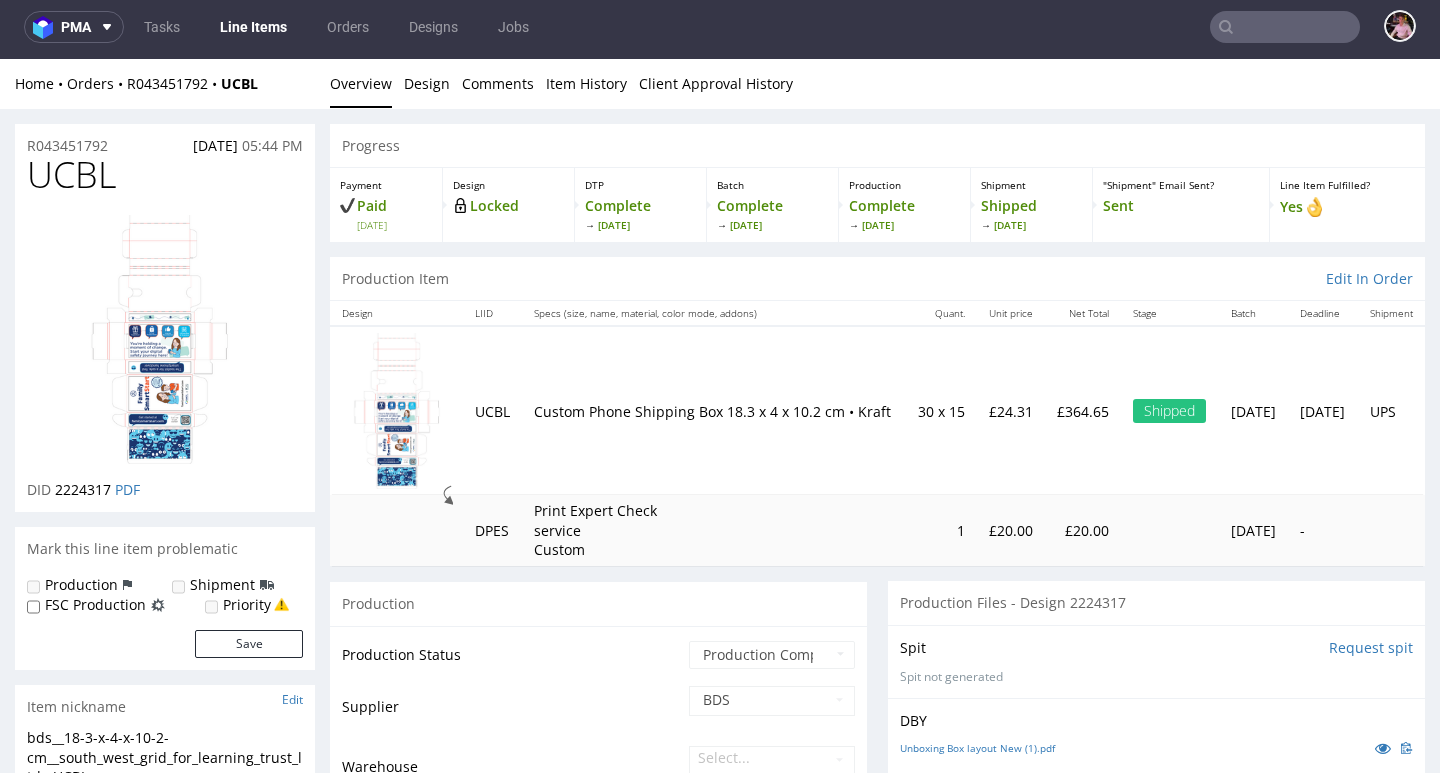 click at bounding box center [1285, 27] 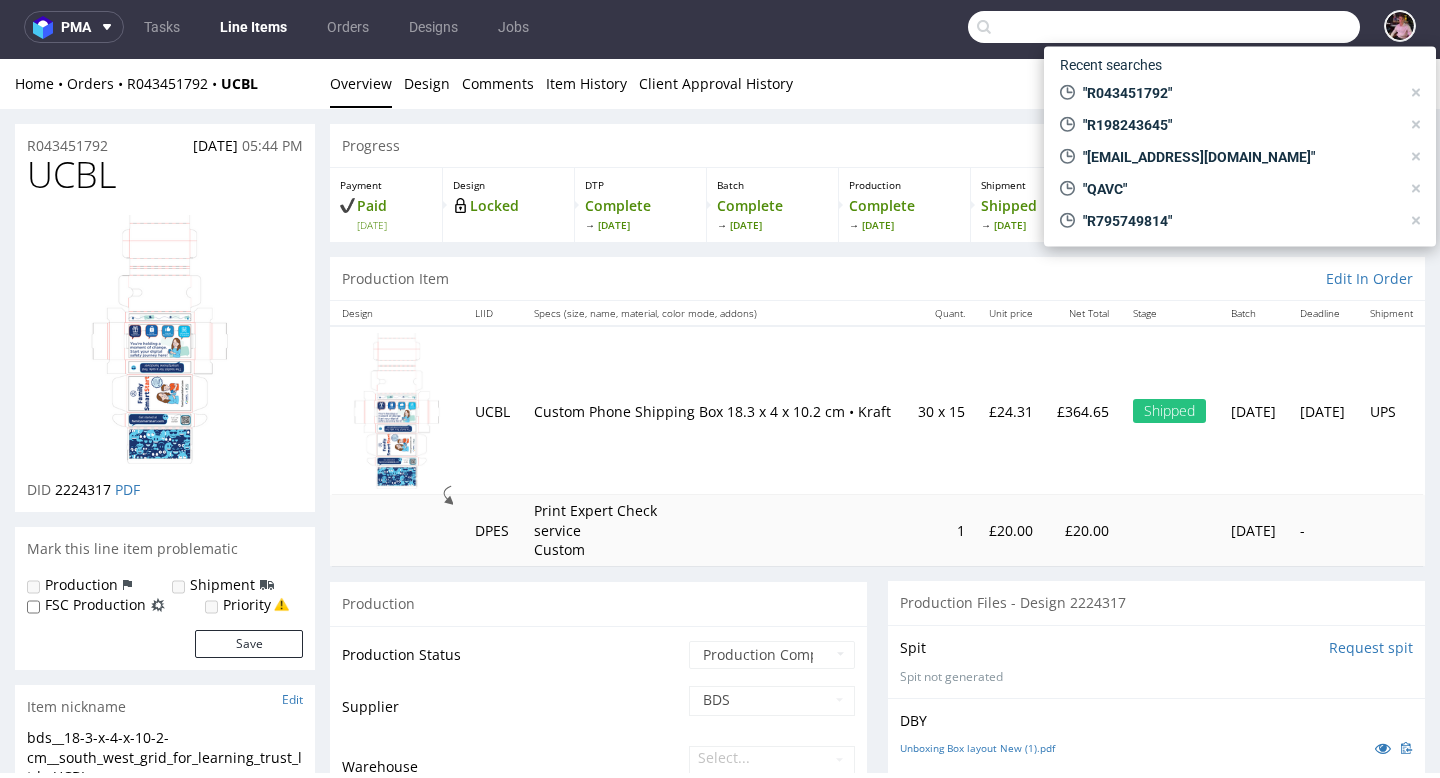 paste on "R027065421" 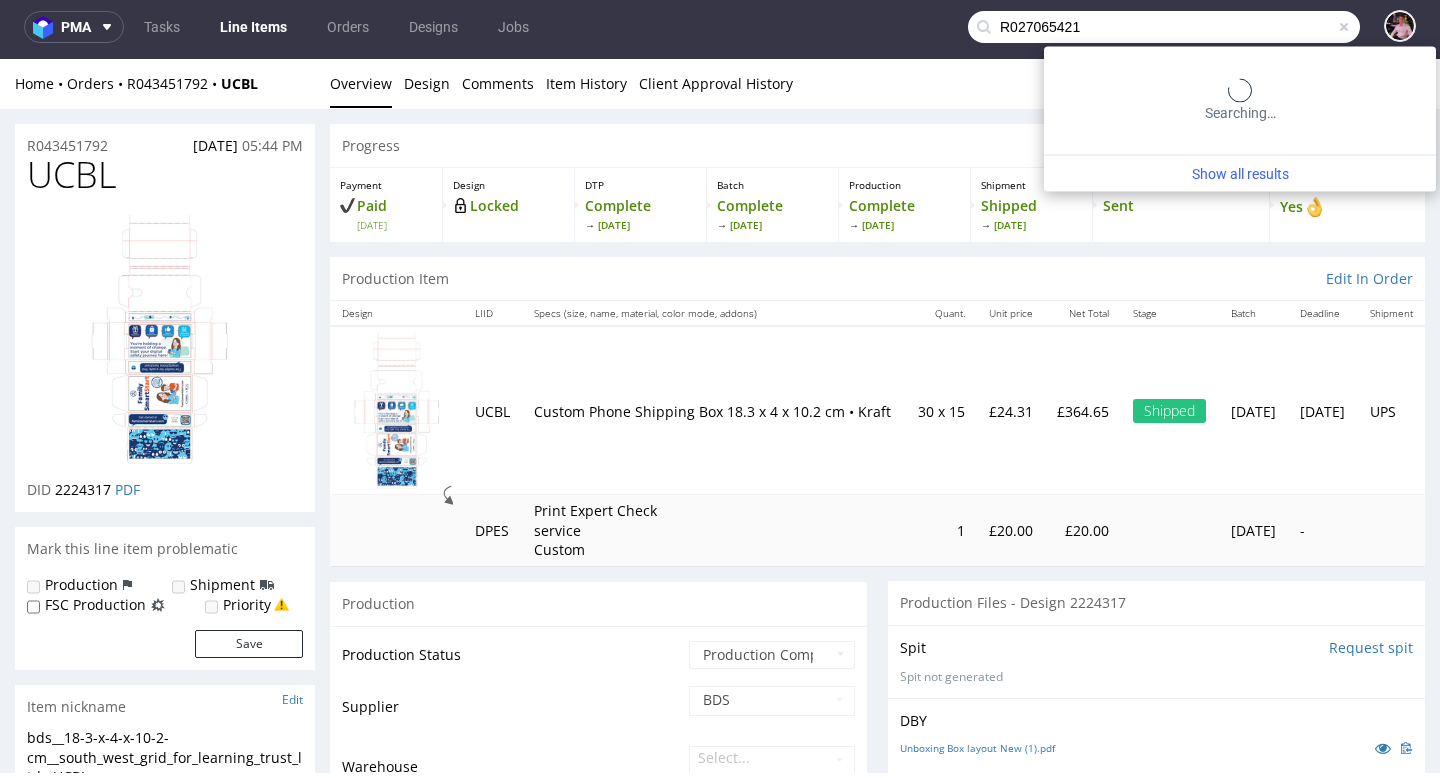 type on "R027065421" 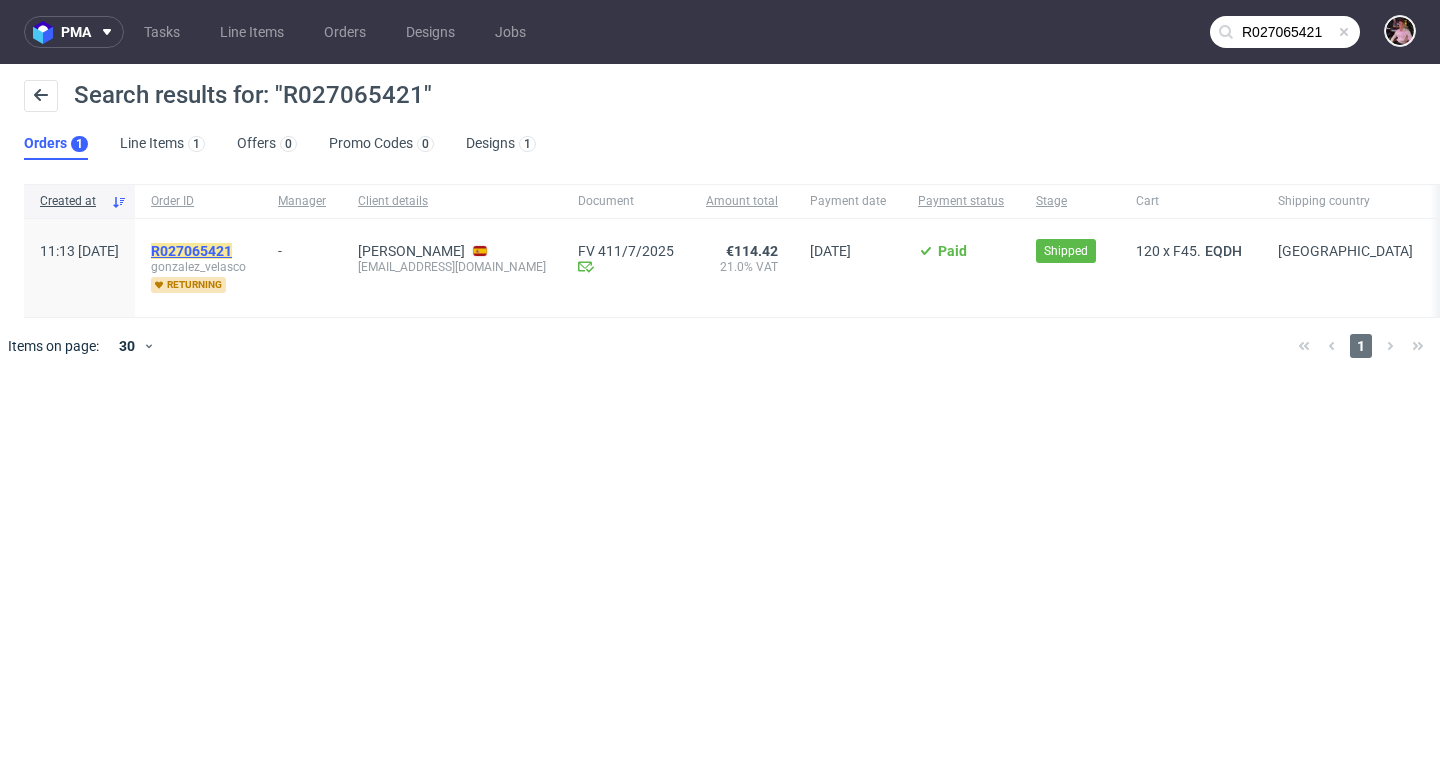 click on "R027065421" 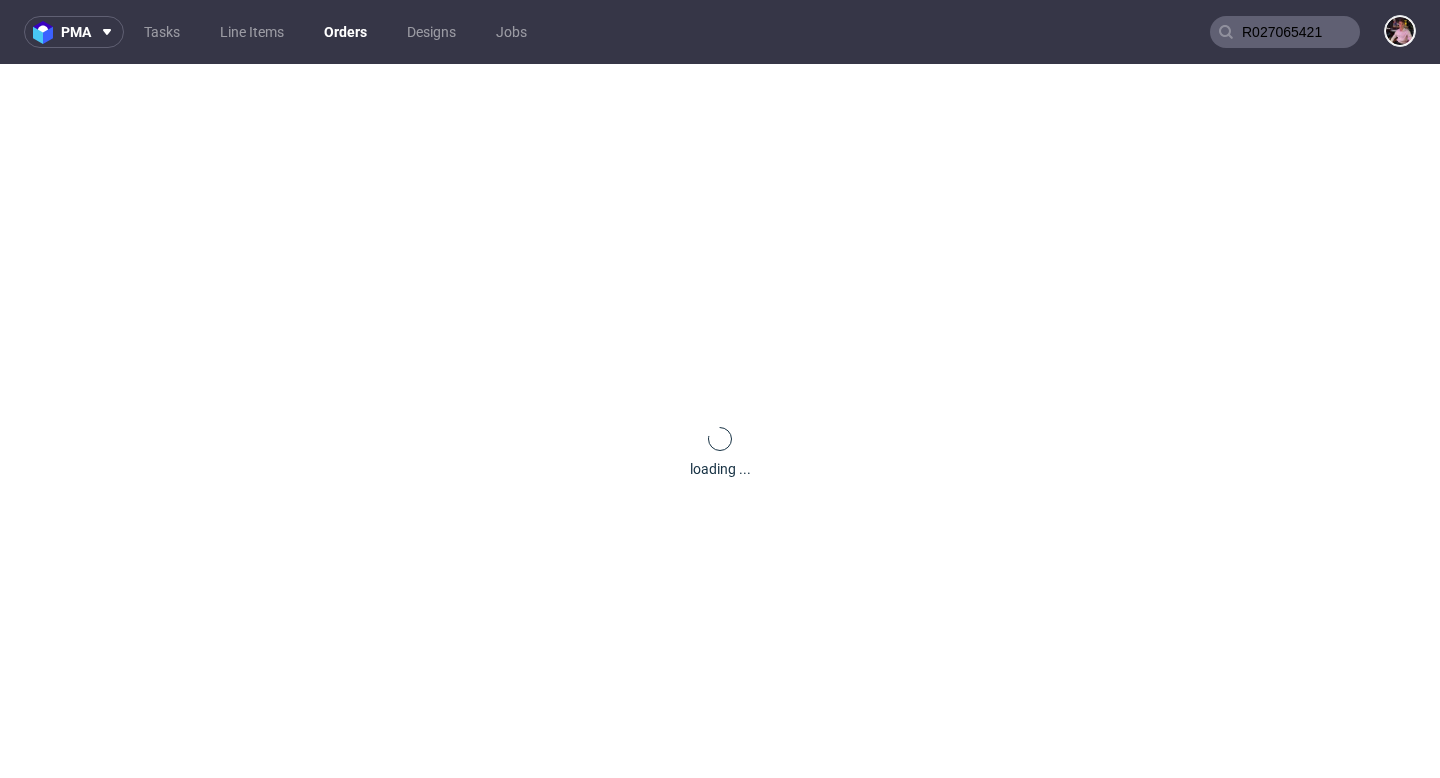 type 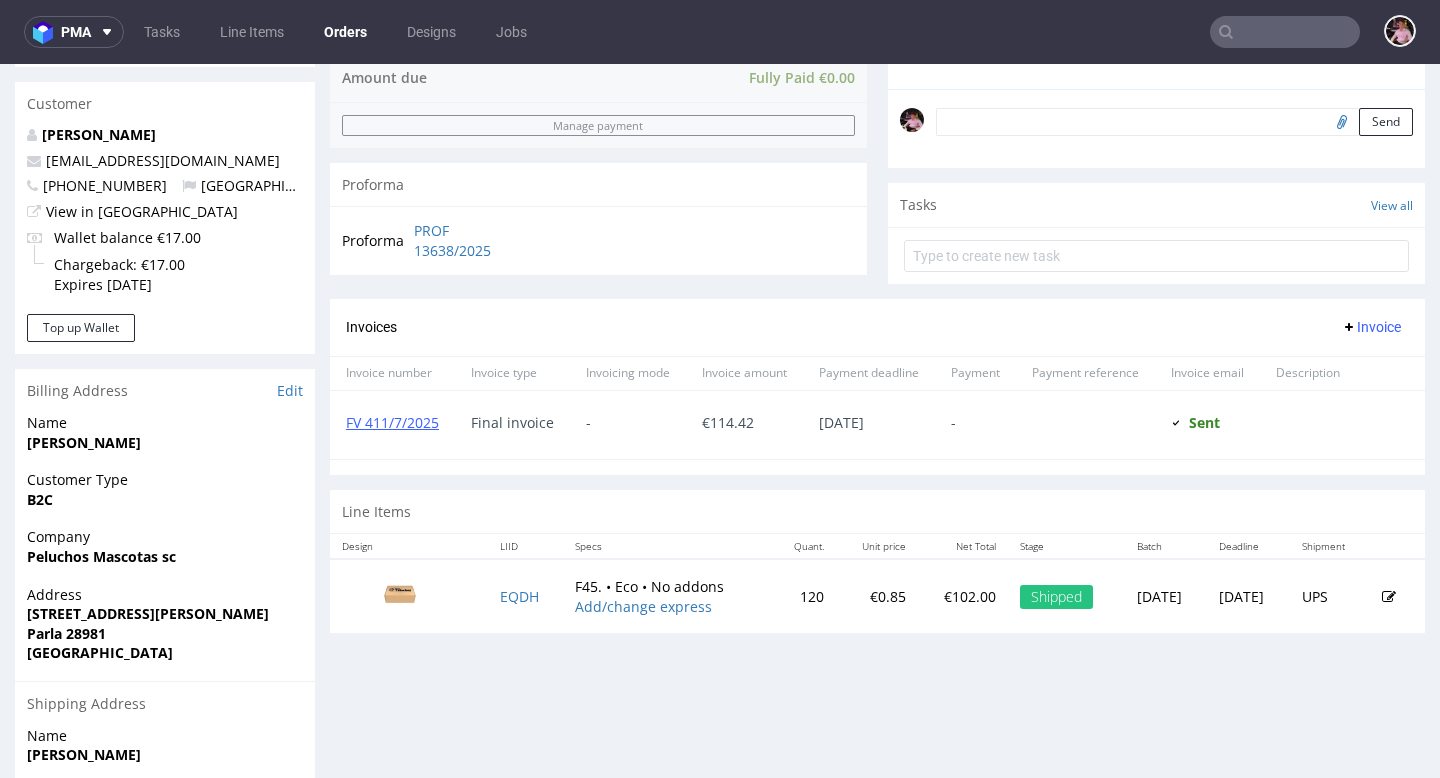 scroll, scrollTop: 751, scrollLeft: 0, axis: vertical 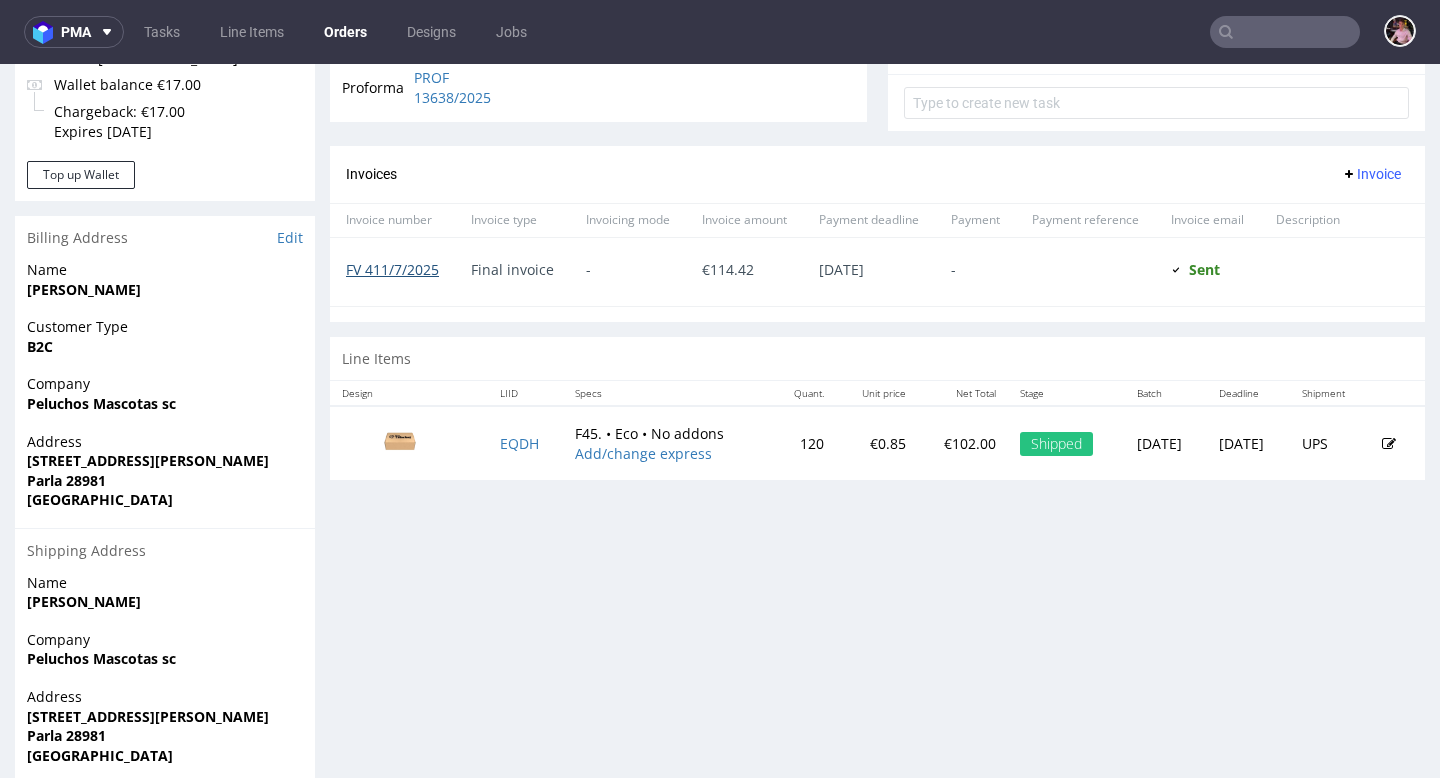 click on "FV 411/7/2025" at bounding box center (392, 269) 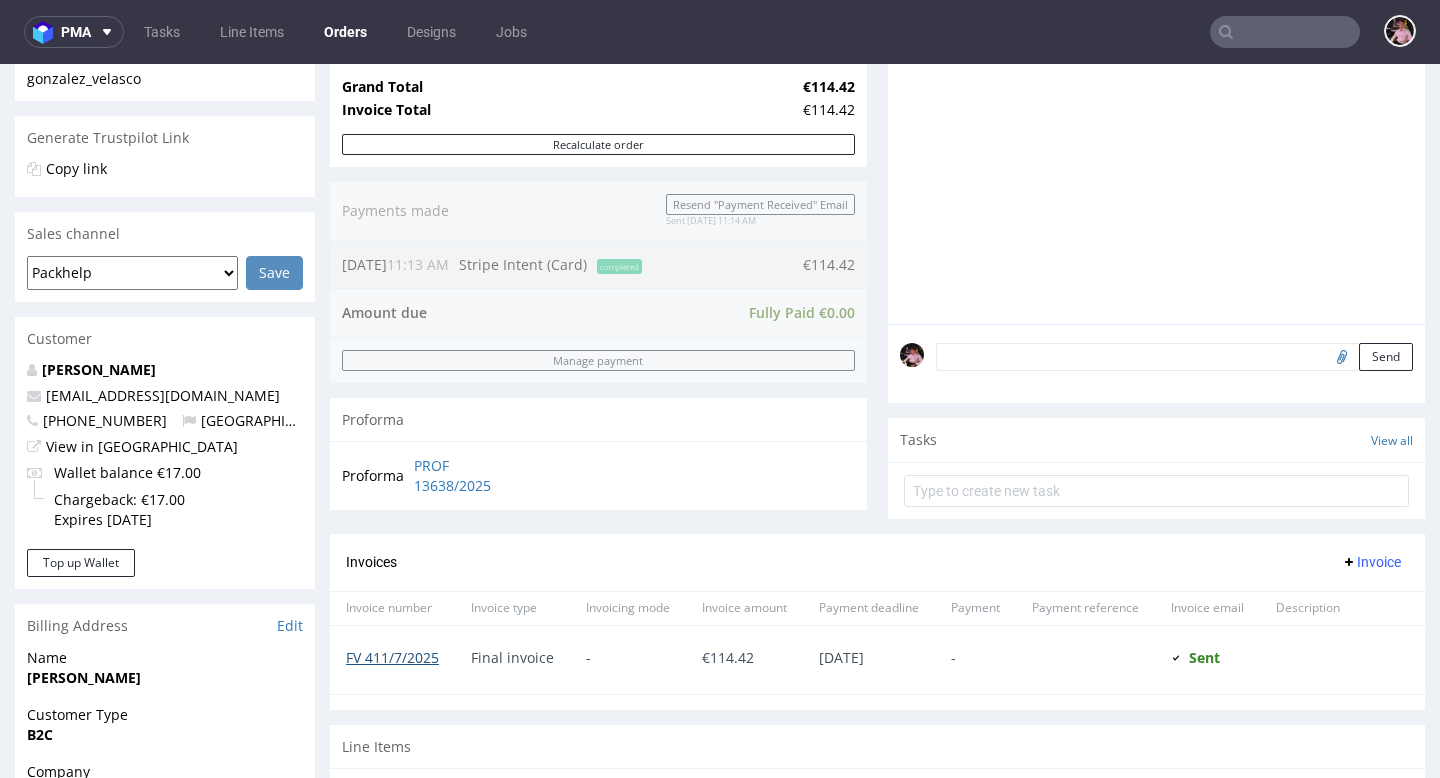 scroll, scrollTop: 0, scrollLeft: 0, axis: both 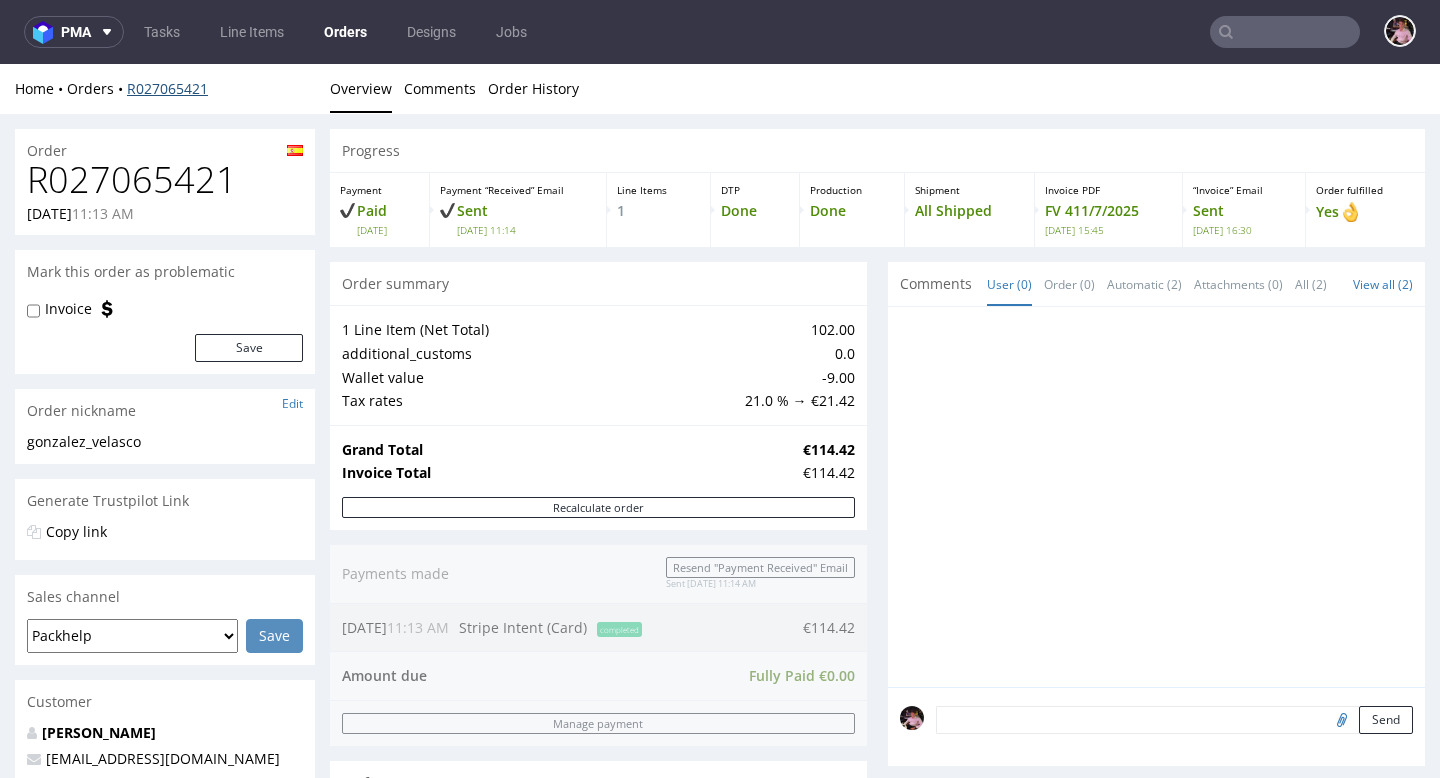 click on "R027065421" at bounding box center (167, 88) 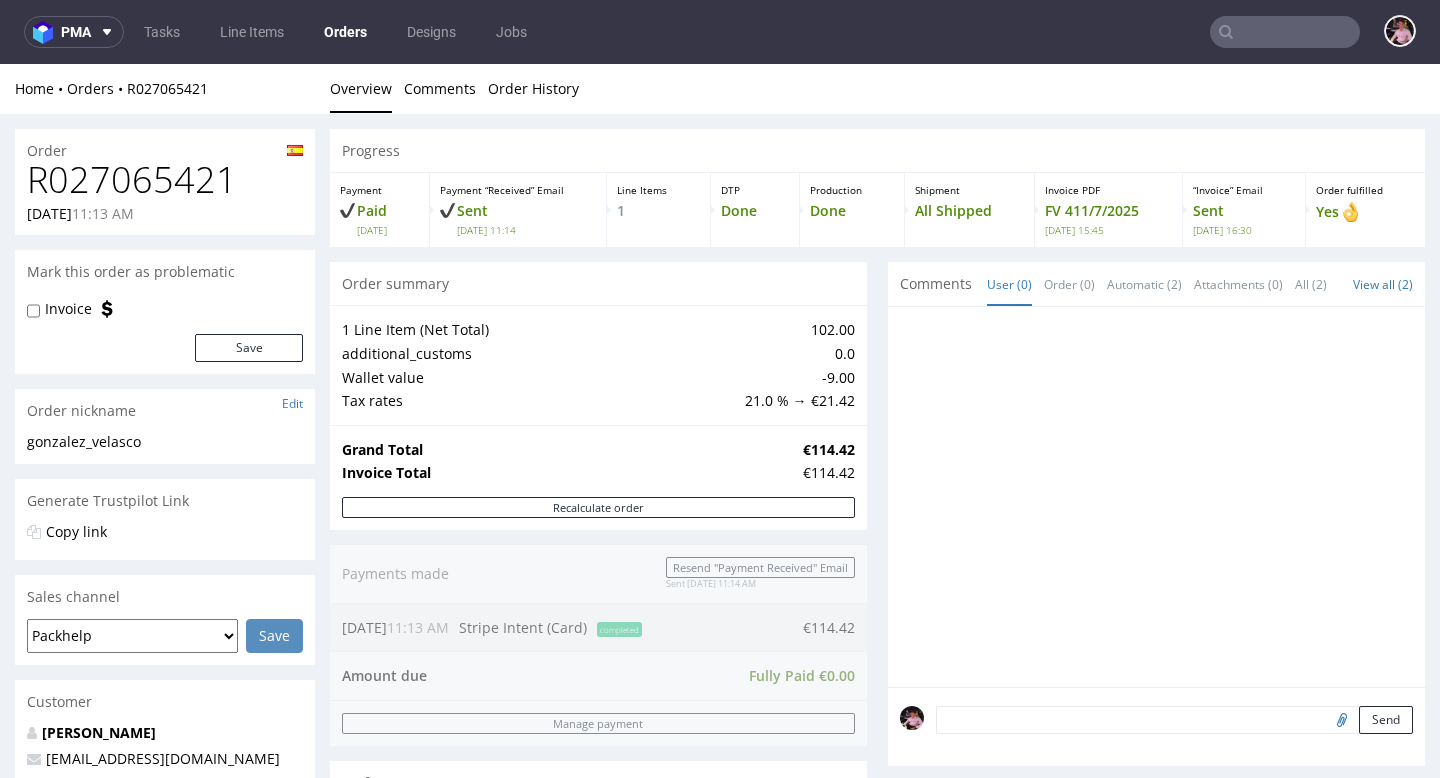 click on "R027065421" at bounding box center [165, 180] 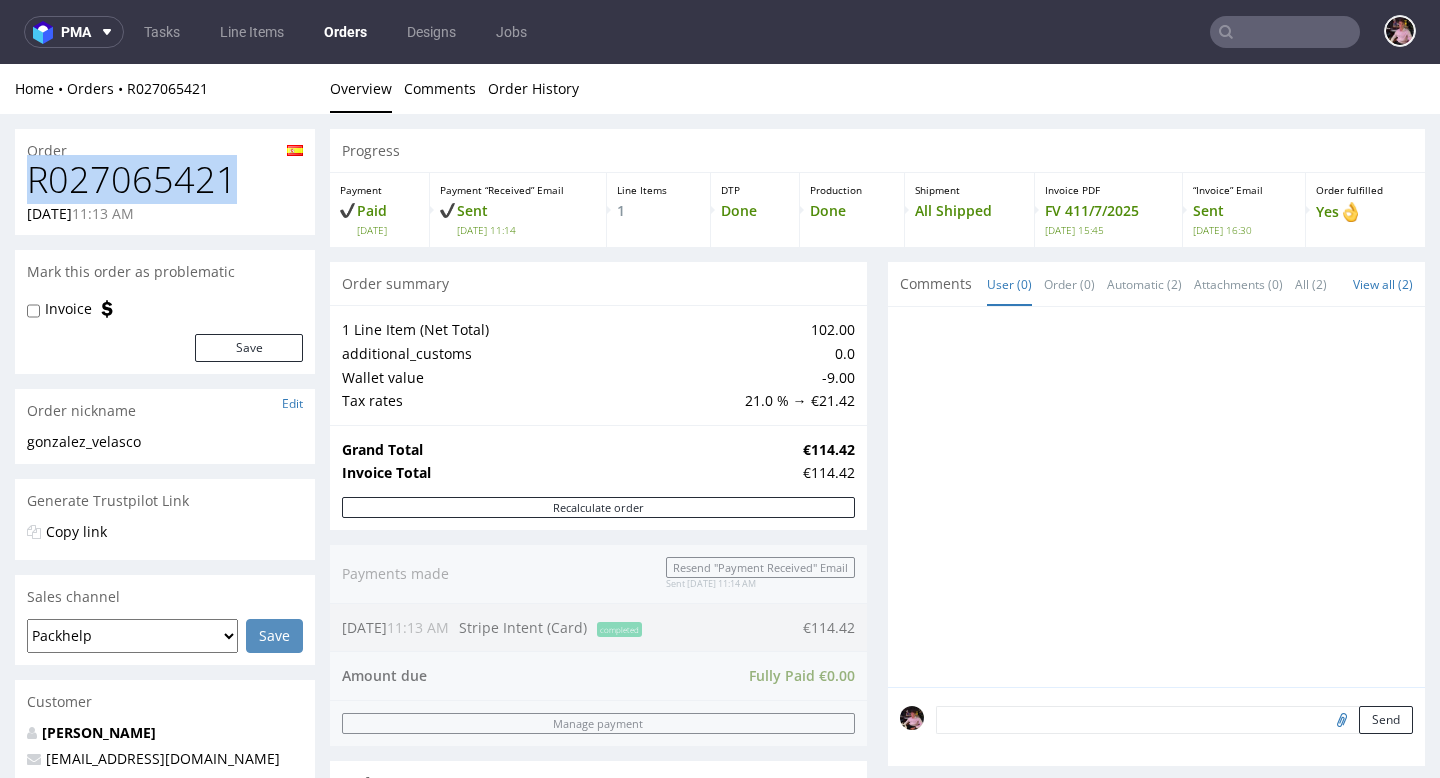 click on "R027065421" at bounding box center [165, 180] 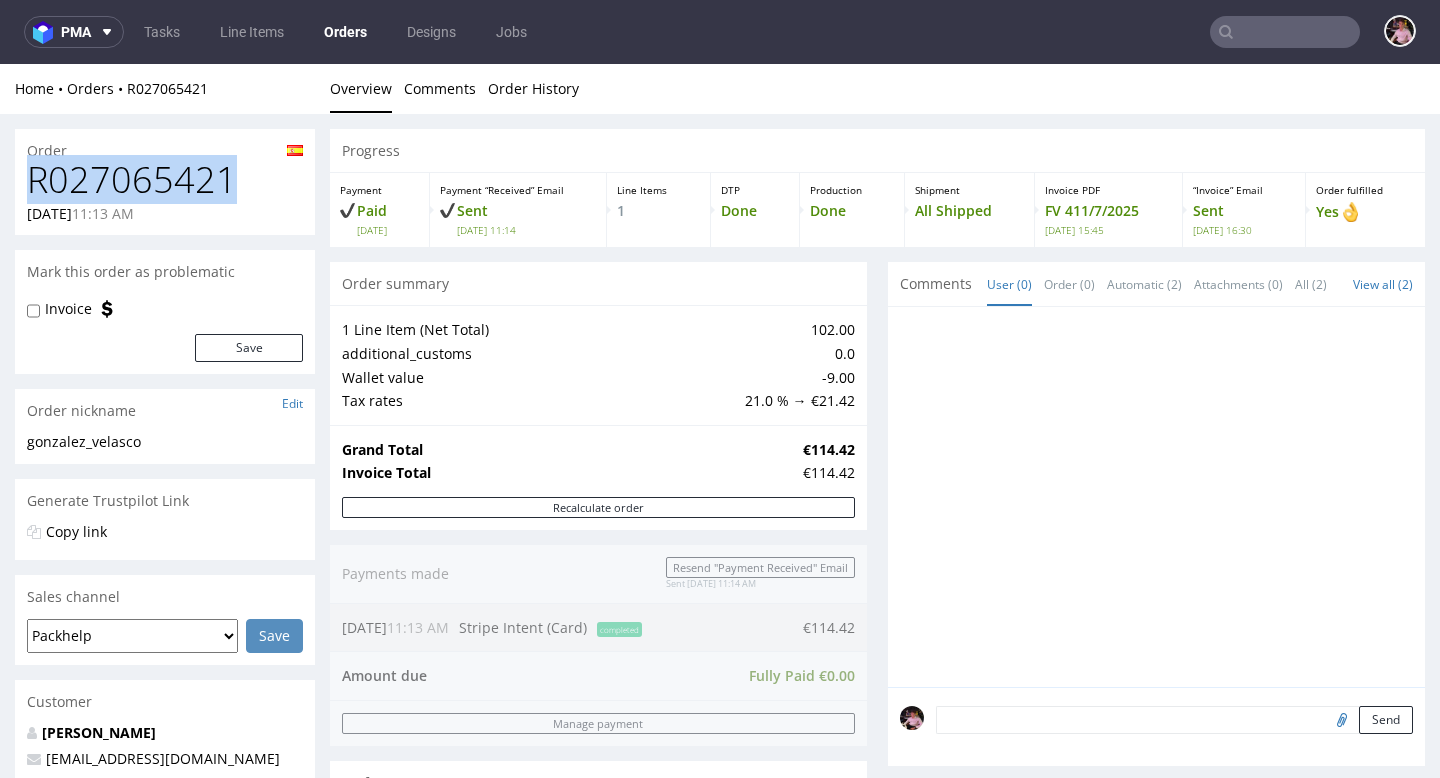 copy on "R027065421" 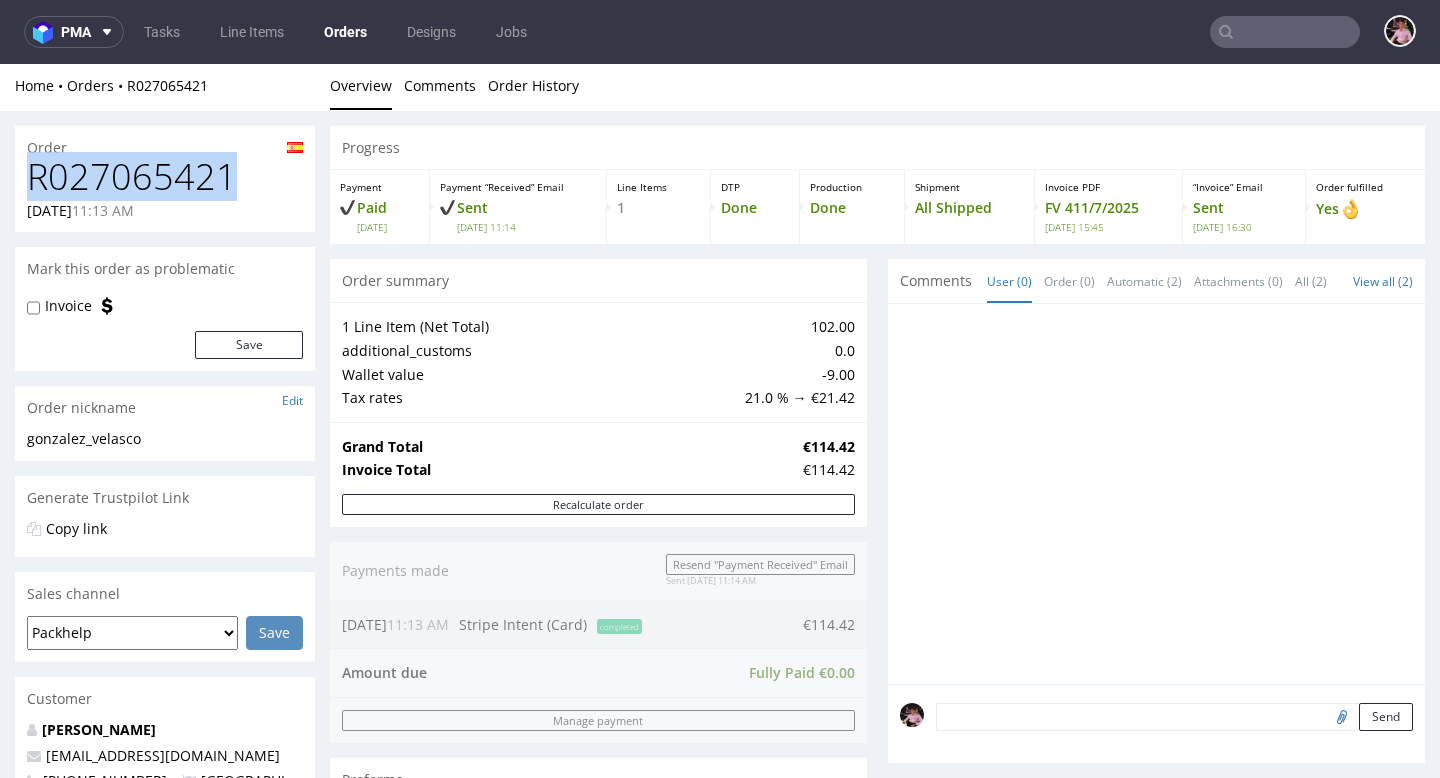 scroll, scrollTop: 0, scrollLeft: 0, axis: both 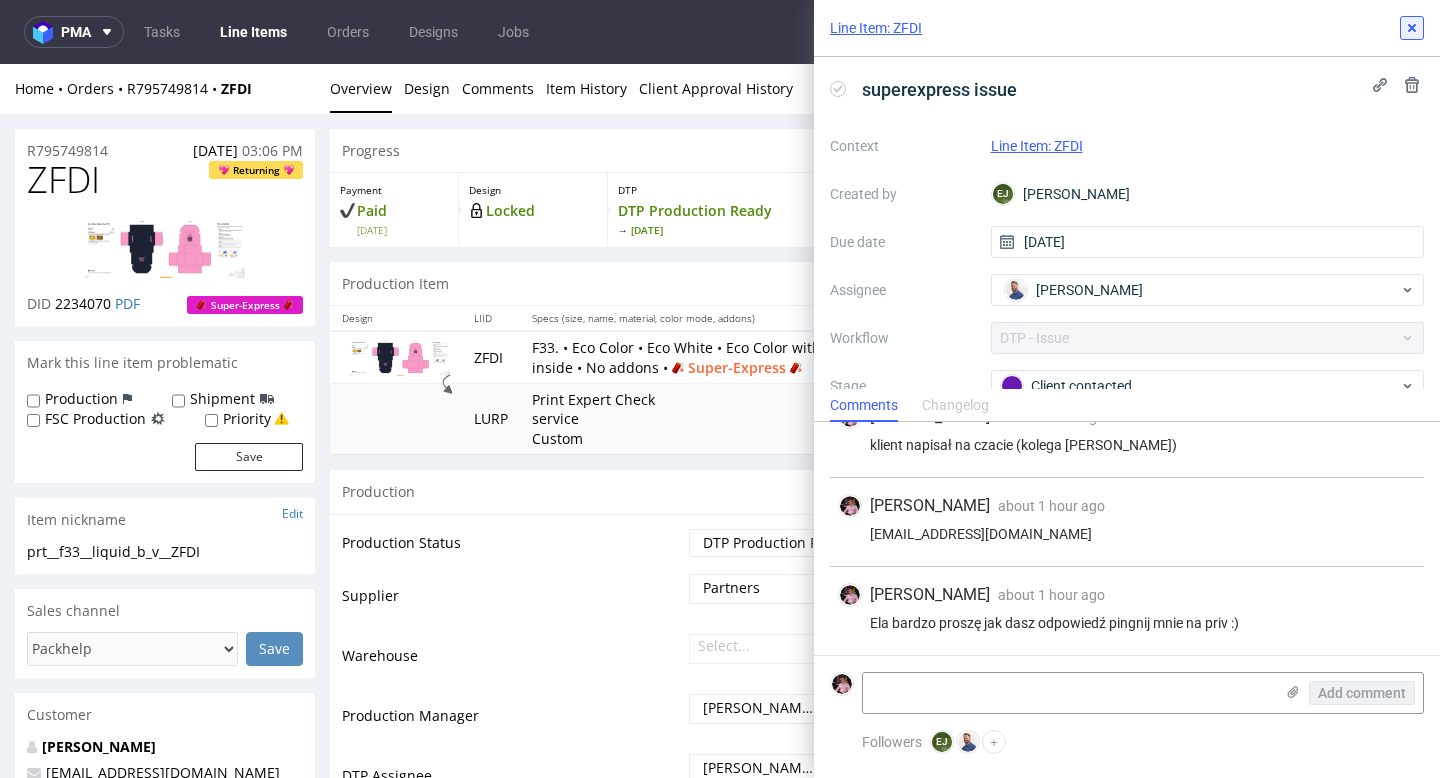 click 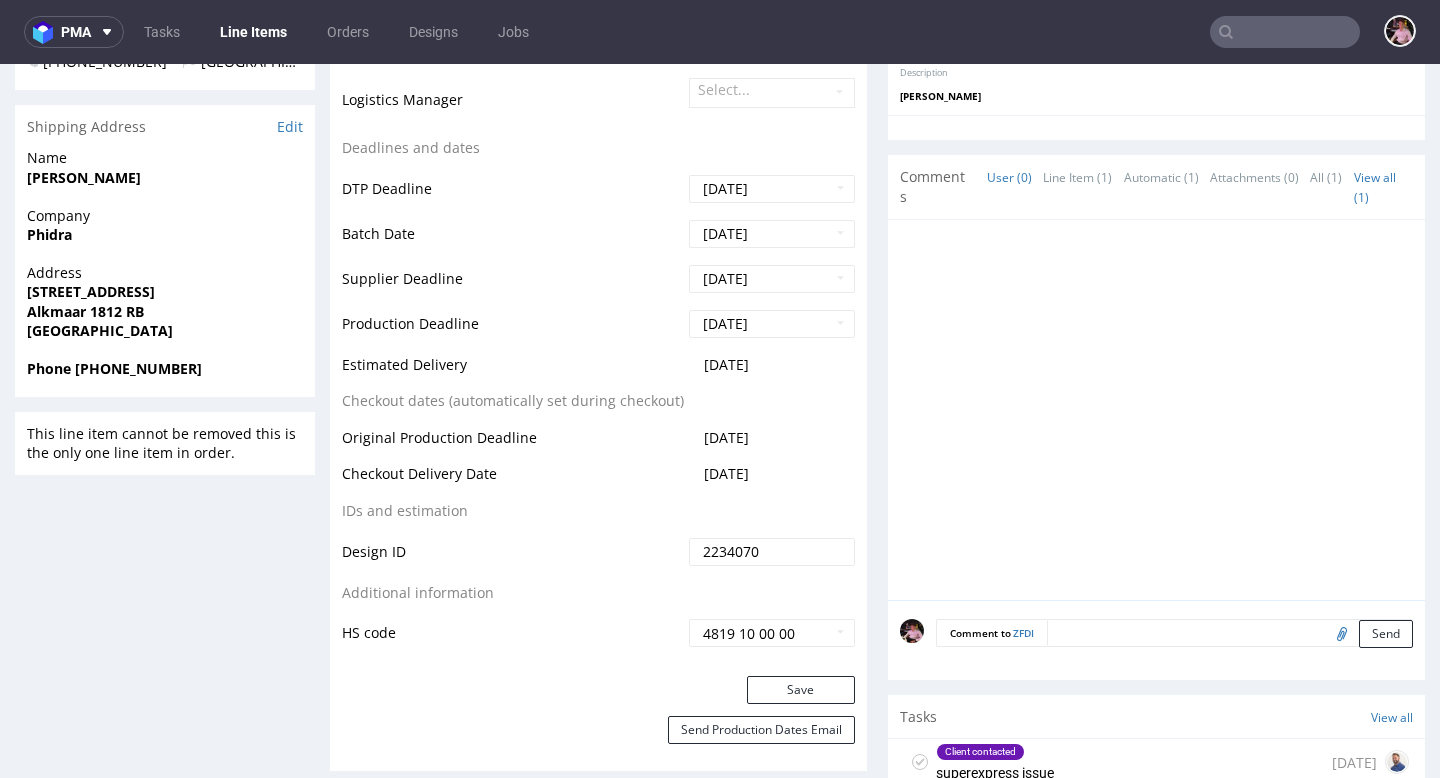 scroll, scrollTop: 1104, scrollLeft: 0, axis: vertical 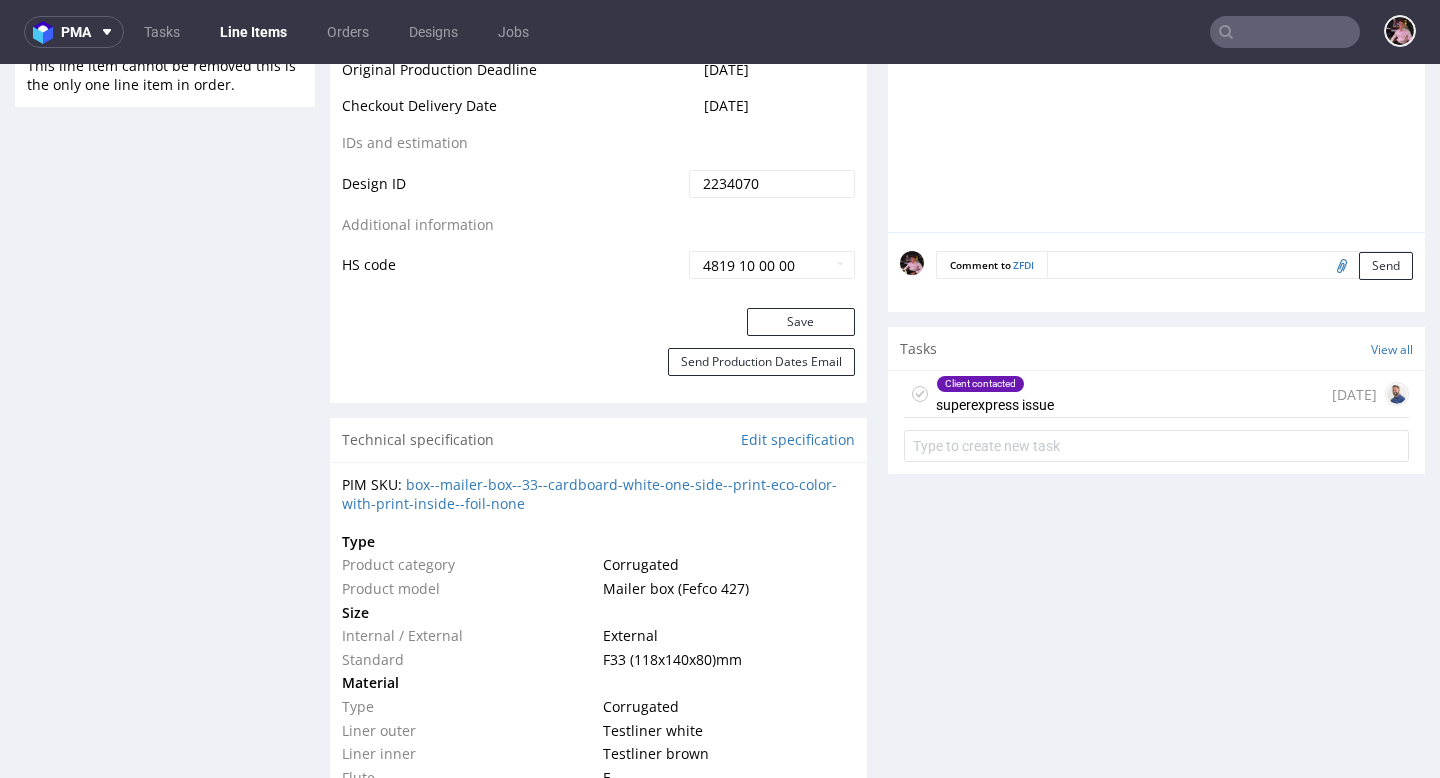 click on "Client contacted superexpress issue [DATE]" at bounding box center [1156, 394] 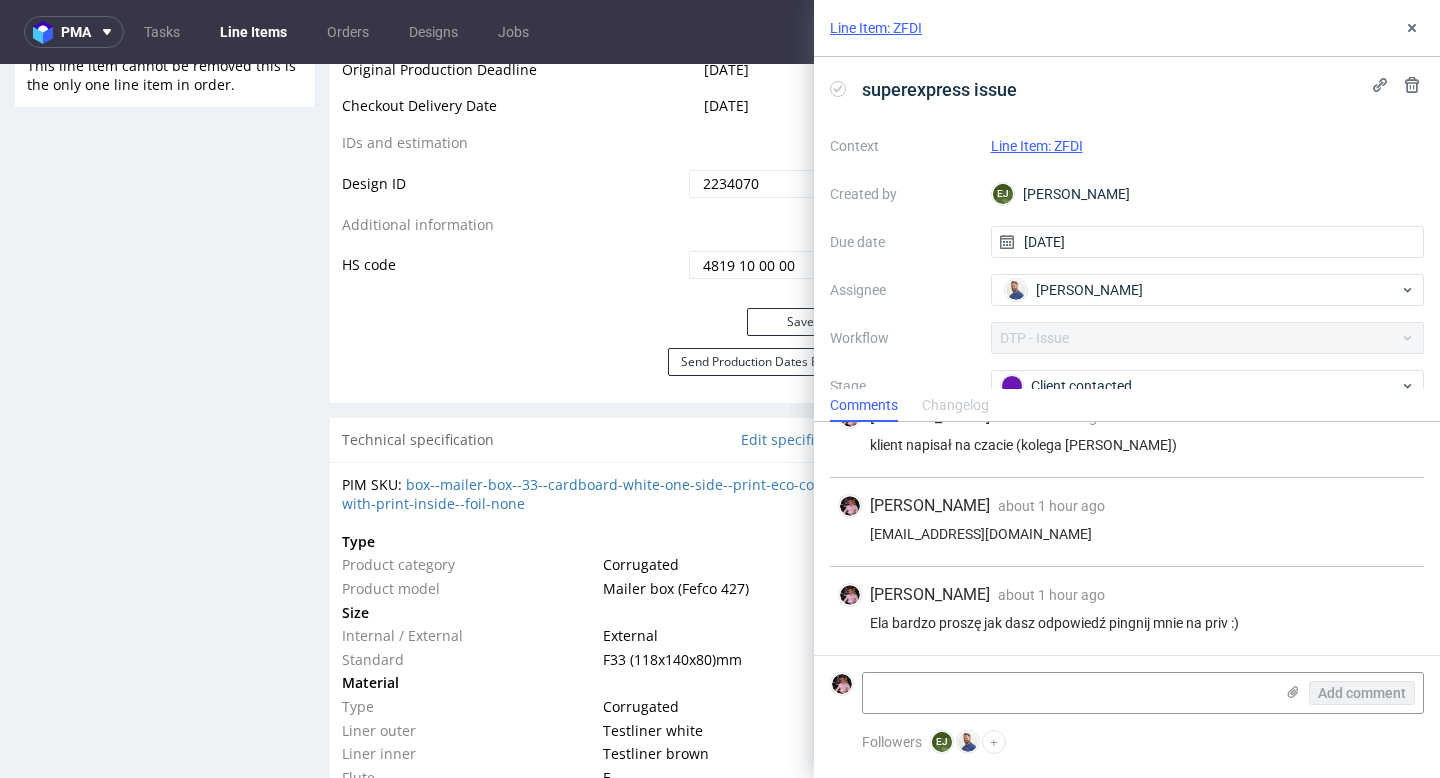 scroll, scrollTop: 923, scrollLeft: 0, axis: vertical 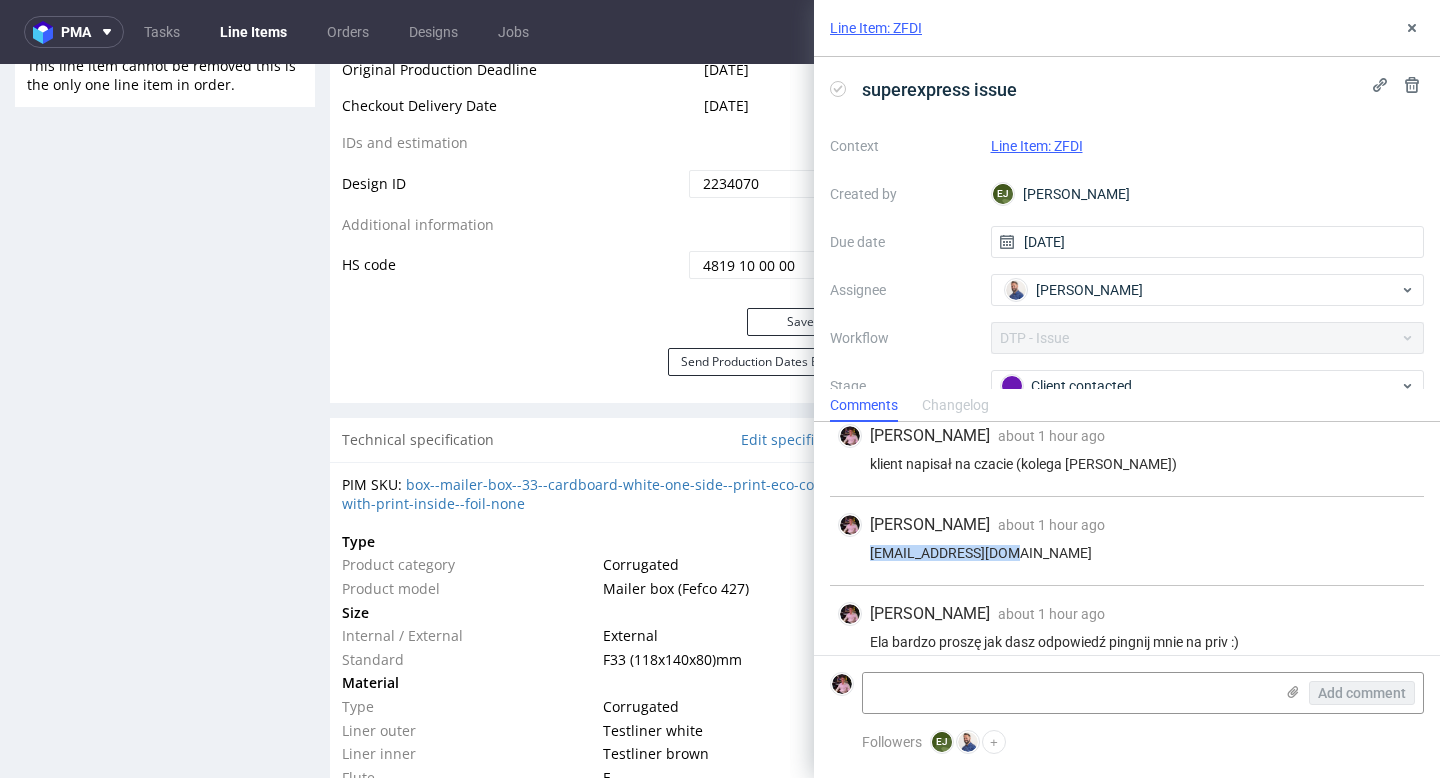 drag, startPoint x: 1001, startPoint y: 552, endPoint x: 870, endPoint y: 553, distance: 131.00381 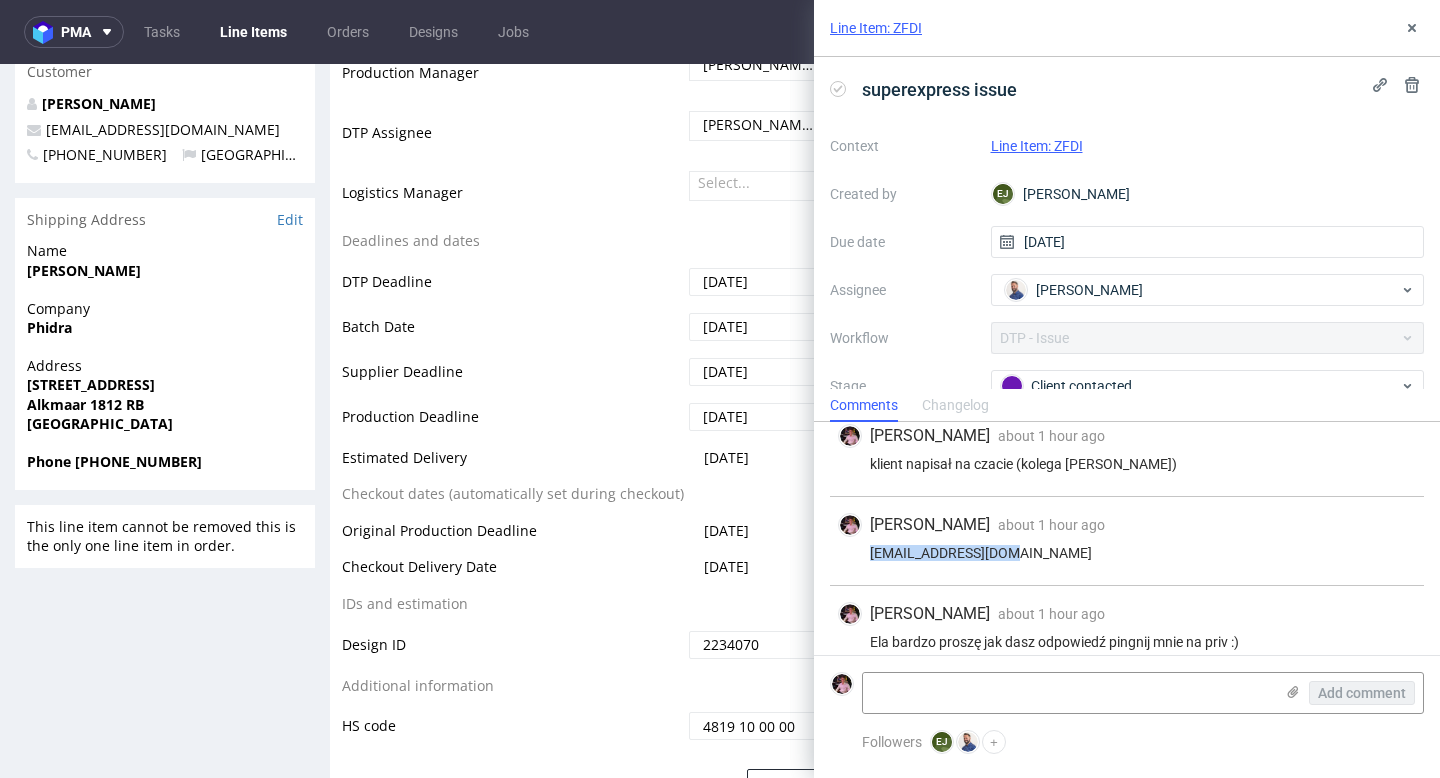 scroll, scrollTop: 0, scrollLeft: 0, axis: both 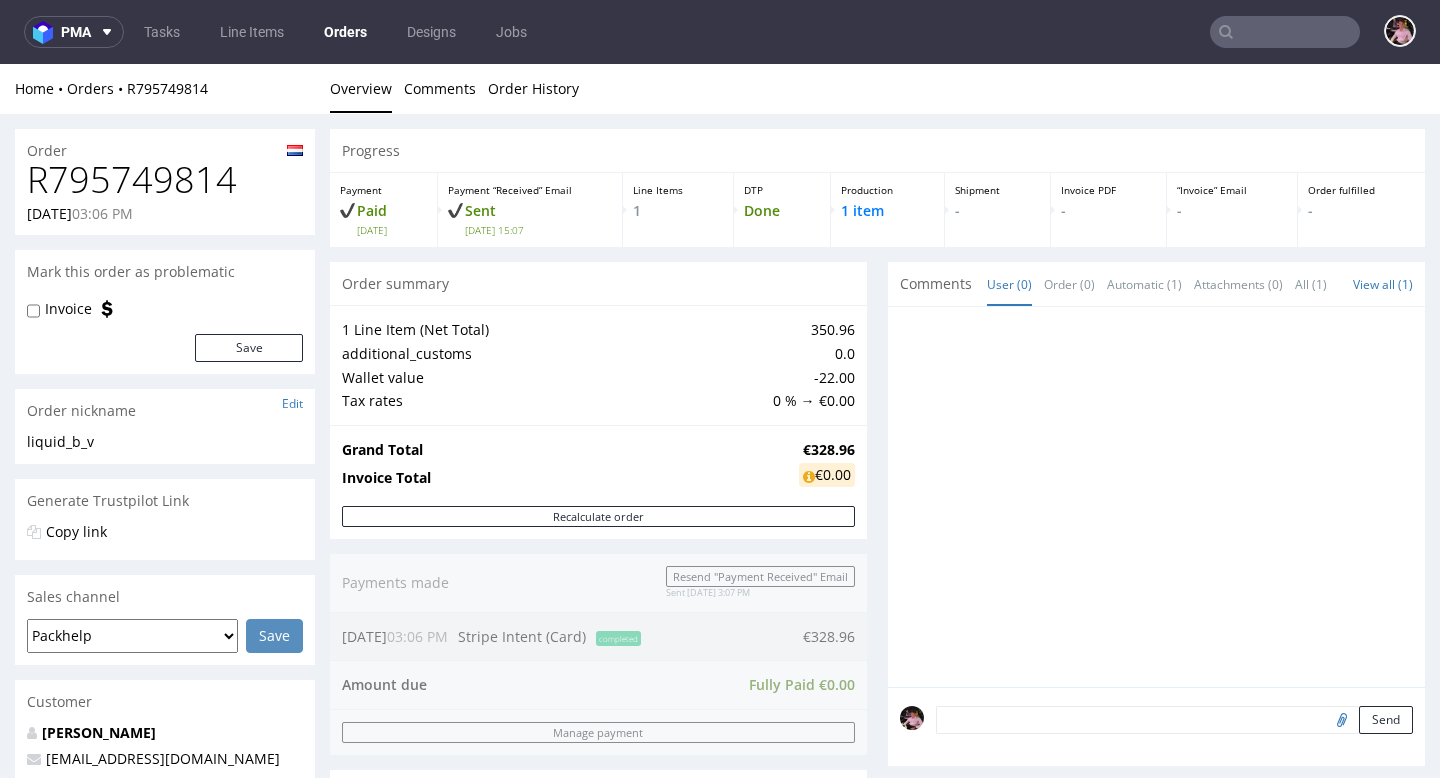click on "R795749814" at bounding box center (165, 180) 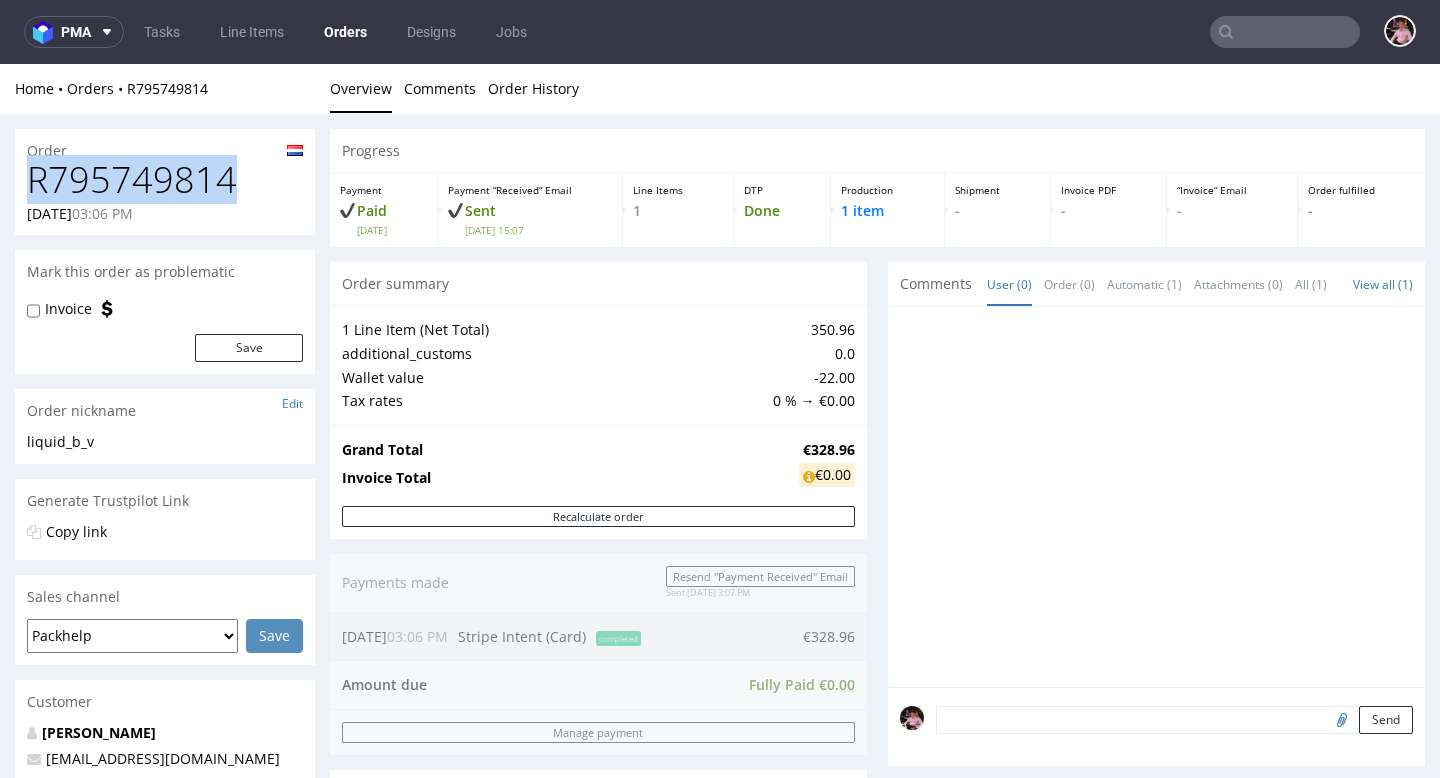 click on "R795749814" at bounding box center (165, 180) 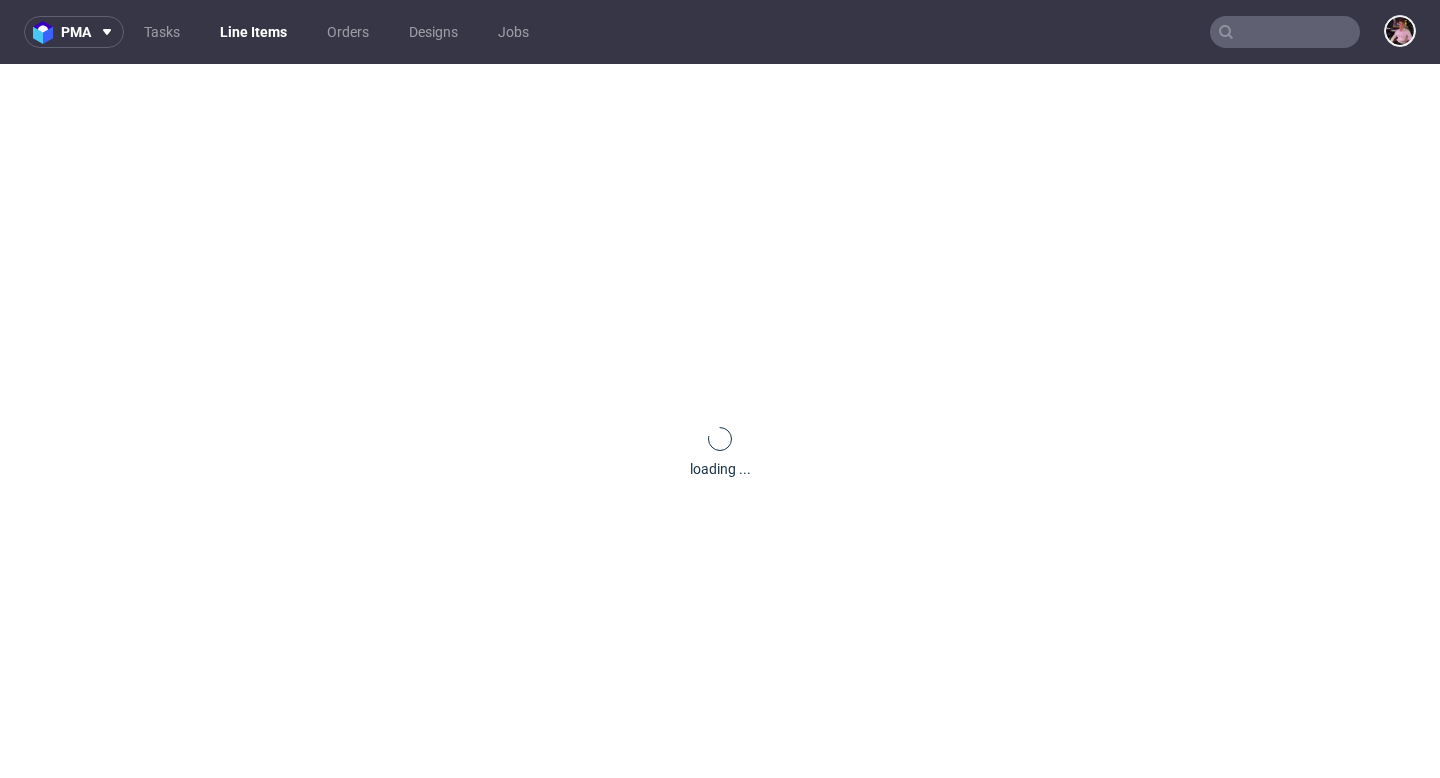 scroll, scrollTop: 0, scrollLeft: 0, axis: both 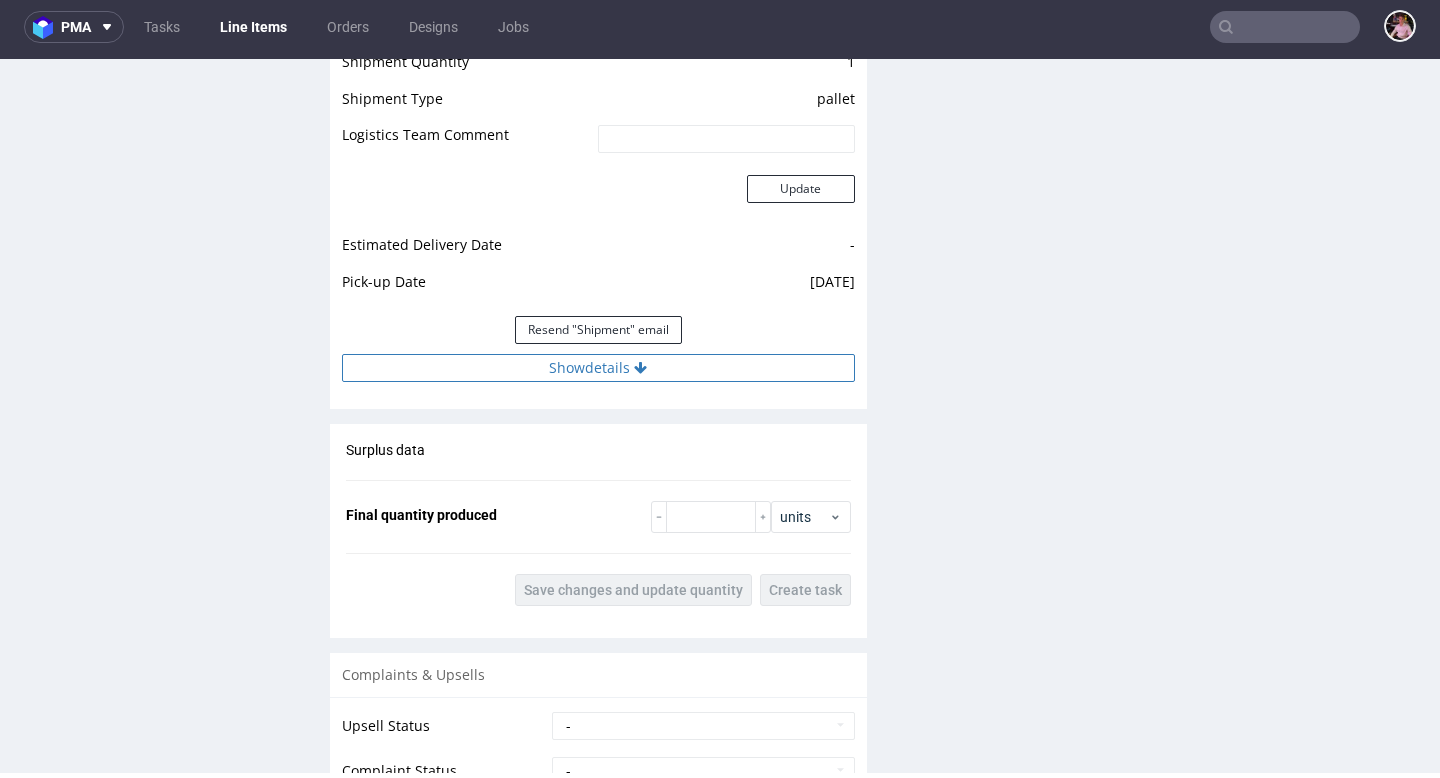 click on "Show  details" at bounding box center (598, 368) 